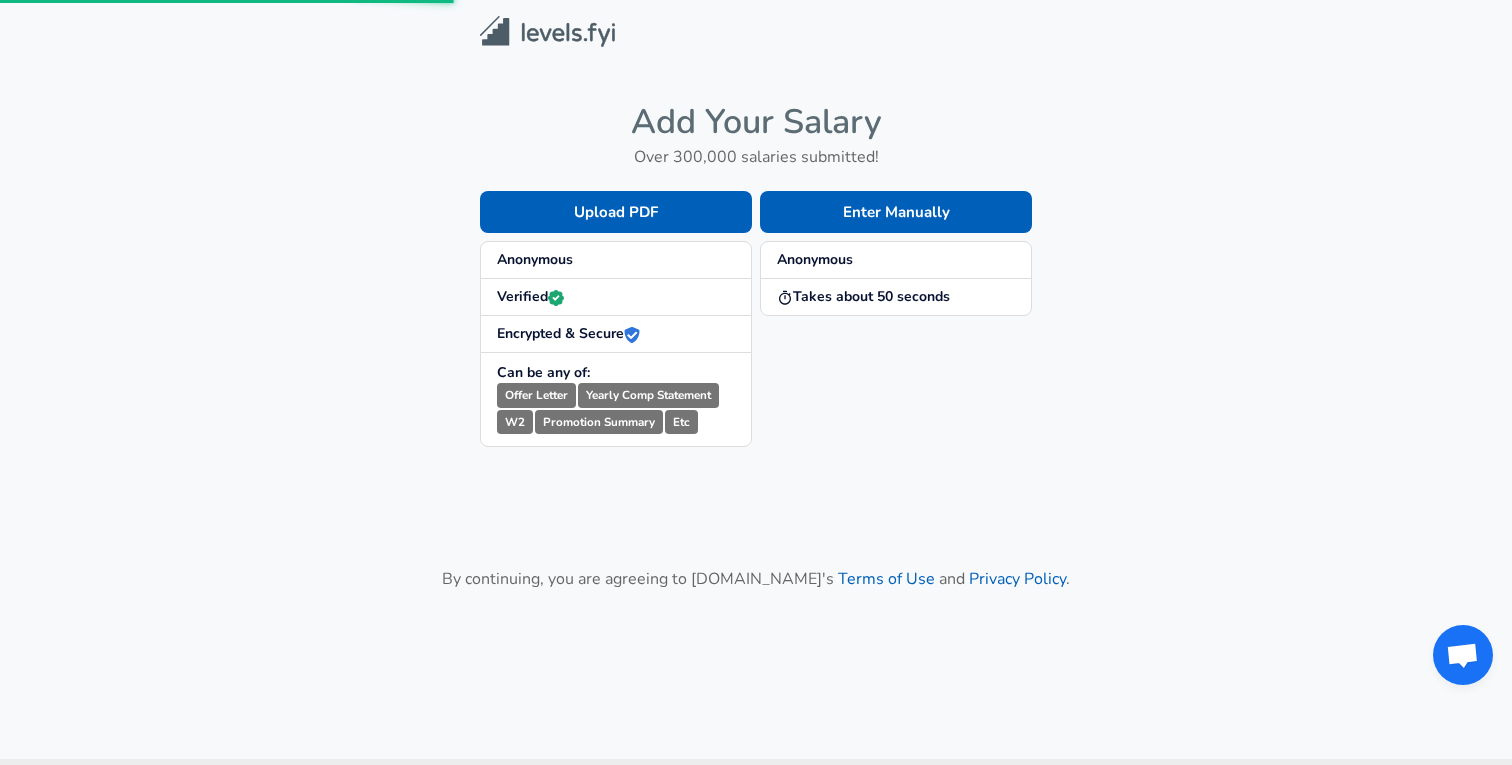 scroll, scrollTop: 0, scrollLeft: 0, axis: both 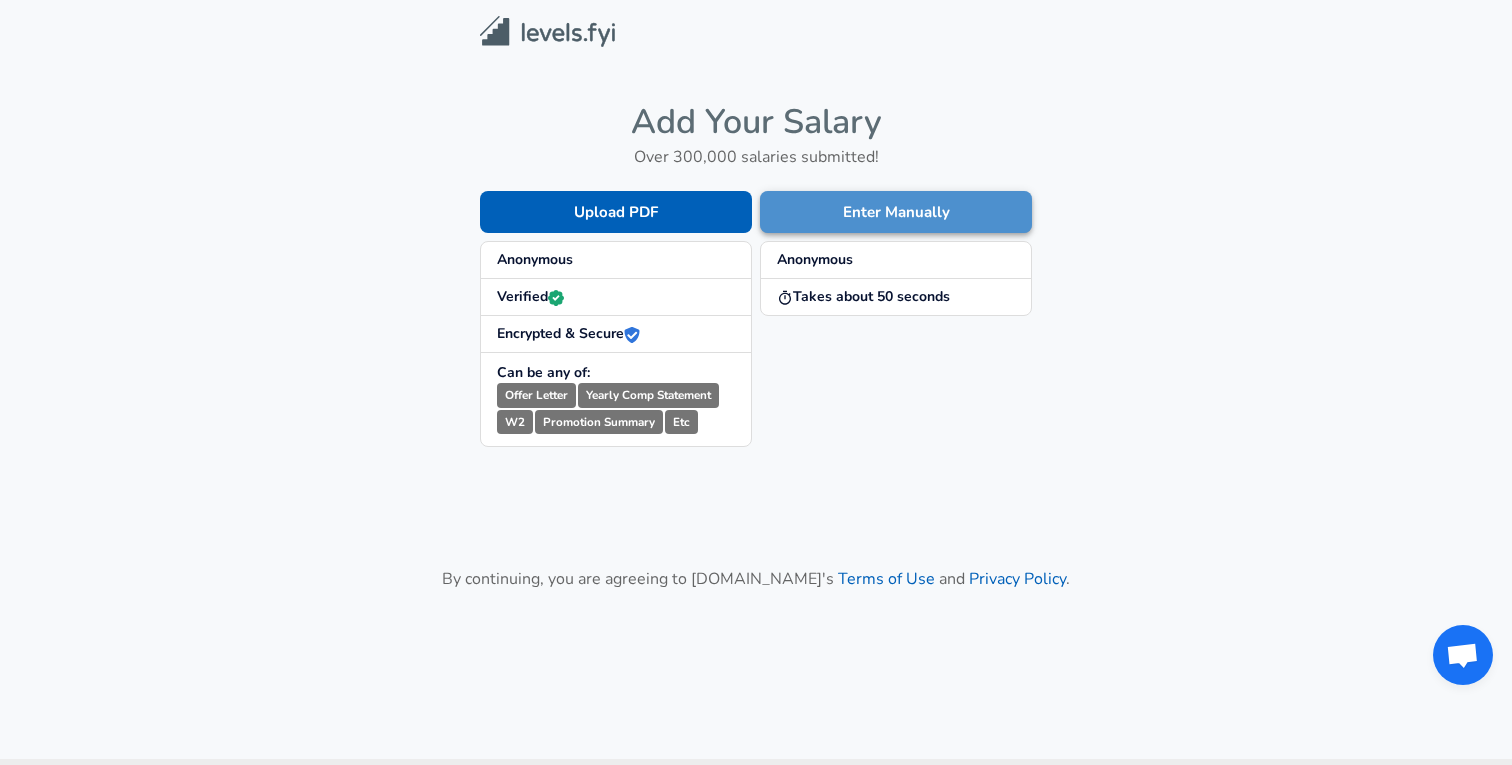 click on "Enter Manually" at bounding box center [896, 212] 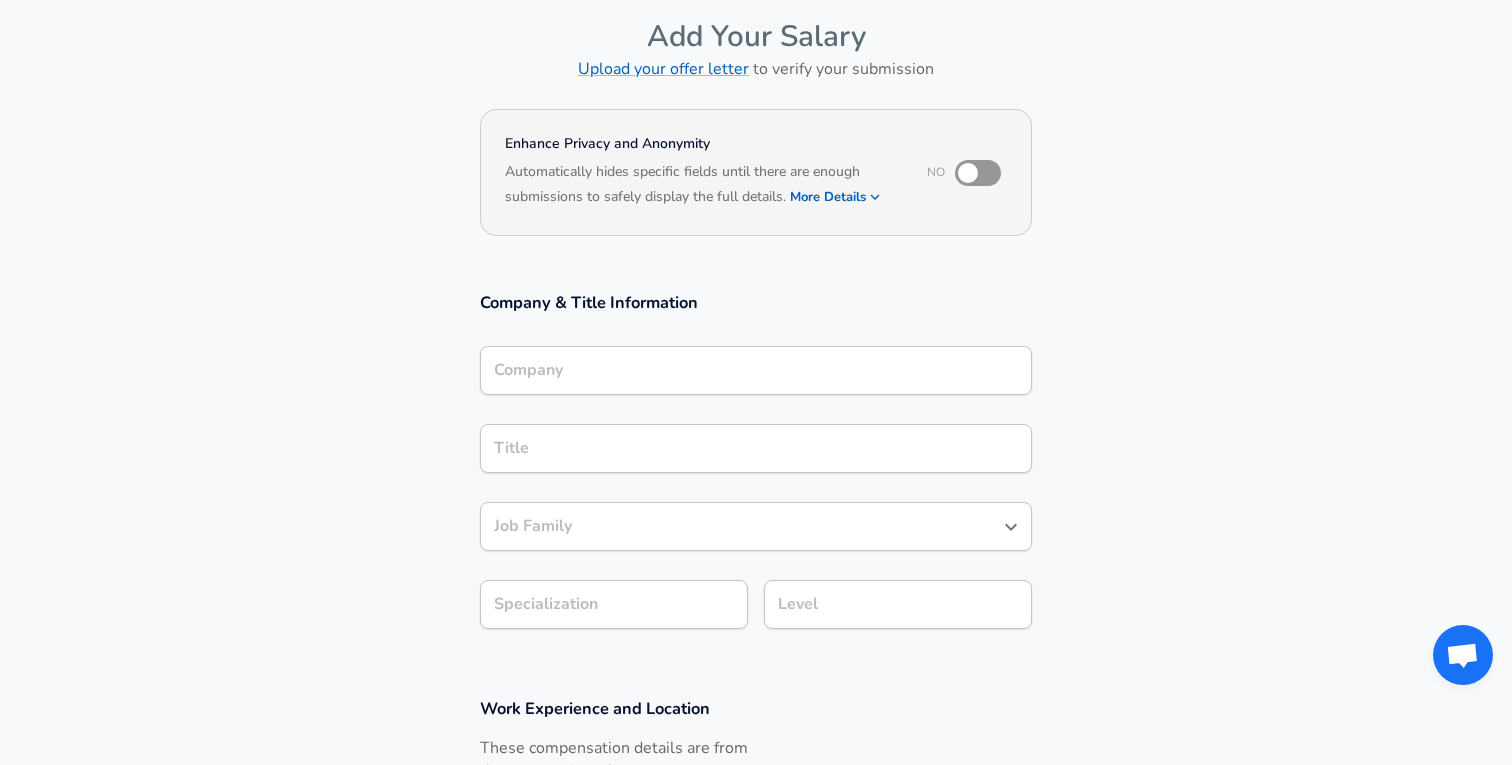 scroll, scrollTop: 106, scrollLeft: 0, axis: vertical 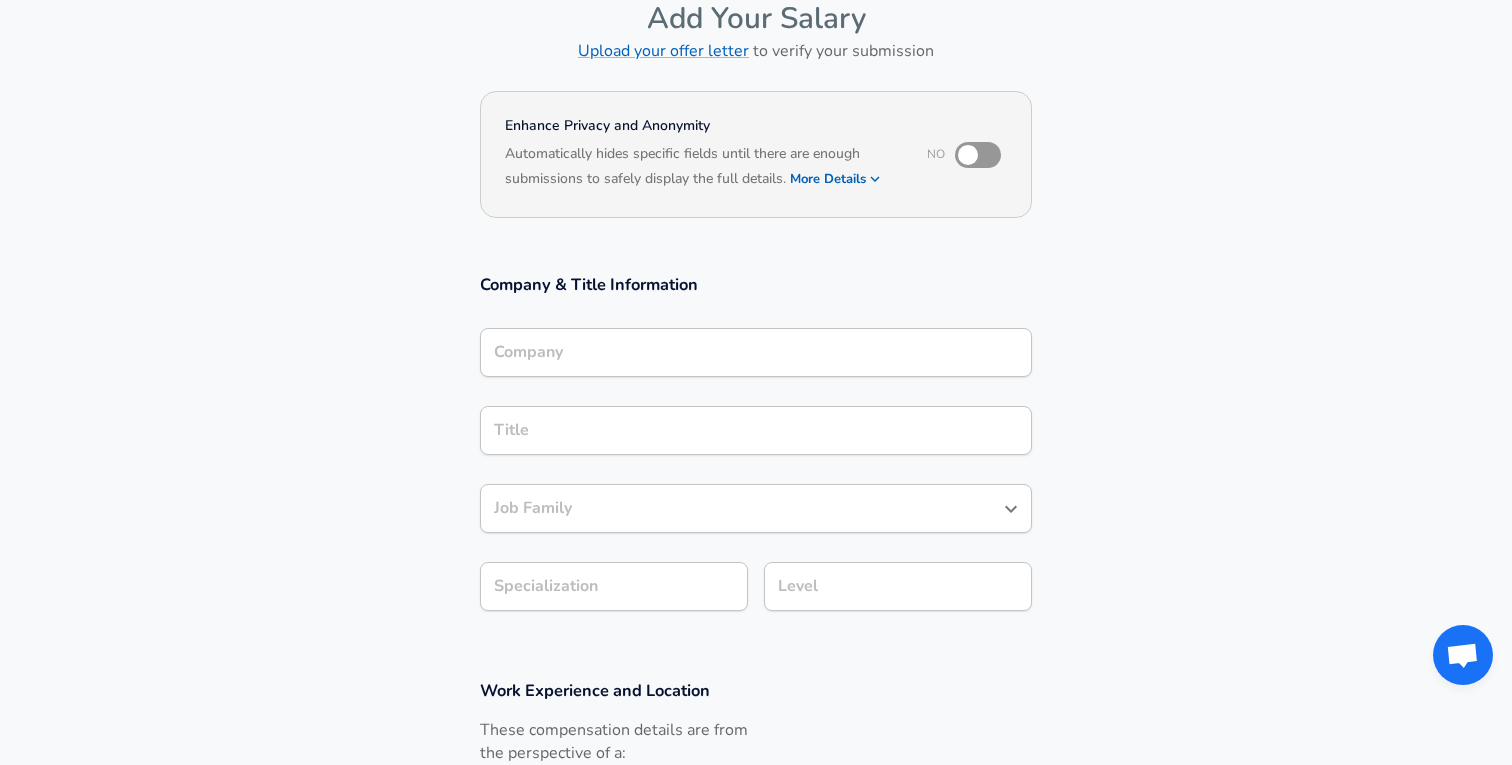 click on "Company" at bounding box center [756, 352] 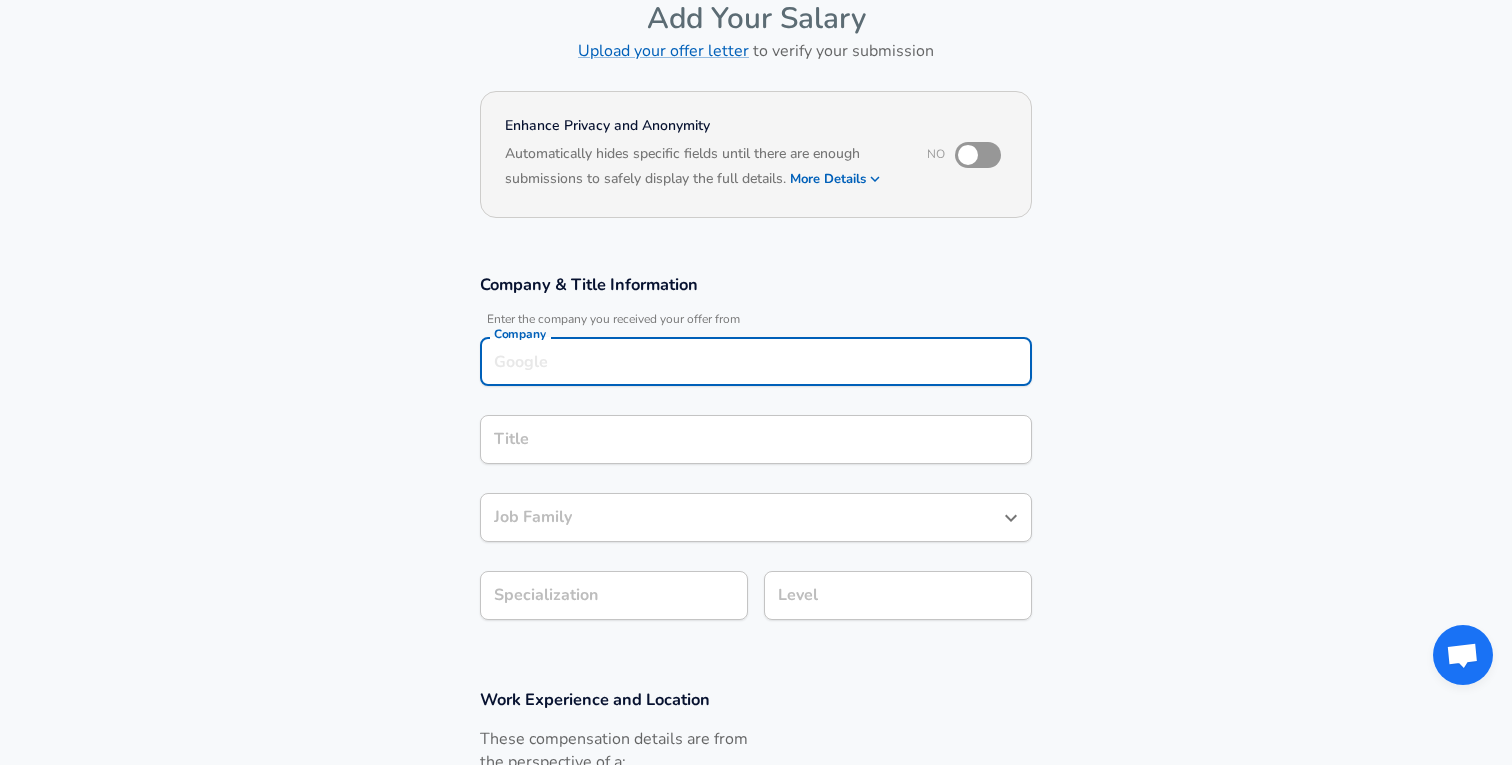 scroll, scrollTop: 126, scrollLeft: 0, axis: vertical 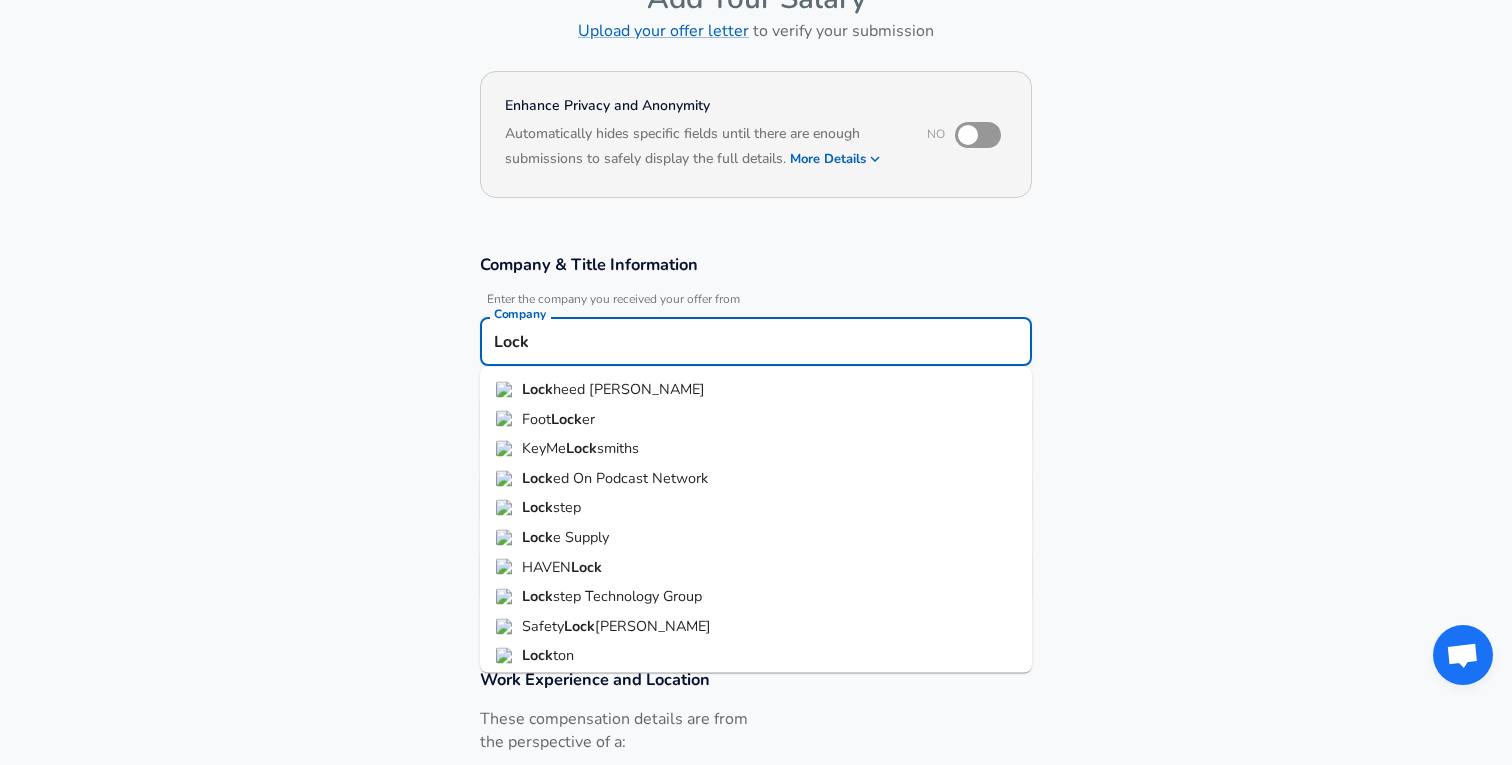 click on "Lock heed [PERSON_NAME]" at bounding box center [756, 390] 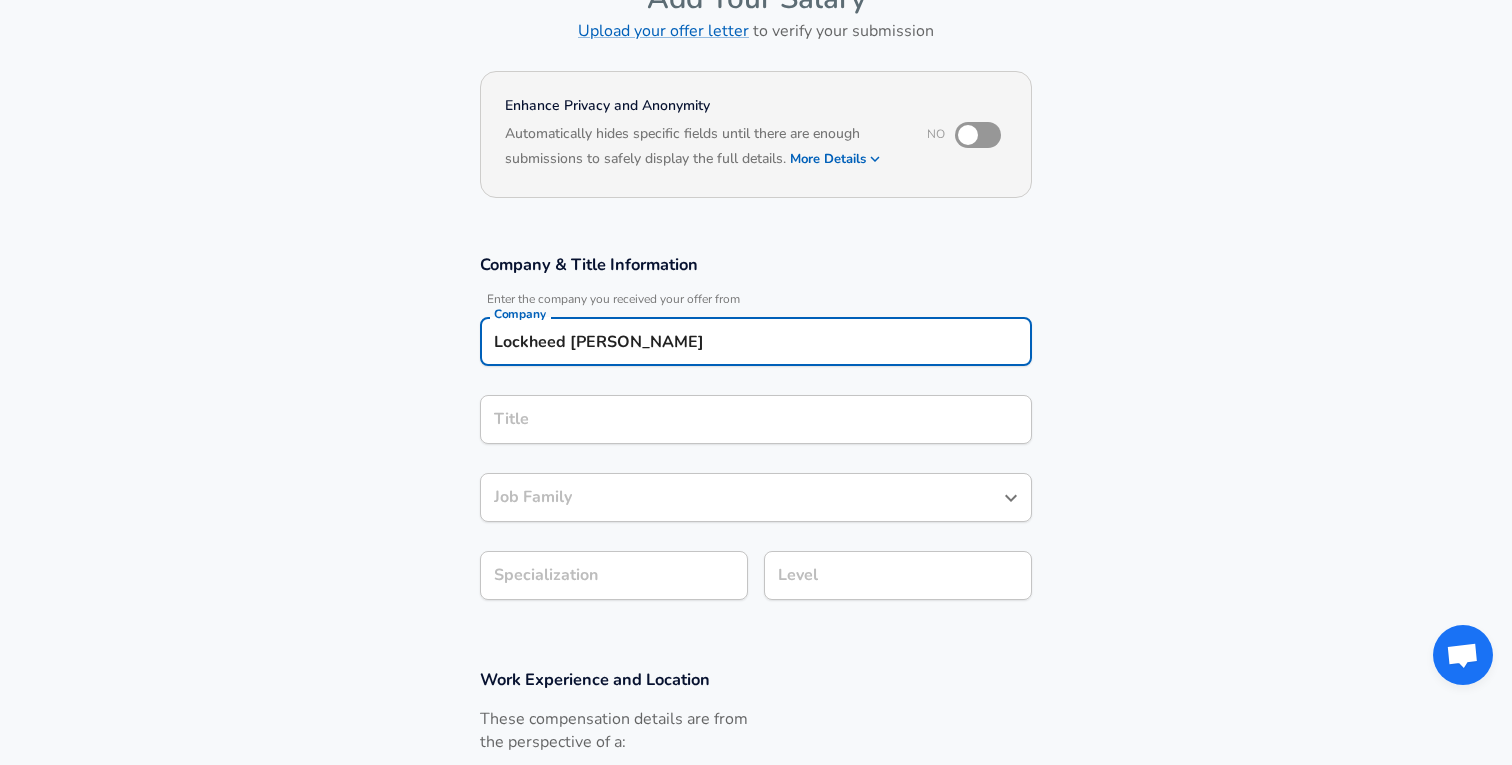 type on "Lockheed [PERSON_NAME]" 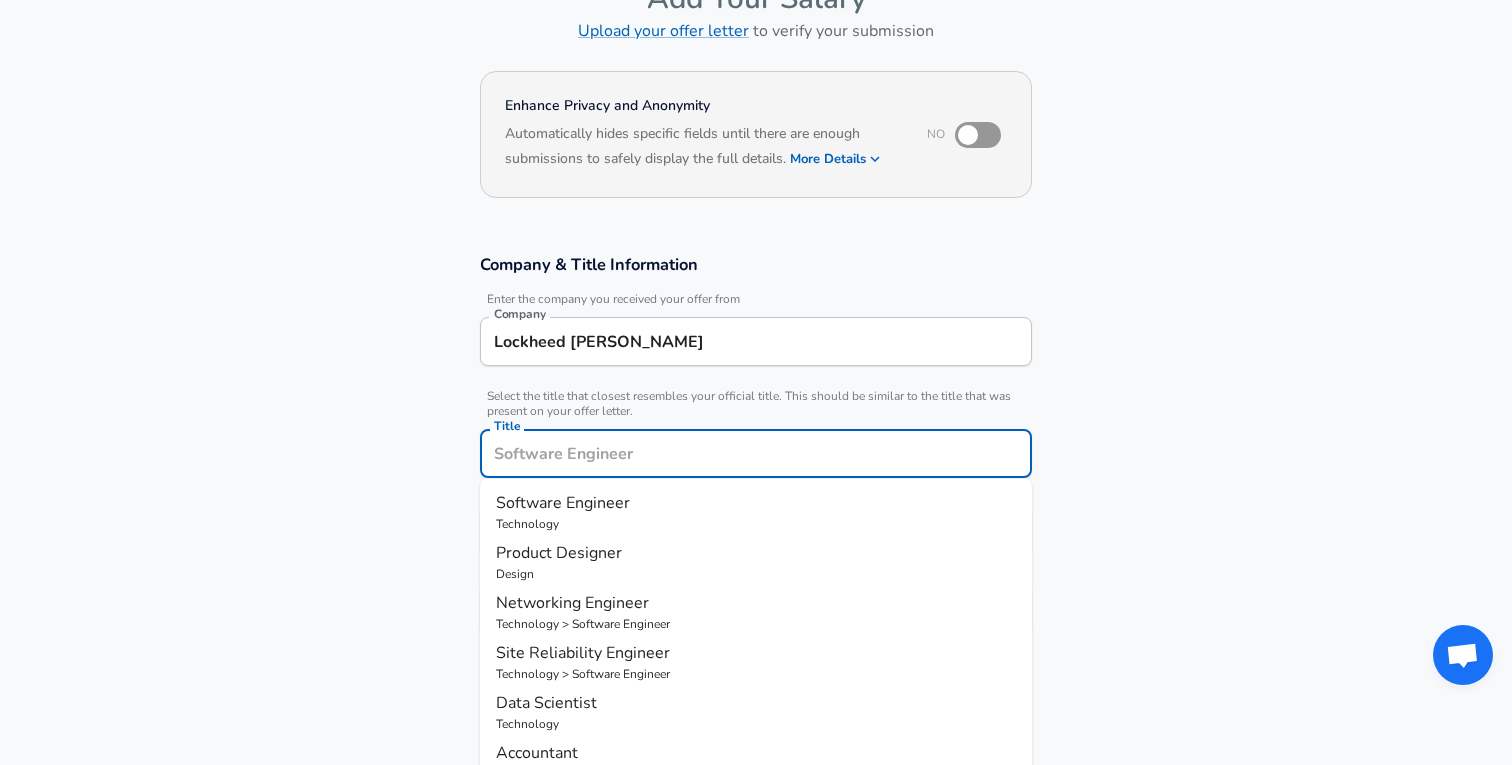 scroll, scrollTop: 166, scrollLeft: 0, axis: vertical 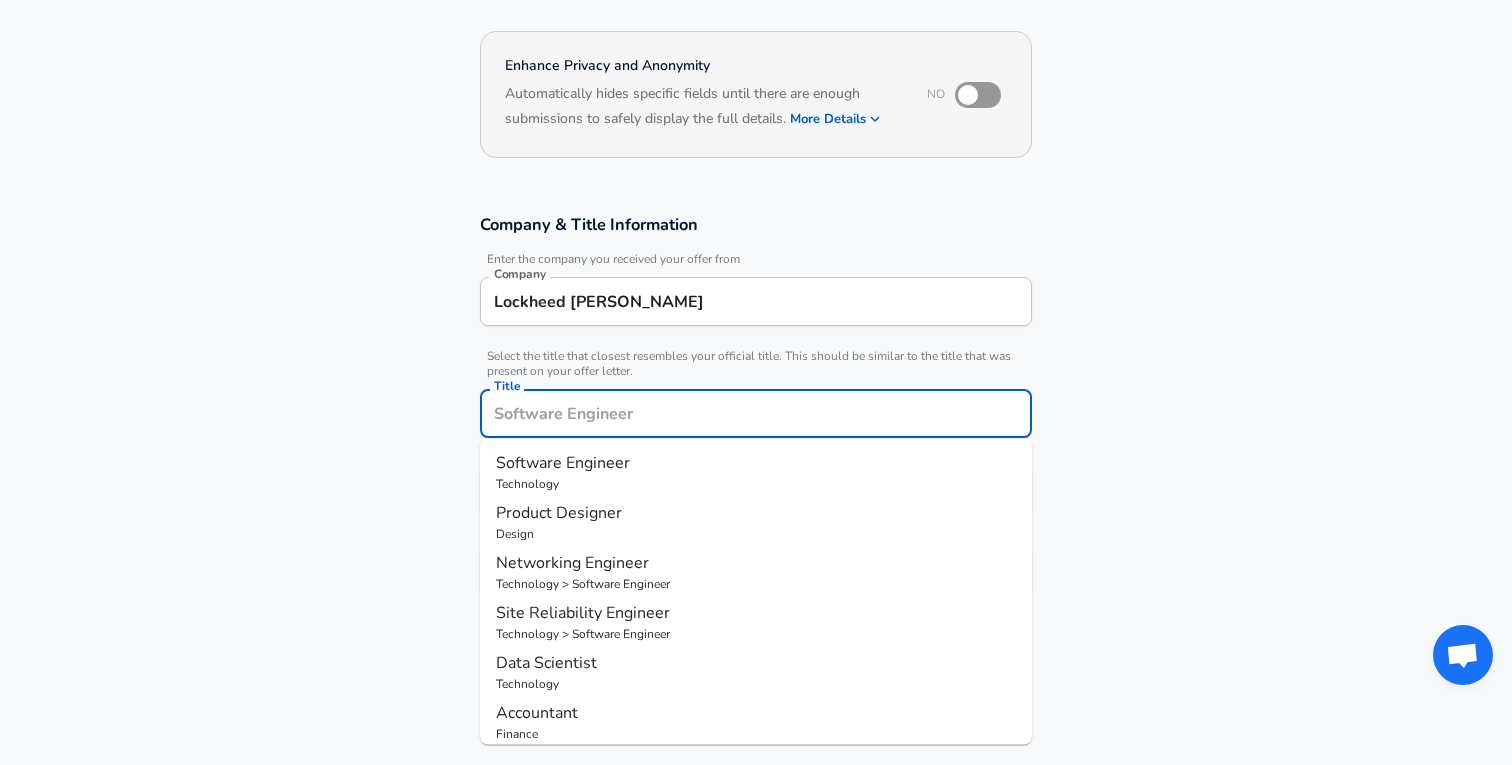 click on "Title" at bounding box center [756, 413] 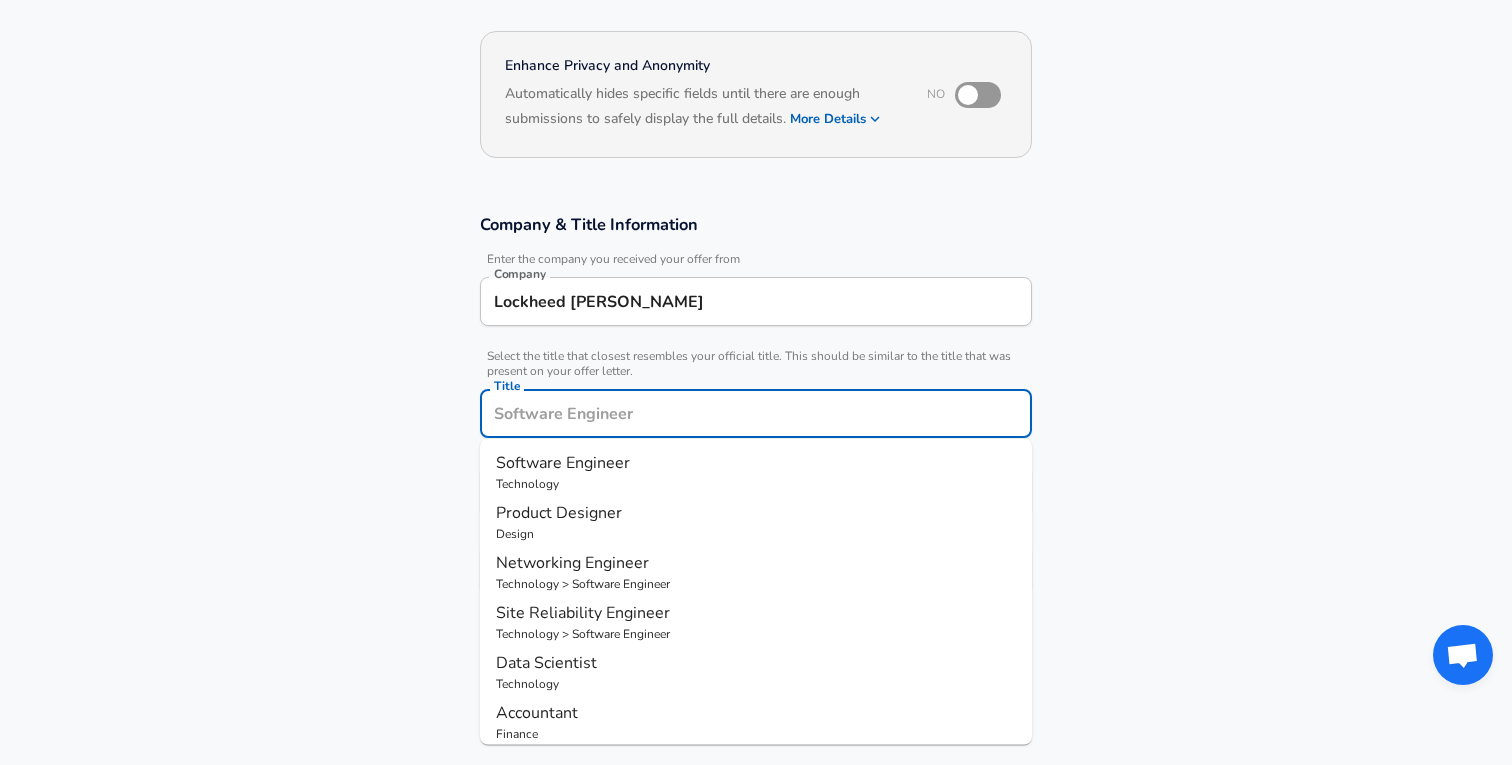 click on "Software Engineer" at bounding box center (563, 463) 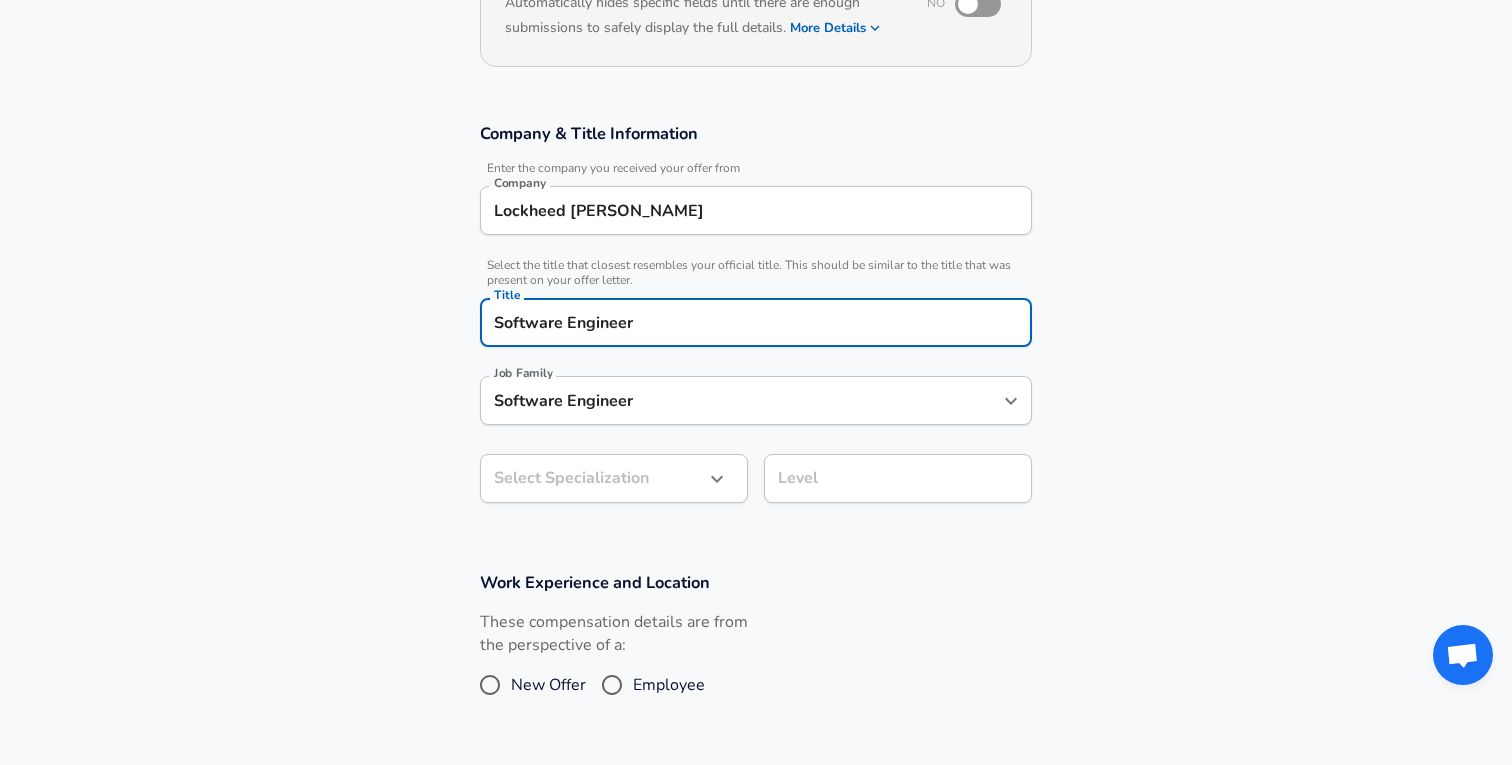 scroll, scrollTop: 317, scrollLeft: 0, axis: vertical 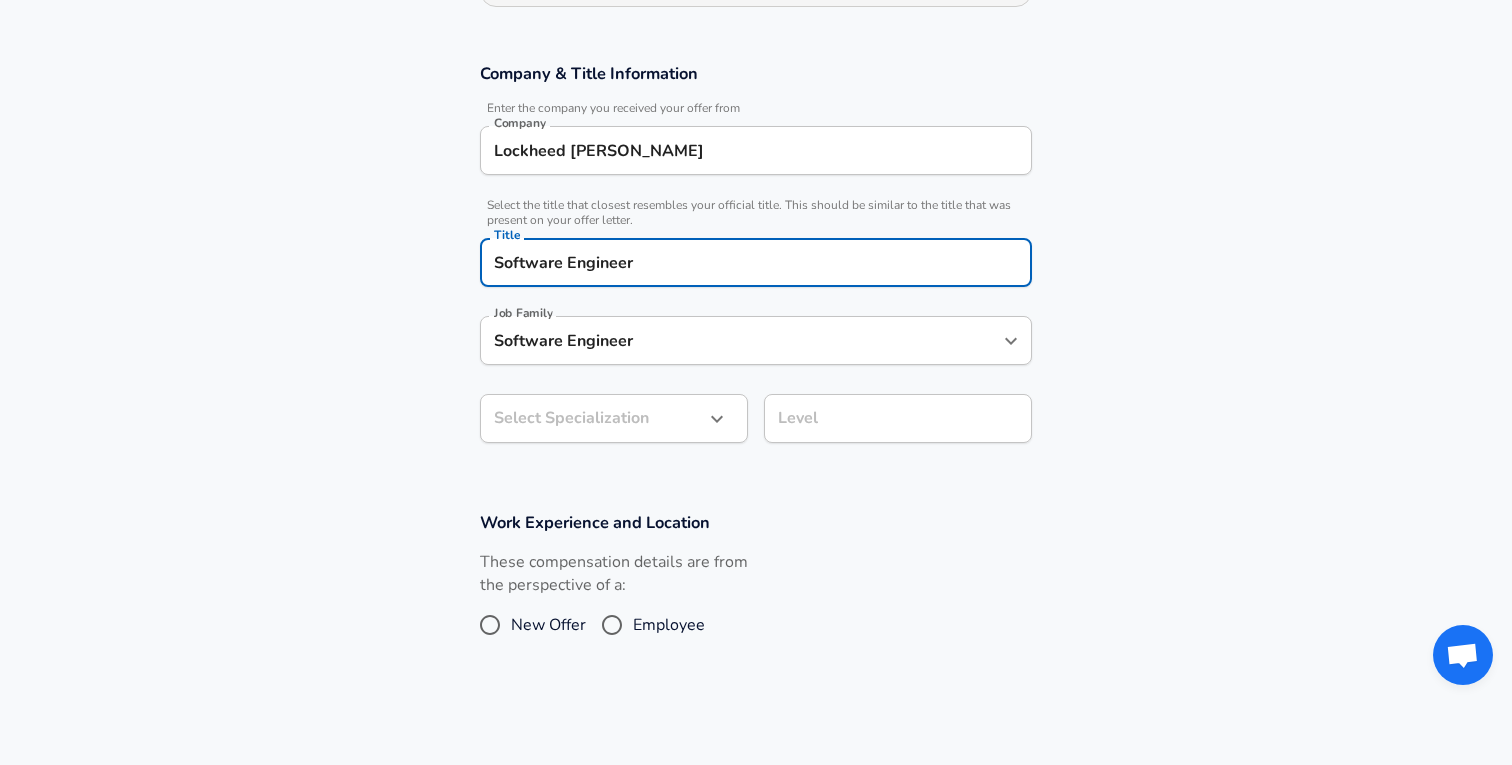 click on "Restart Add Your Salary Upload your offer letter   to verify your submission Enhance Privacy and Anonymity No Automatically hides specific fields until there are enough submissions to safely display the full details.   More Details Based on your submission and the data points that we have already collected, we will automatically hide and anonymize specific fields if there aren't enough data points to remain sufficiently anonymous. Company & Title Information   Enter the company you received your offer from Company Lockheed [PERSON_NAME] Company   Select the title that closest resembles your official title. This should be similar to the title that was present on your offer letter. Title Software Engineer Title Job Family Software Engineer Job Family Select Specialization ​ Select Specialization Level Level Work Experience and Location These compensation details are from the perspective of a: New Offer Employee Submit Salary By continuing, you are agreeing to [DOMAIN_NAME][PERSON_NAME]'s   Terms of Use   and   Privacy Policy . 2025" at bounding box center [756, 65] 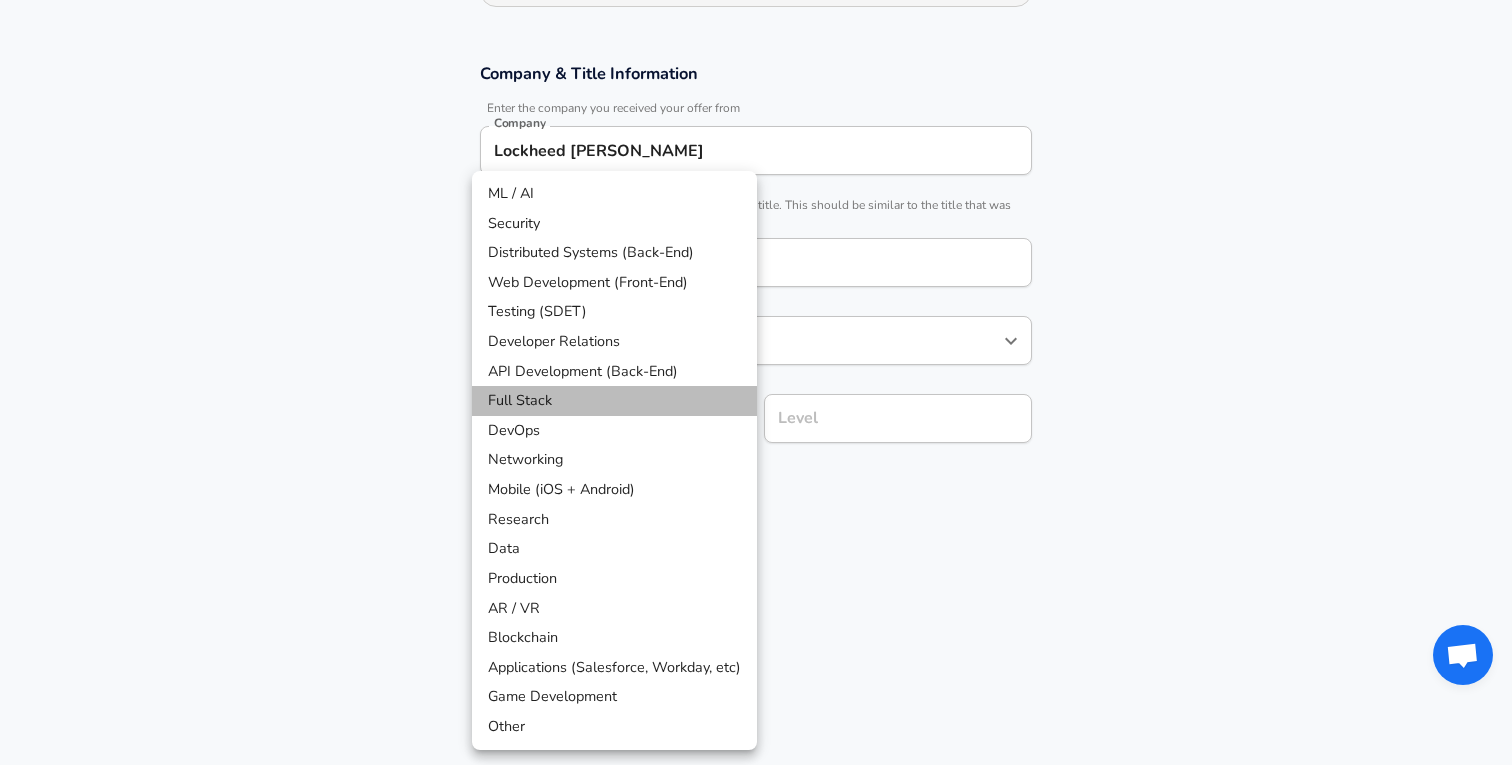 click on "Full Stack" at bounding box center (614, 401) 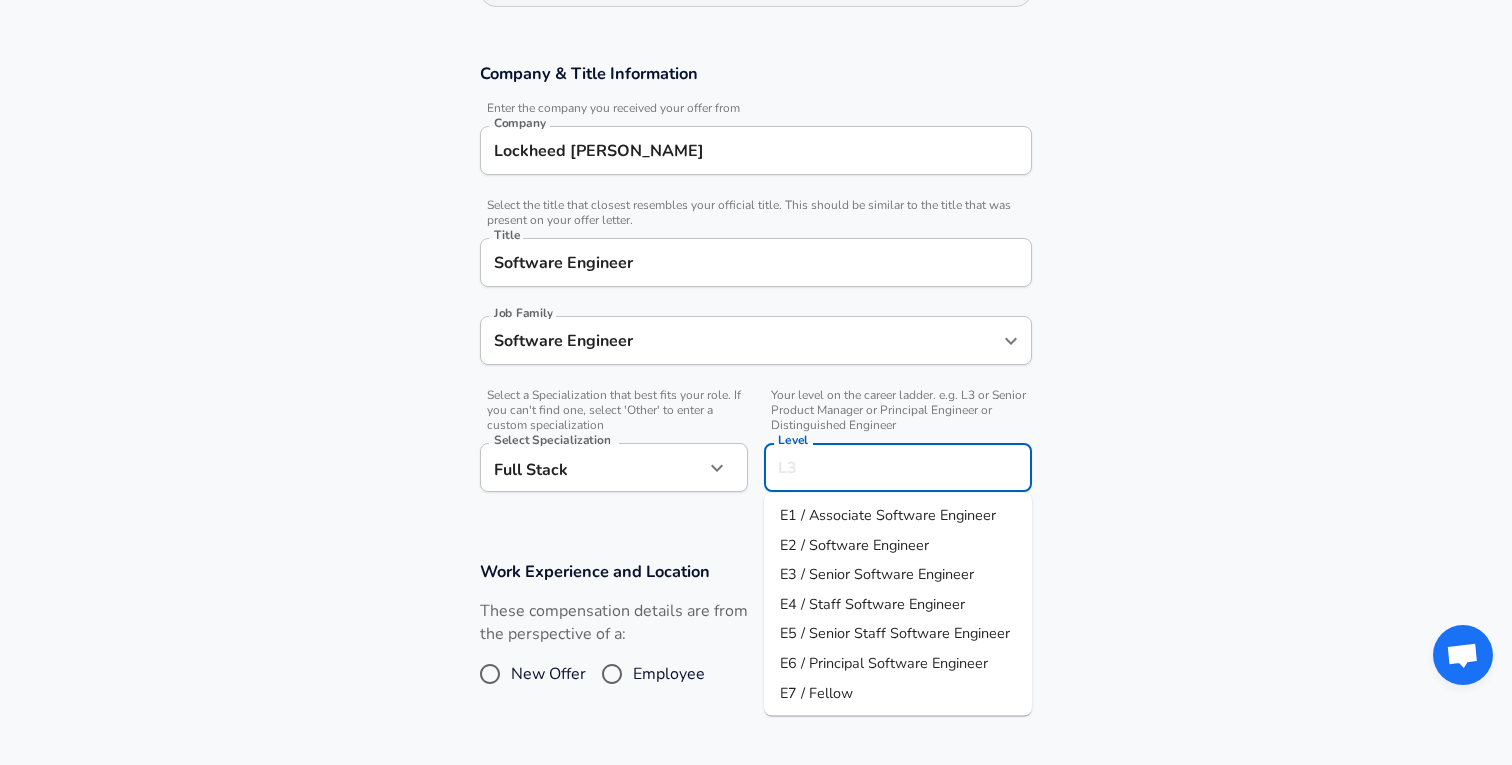 scroll, scrollTop: 357, scrollLeft: 0, axis: vertical 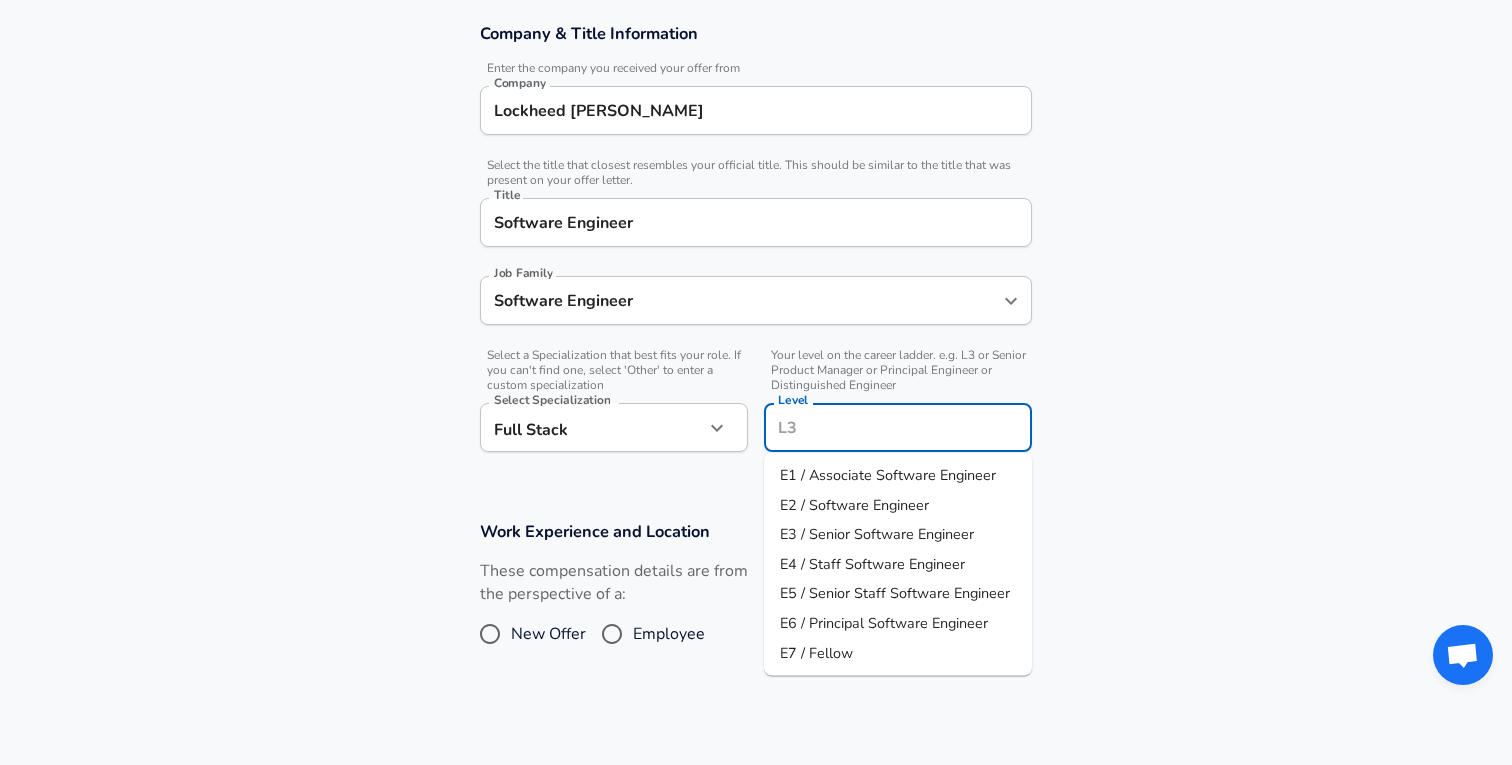 click on "Level" at bounding box center [898, 427] 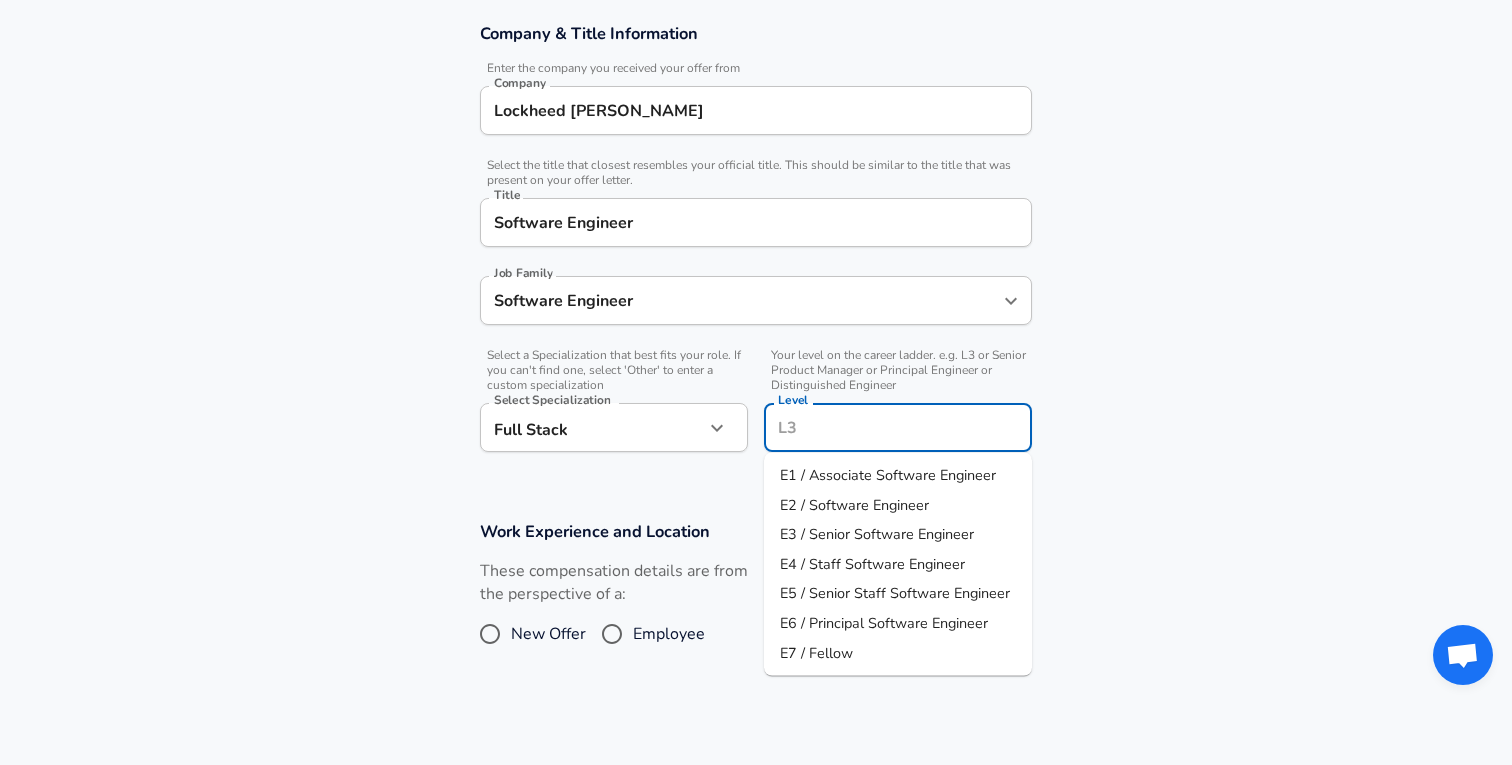 click on "E2 / Software Engineer" at bounding box center (854, 504) 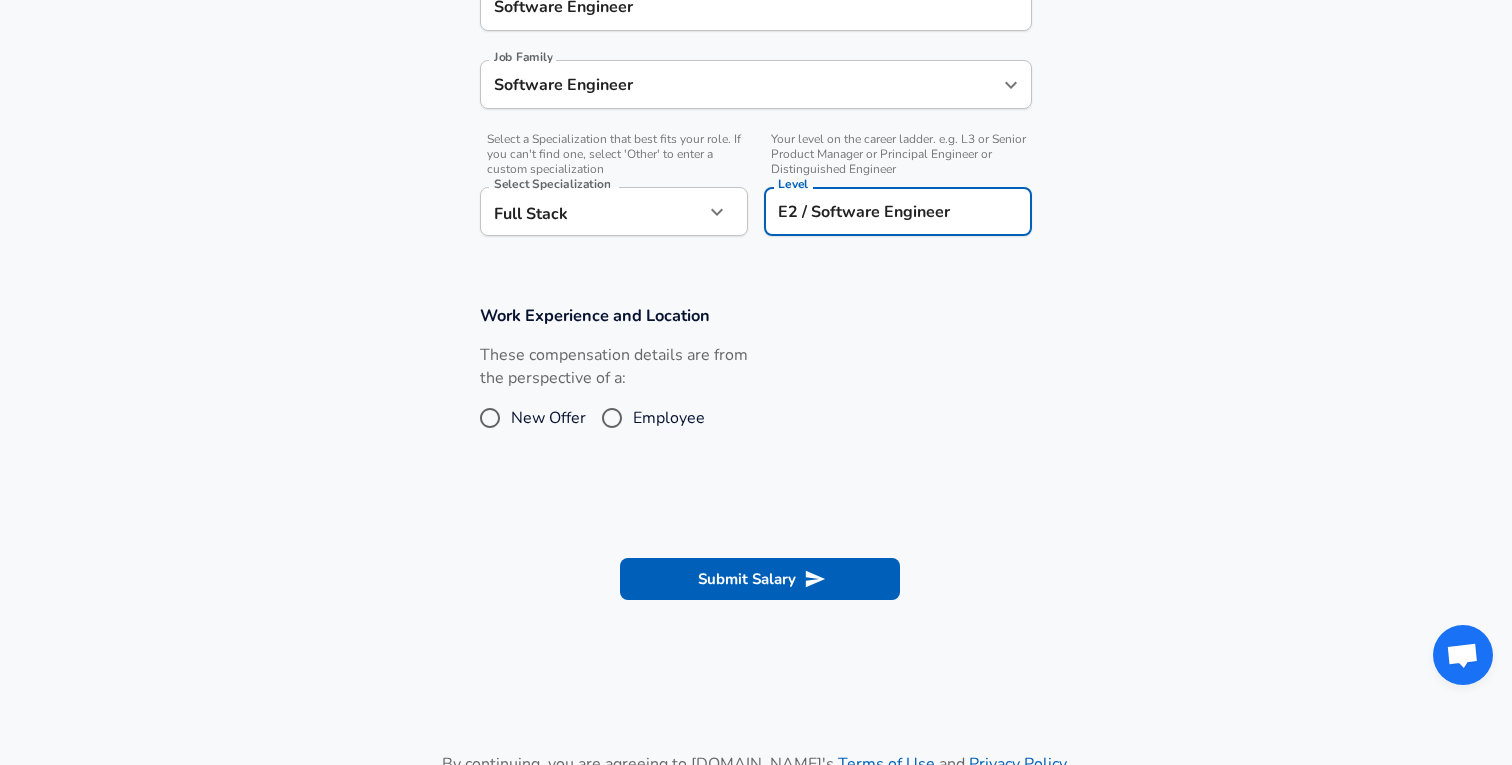 scroll, scrollTop: 576, scrollLeft: 0, axis: vertical 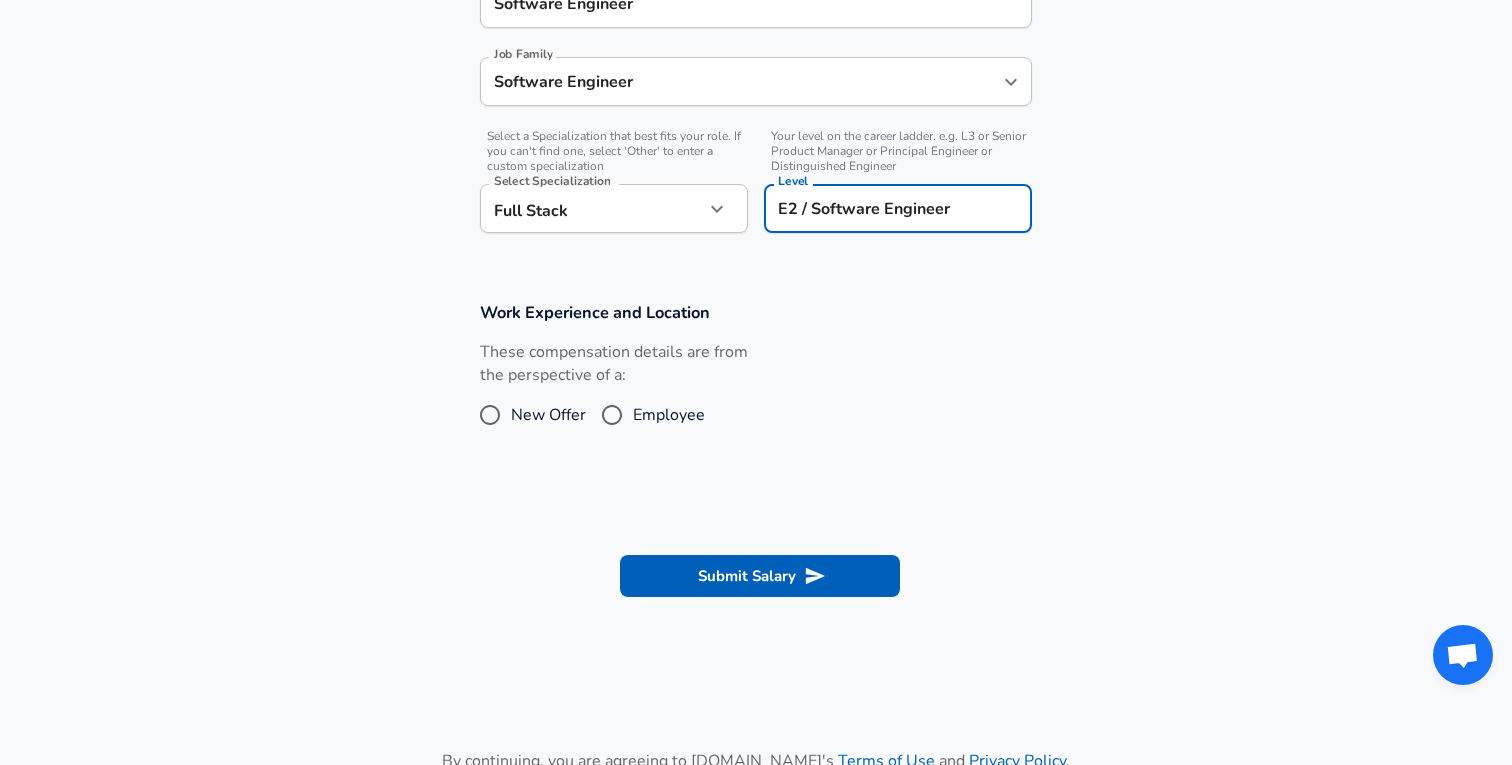 click on "Employee" at bounding box center (612, 415) 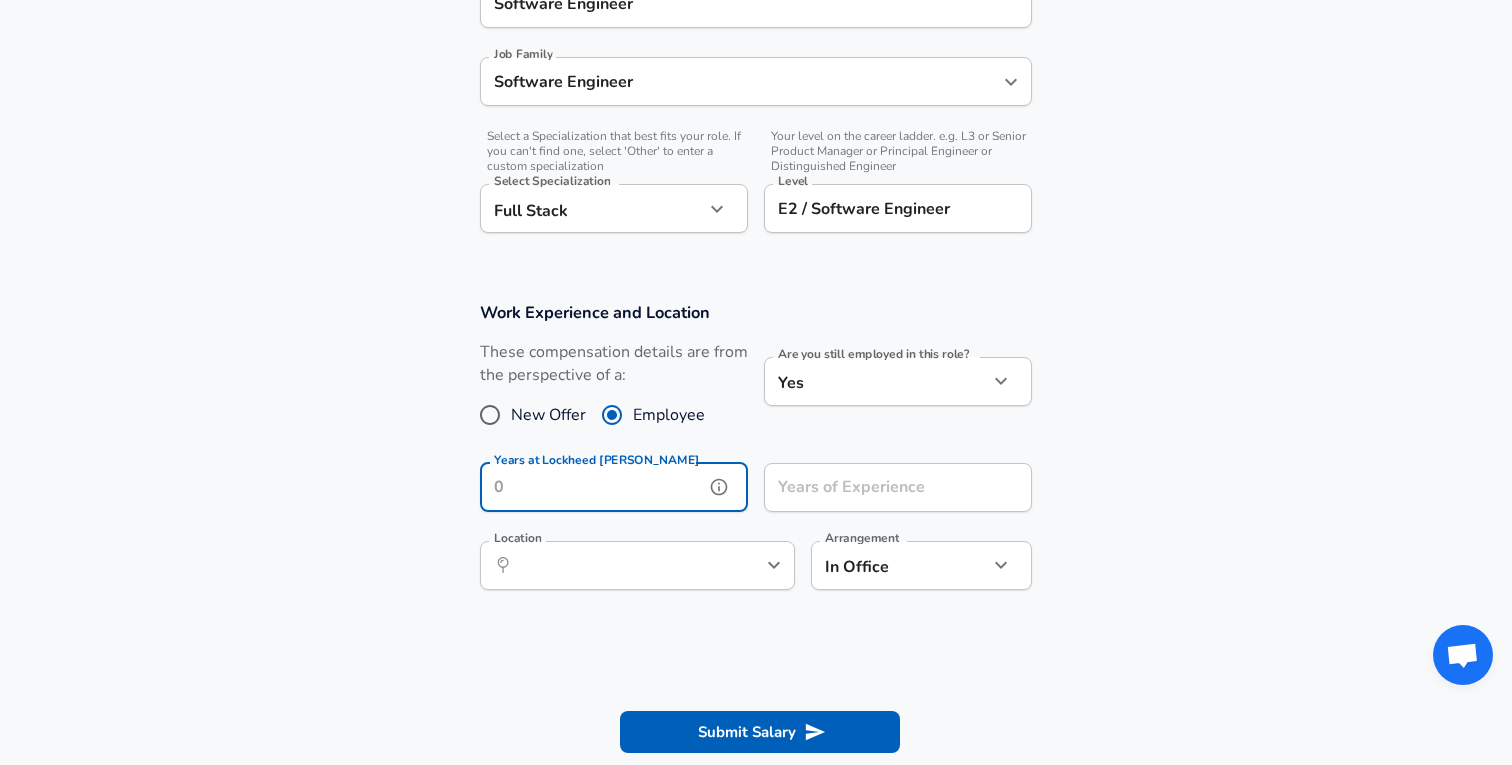 click on "Years at Lockheed [PERSON_NAME]" at bounding box center [592, 487] 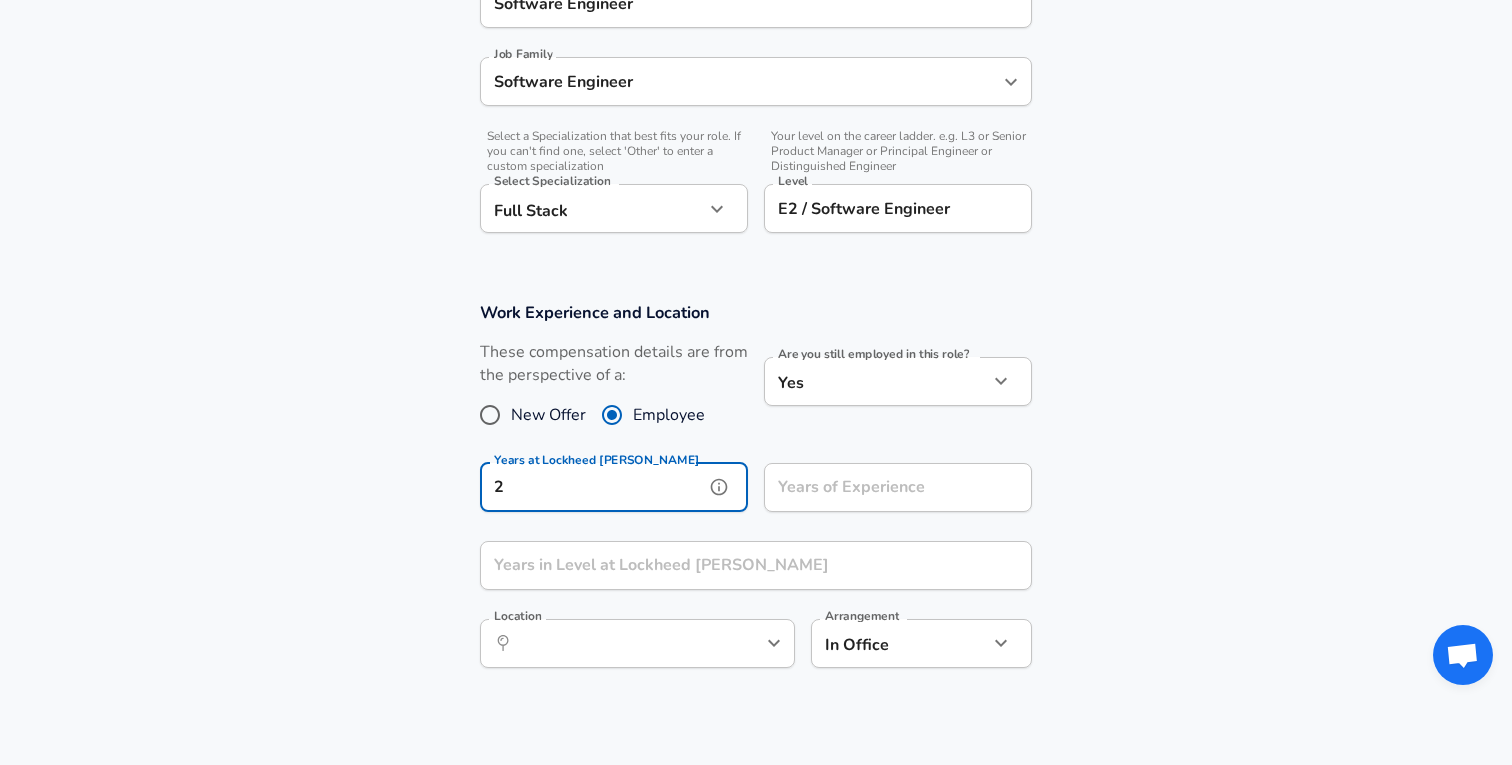 type on "2" 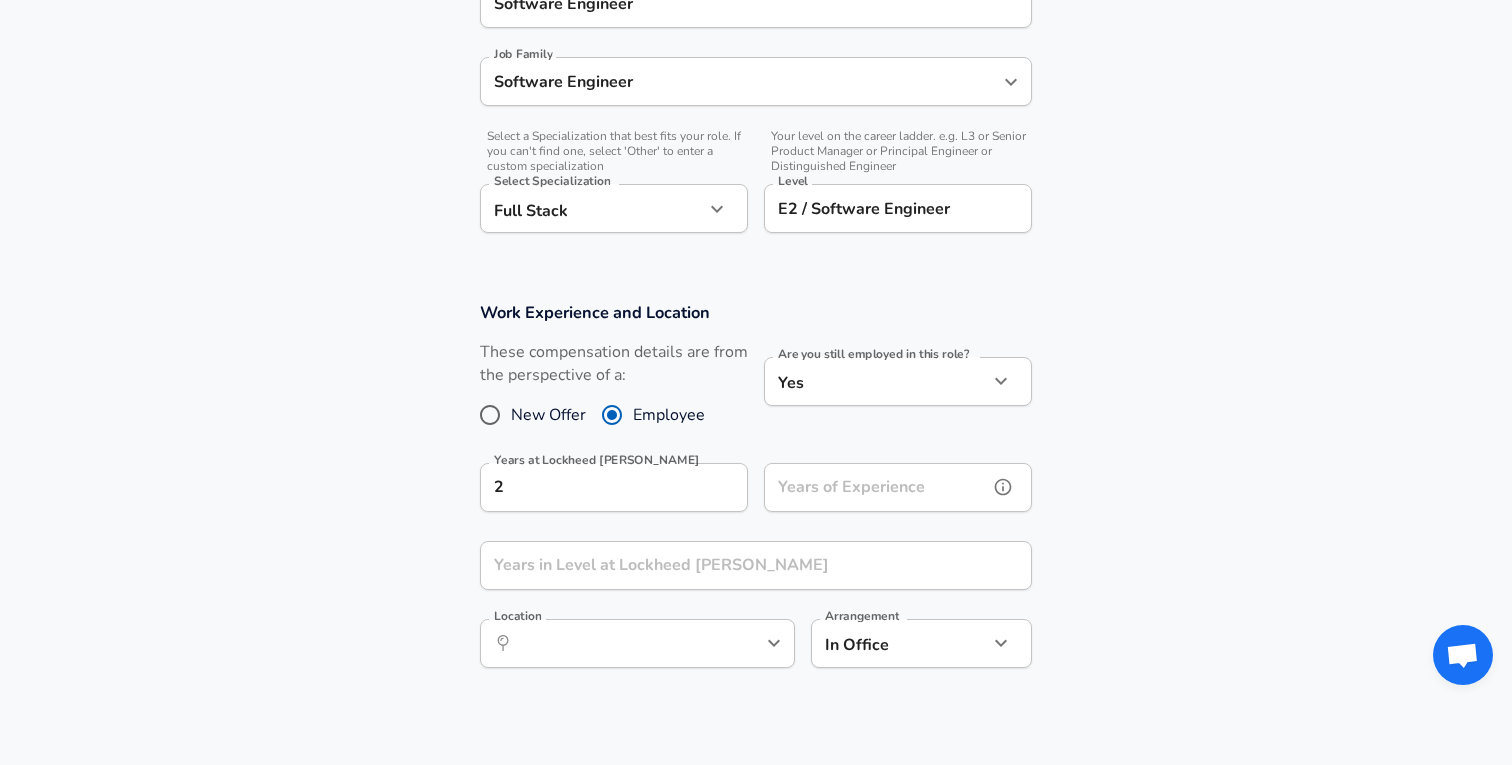 click on "Years of Experience" at bounding box center (876, 487) 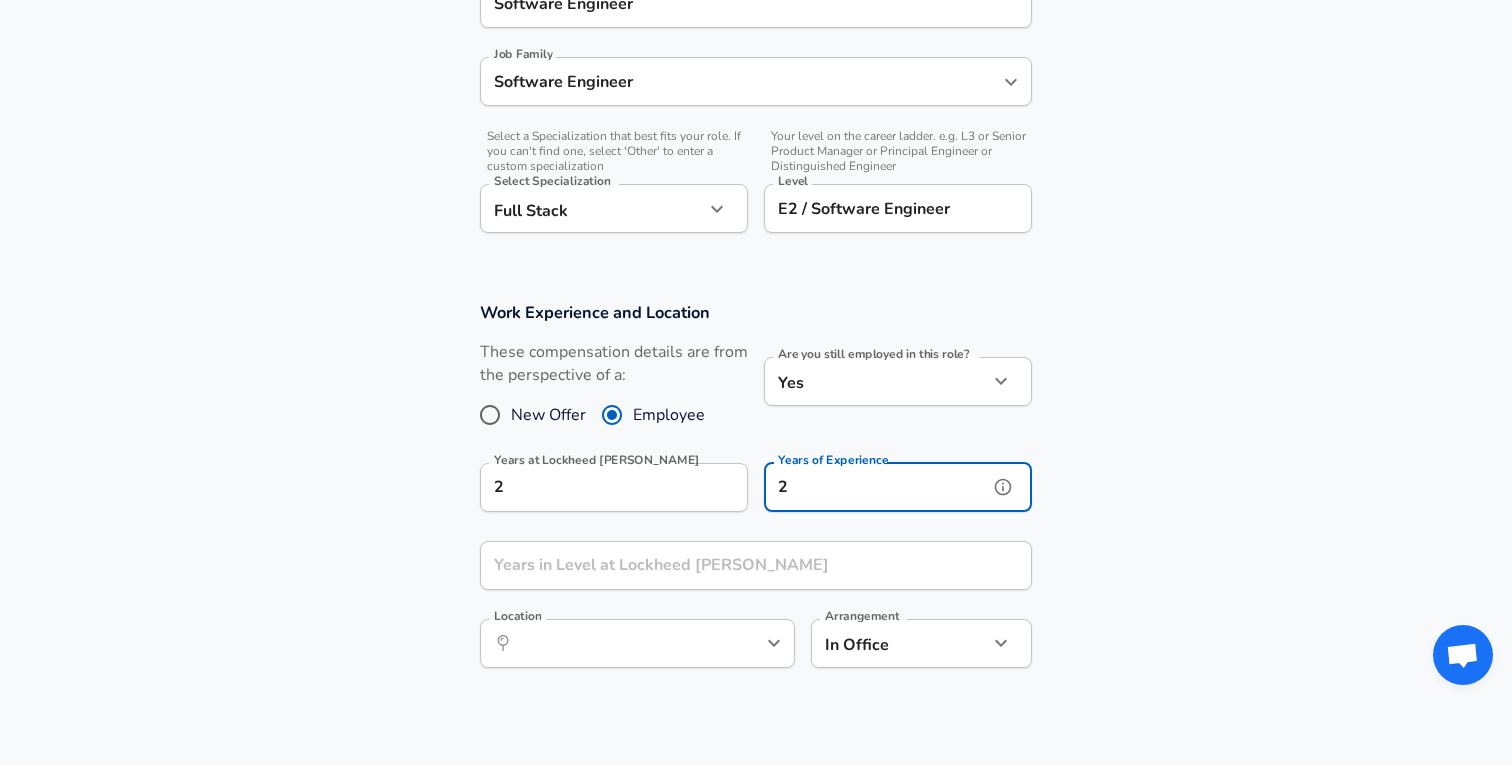 type on "2" 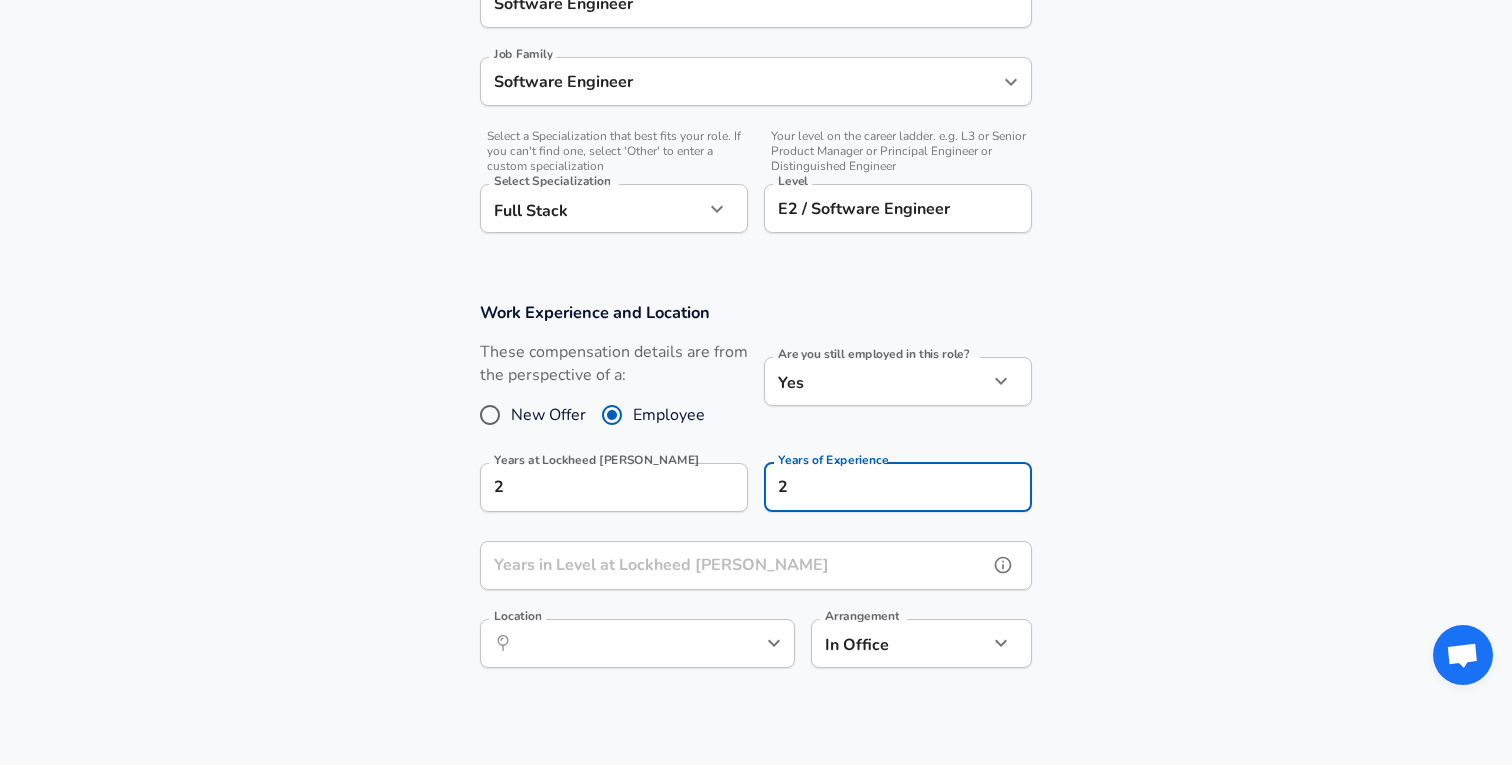 click on "Years in Level at Lockheed [PERSON_NAME]" at bounding box center (734, 565) 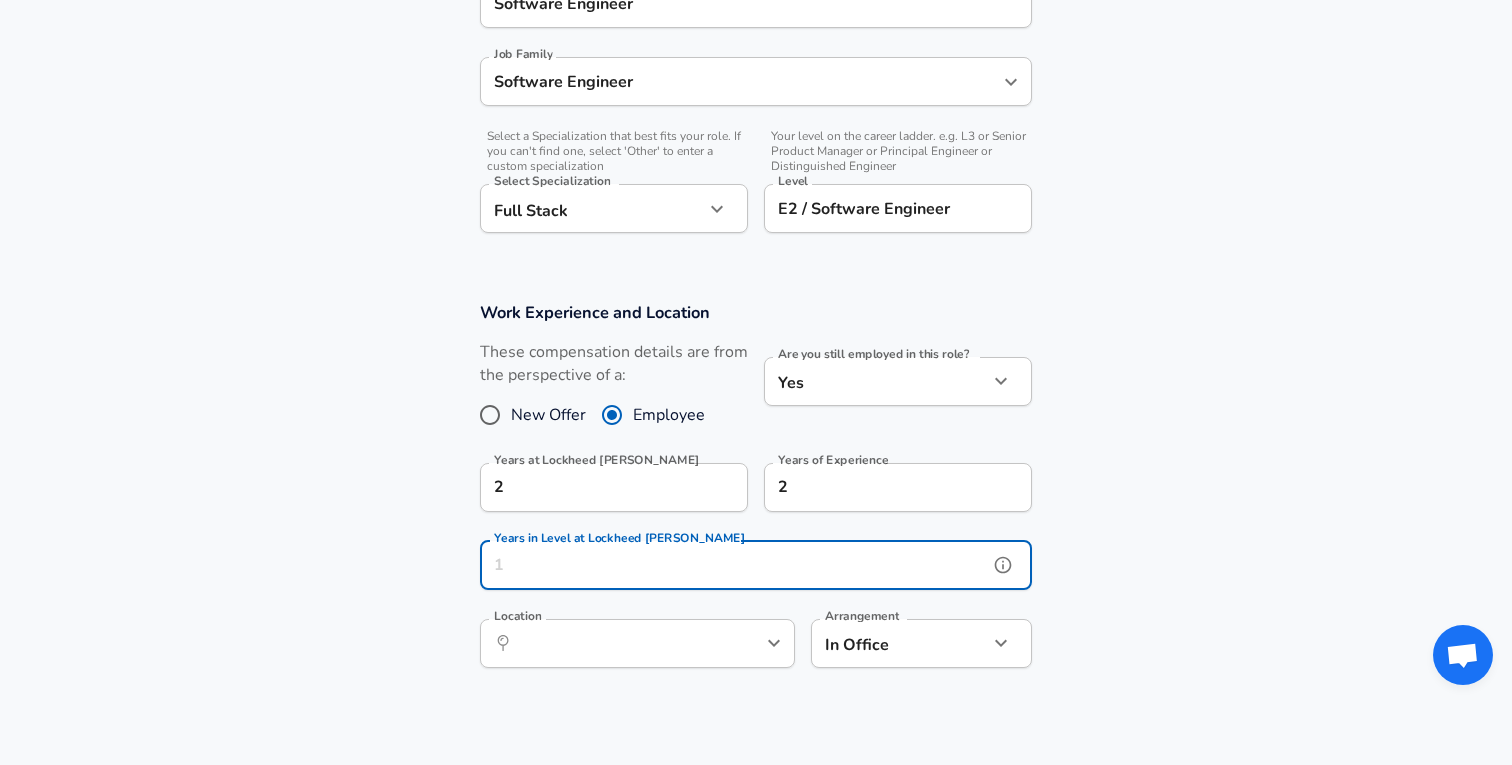 type on "-" 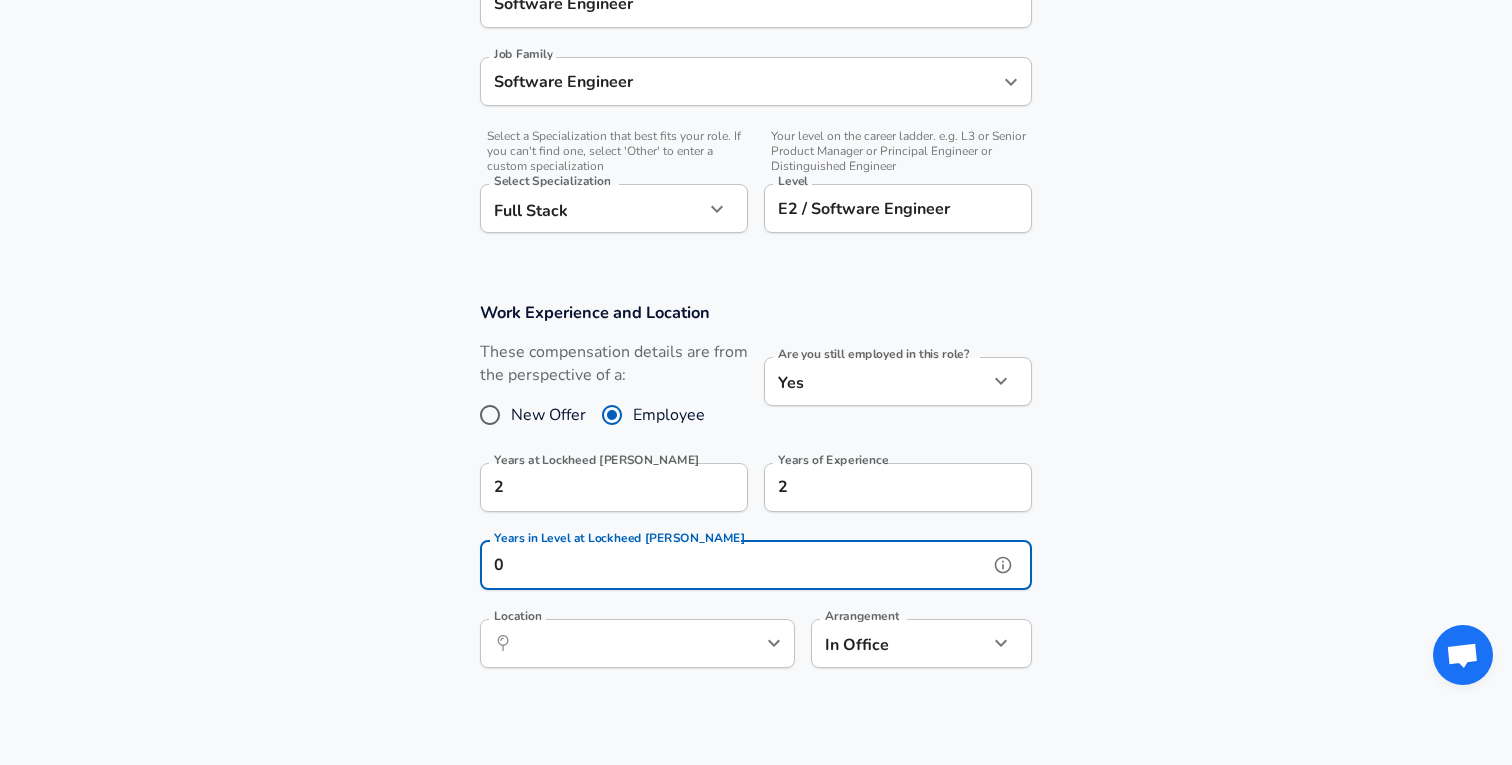 type on "0" 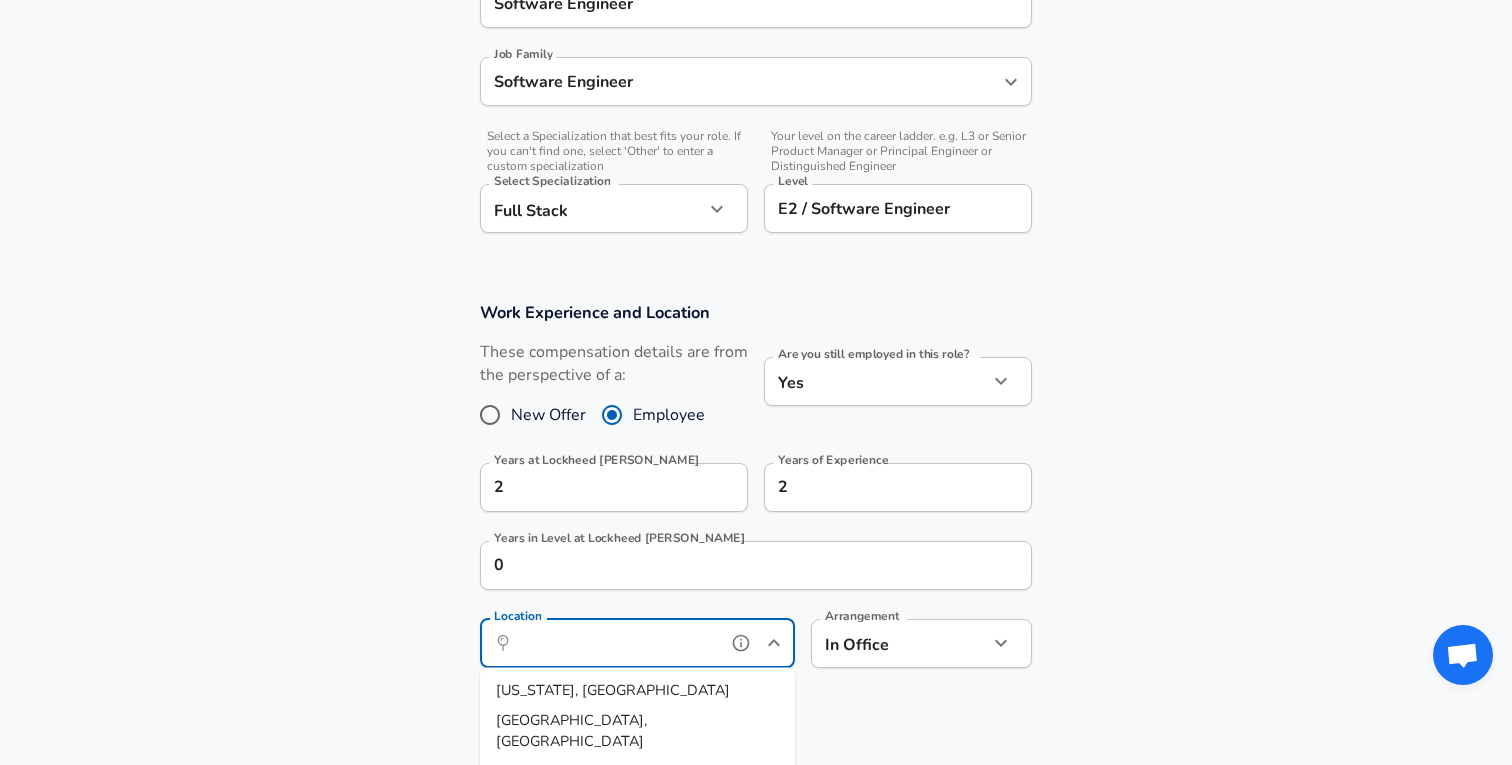 click on "Location" at bounding box center (615, 643) 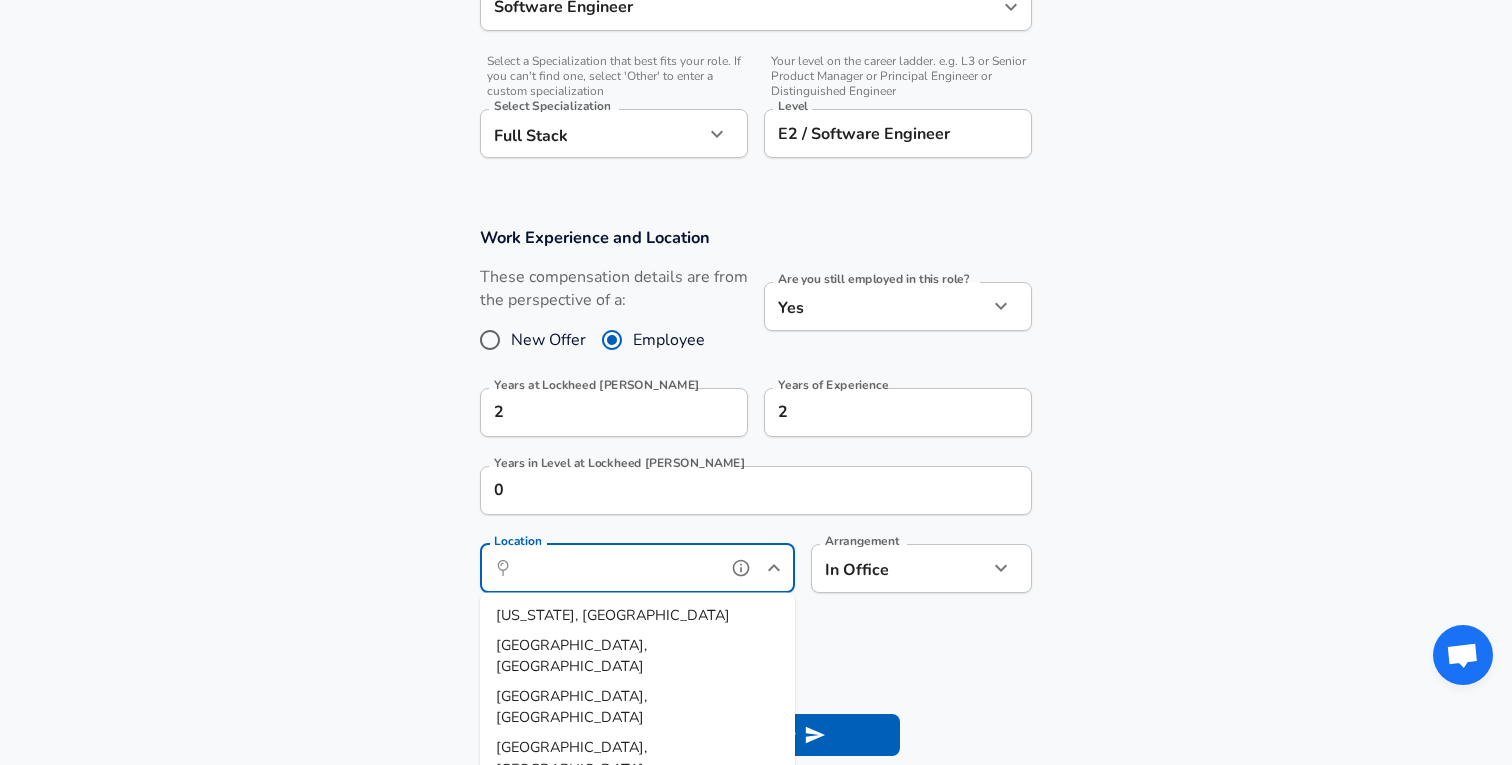 scroll, scrollTop: 667, scrollLeft: 0, axis: vertical 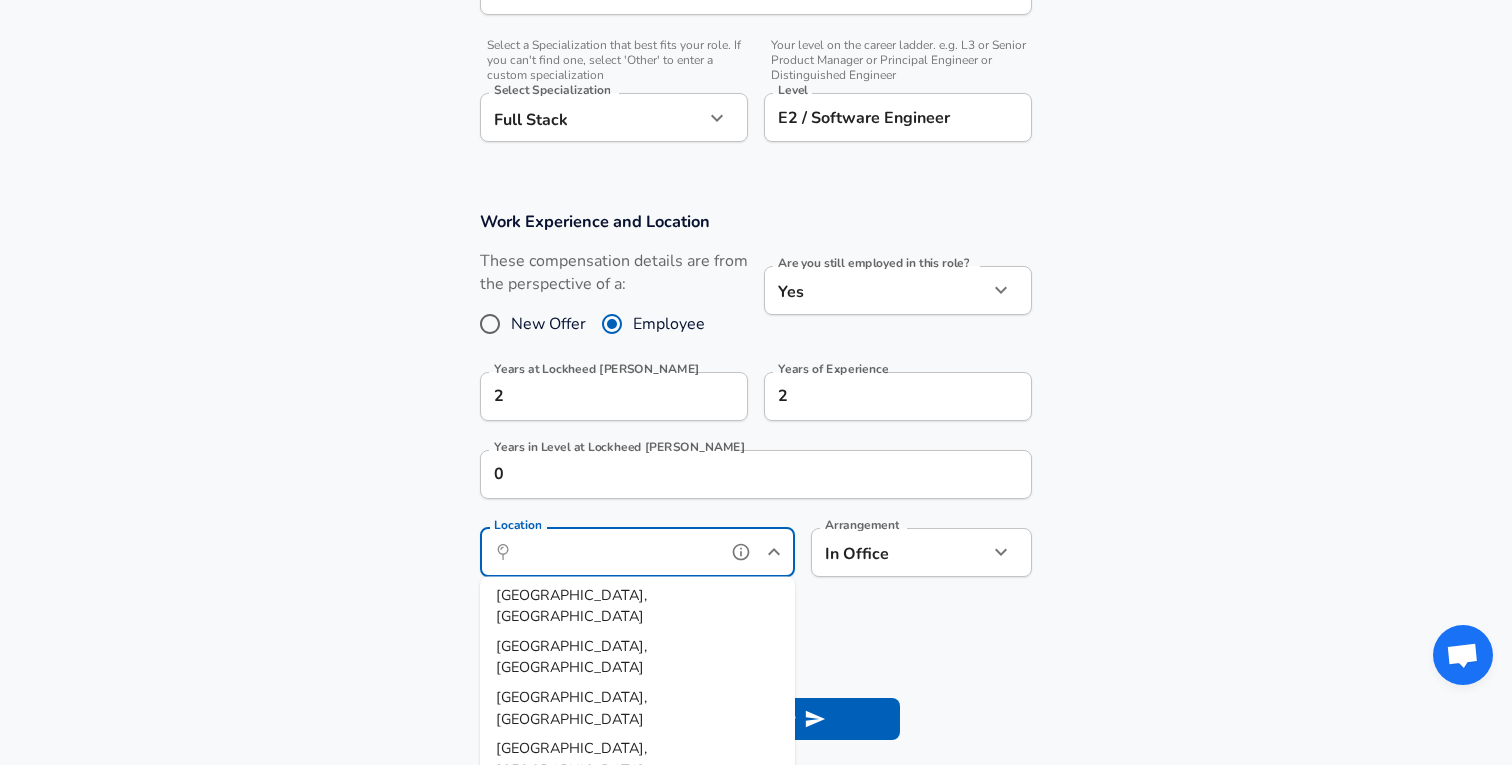 type on "D" 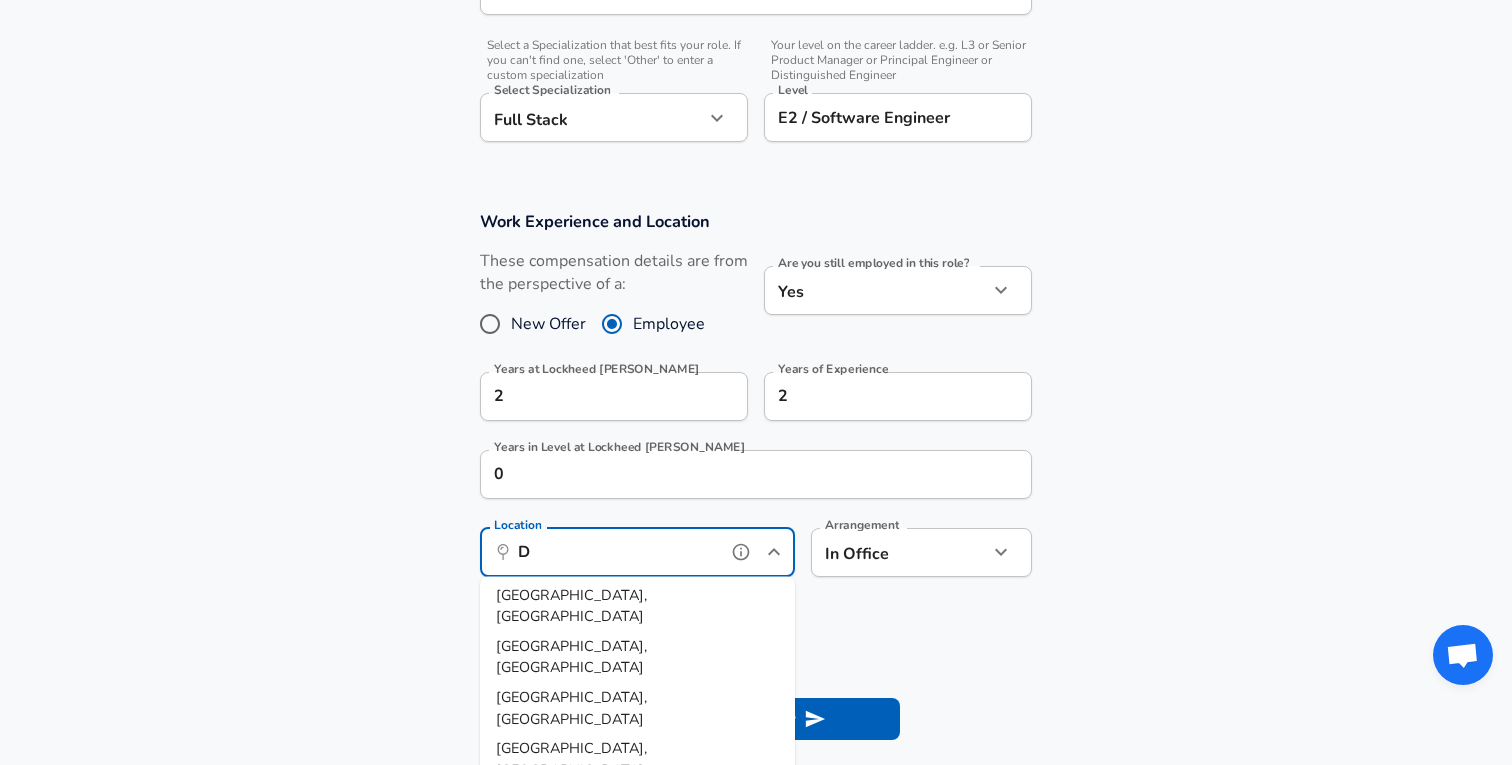 scroll, scrollTop: 0, scrollLeft: 0, axis: both 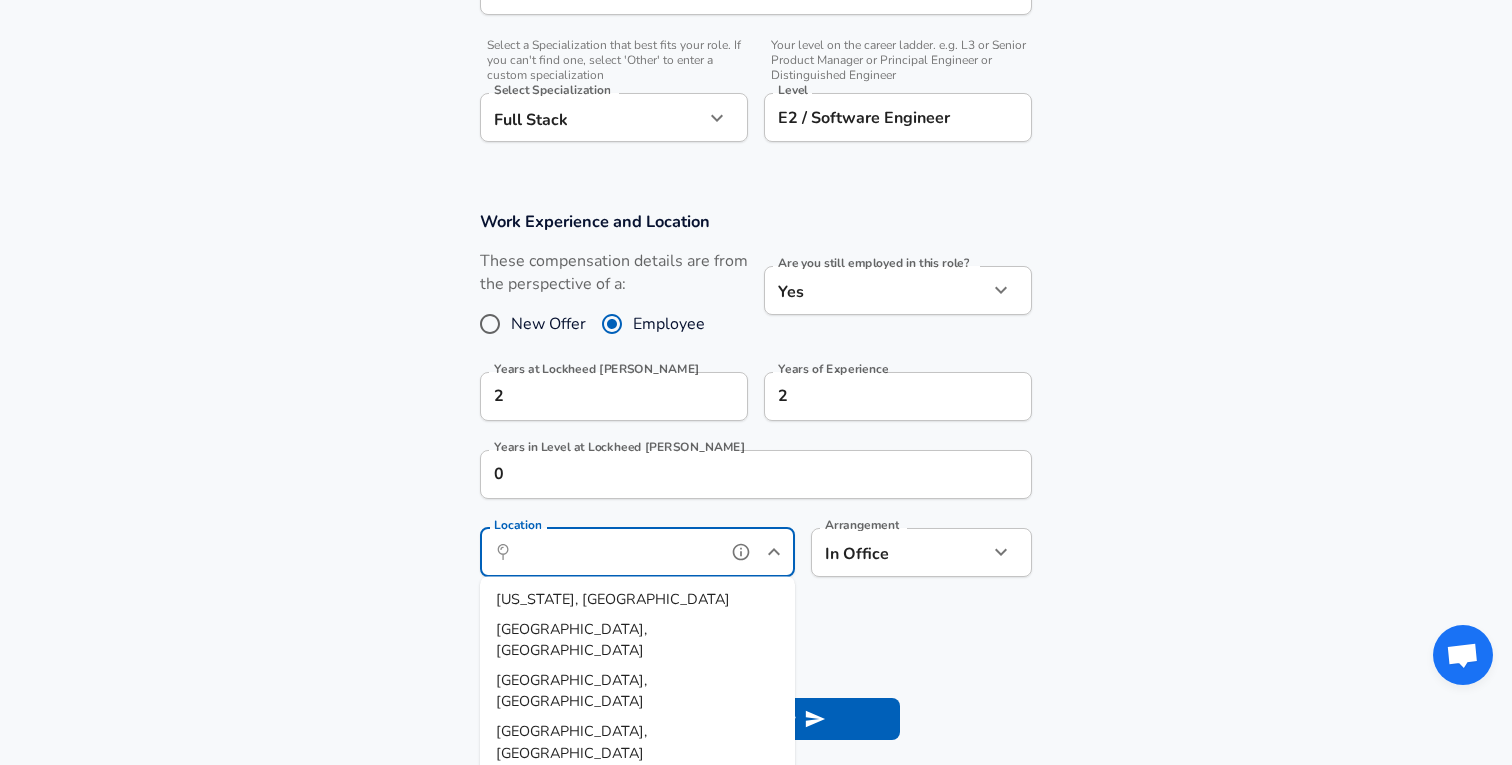 type on "L" 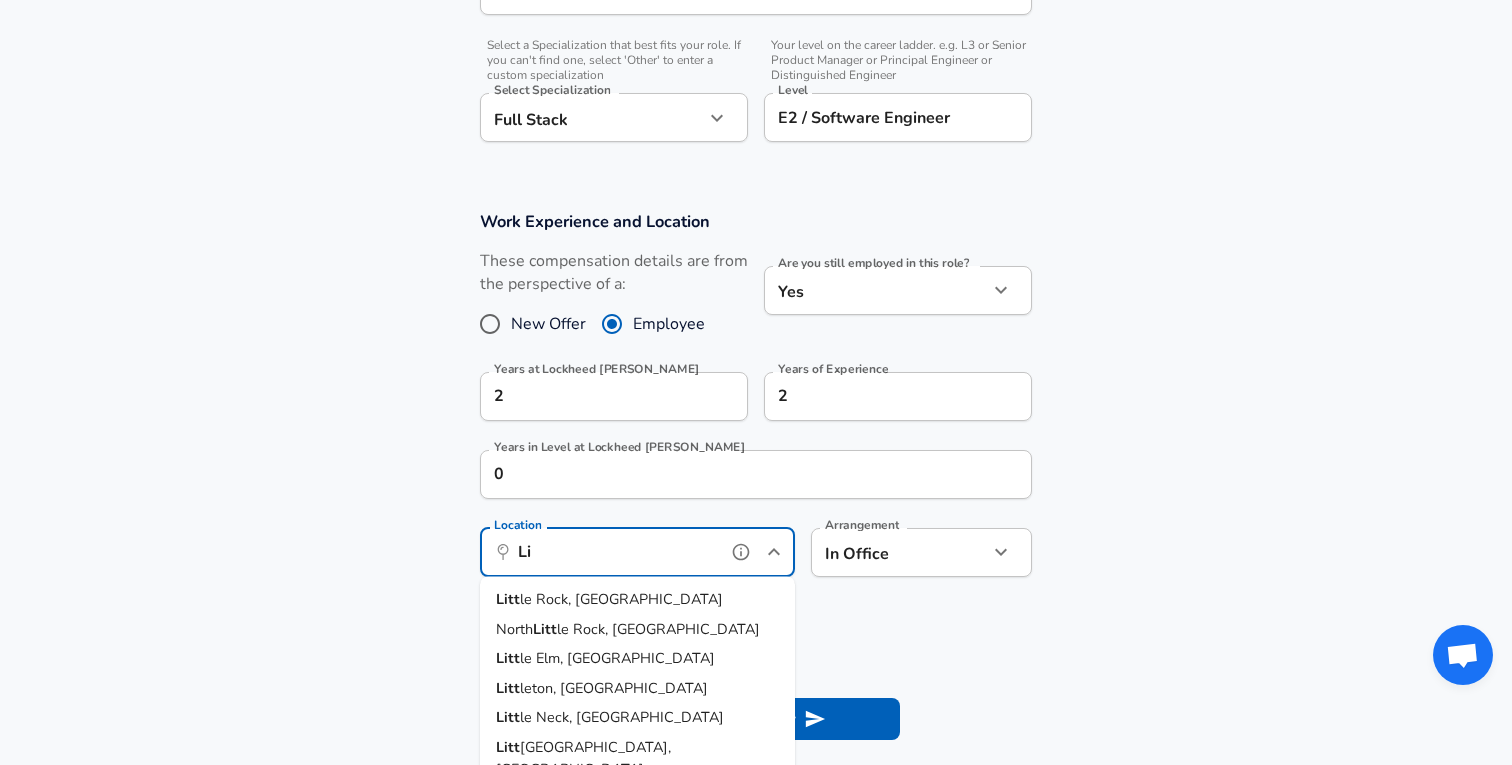 type on "L" 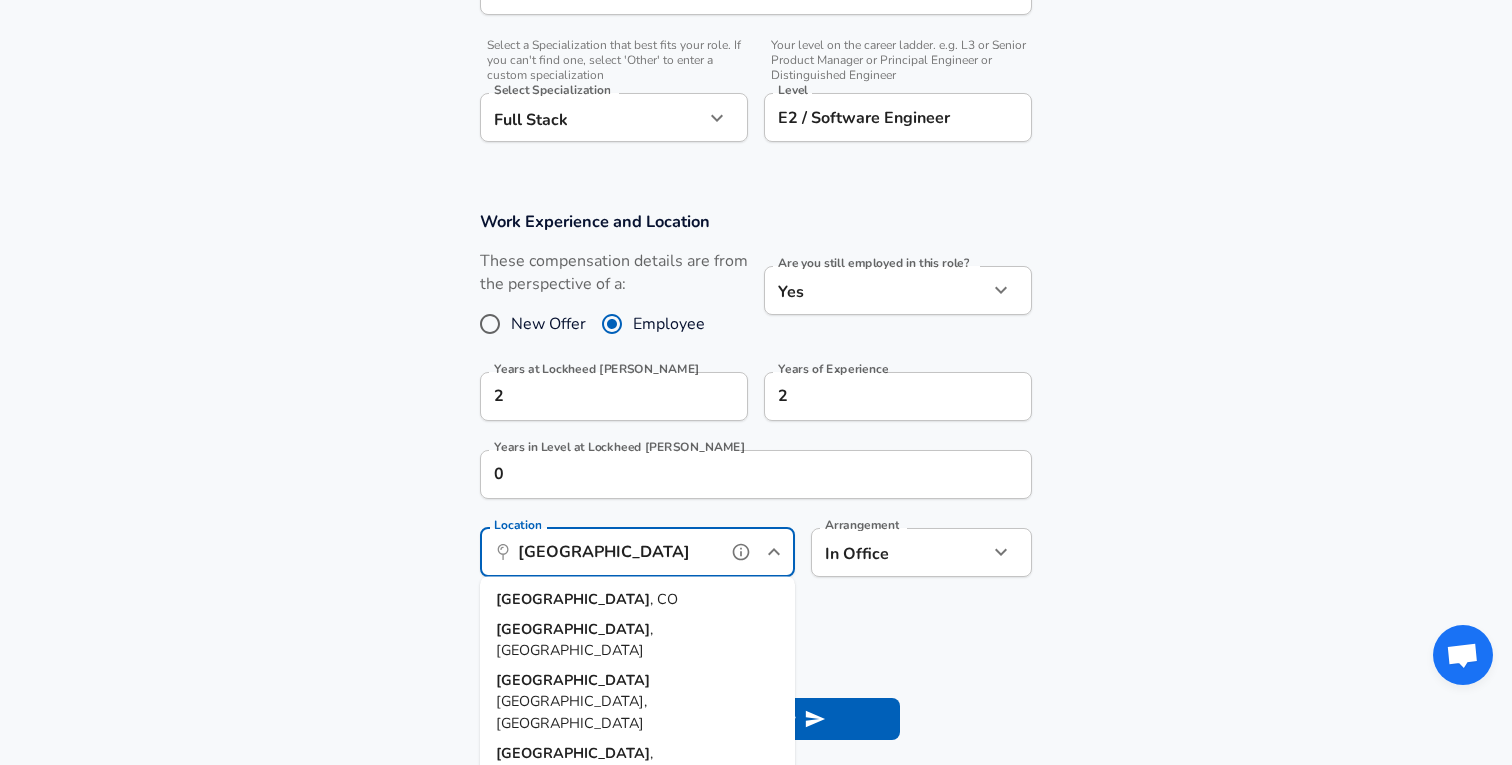 click on "[GEOGRAPHIC_DATA] , [GEOGRAPHIC_DATA]" at bounding box center [637, 600] 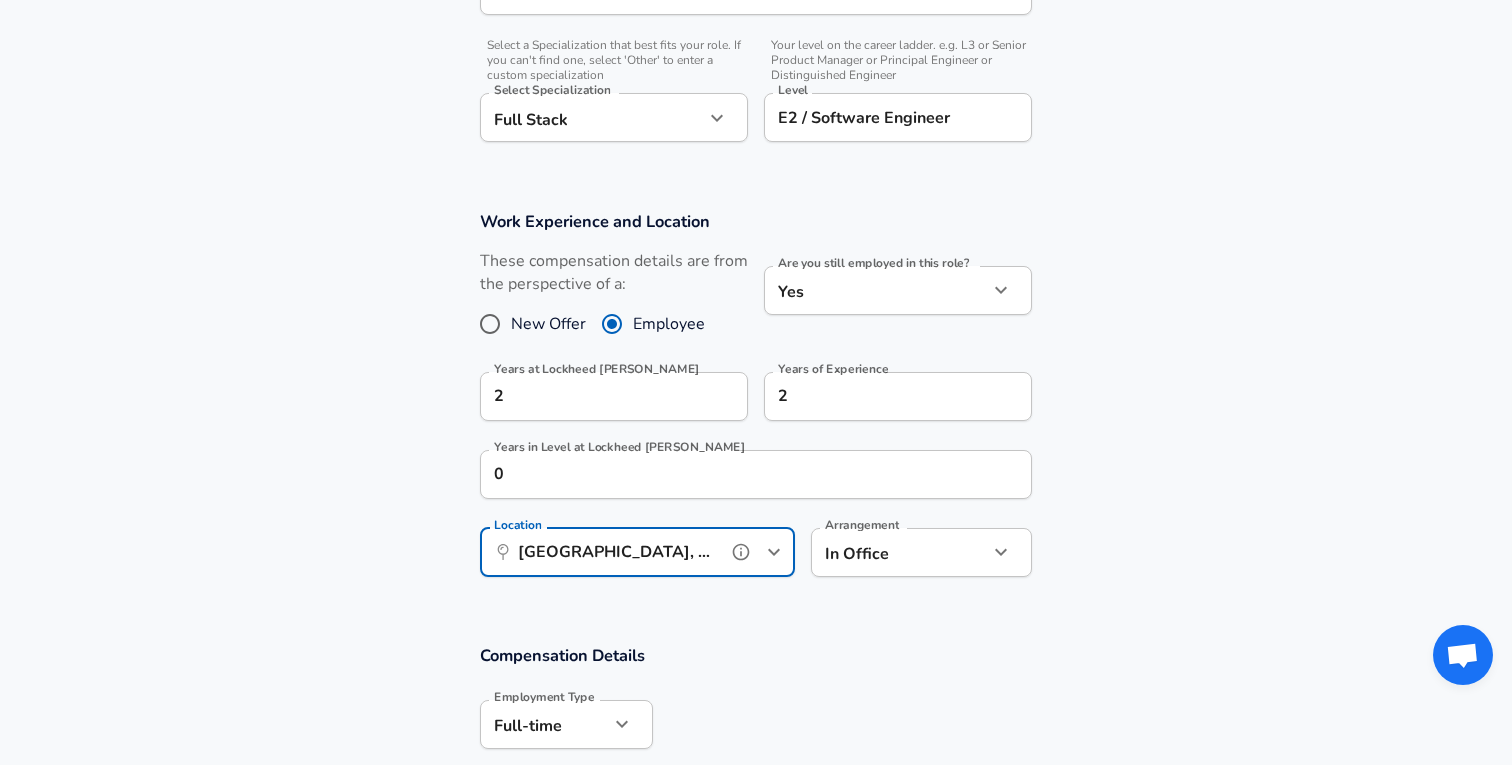 type on "[GEOGRAPHIC_DATA], [GEOGRAPHIC_DATA]" 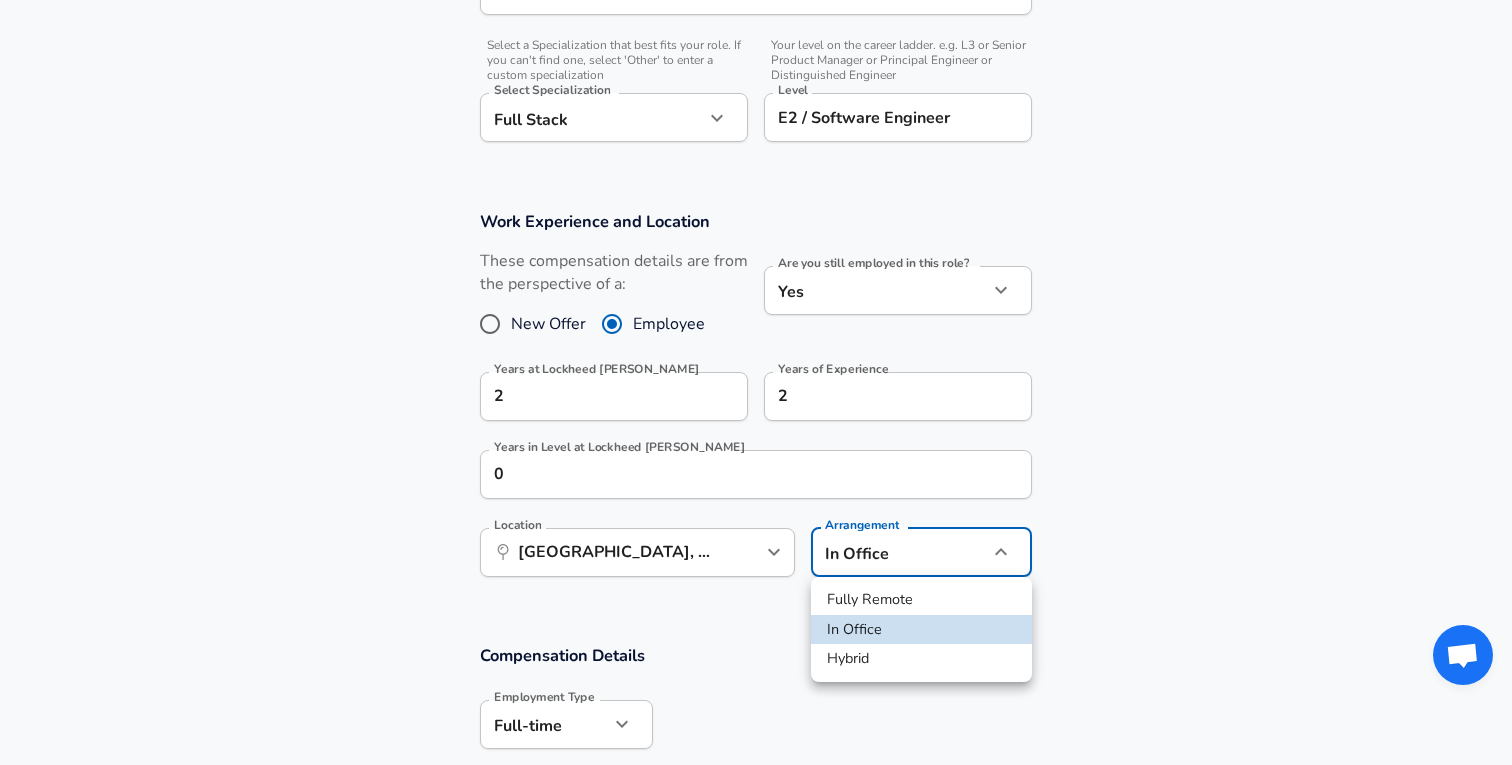 click on "Restart Add Your Salary Upload your offer letter   to verify your submission Enhance Privacy and Anonymity No Automatically hides specific fields until there are enough submissions to safely display the full details.   More Details Based on your submission and the data points that we have already collected, we will automatically hide and anonymize specific fields if there aren't enough data points to remain sufficiently anonymous. Company & Title Information   Enter the company you received your offer from Company Lockheed [PERSON_NAME] Company   Select the title that closest resembles your official title. This should be similar to the title that was present on your offer letter. Title Software Engineer Title Job Family Software Engineer Job Family   Select a Specialization that best fits your role. If you can't find one, select 'Other' to enter a custom specialization Select Specialization Full Stack Full Stack Select Specialization   Level E2 / Software Engineer Level Work Experience and Location New Offer Yes yes" at bounding box center [756, -285] 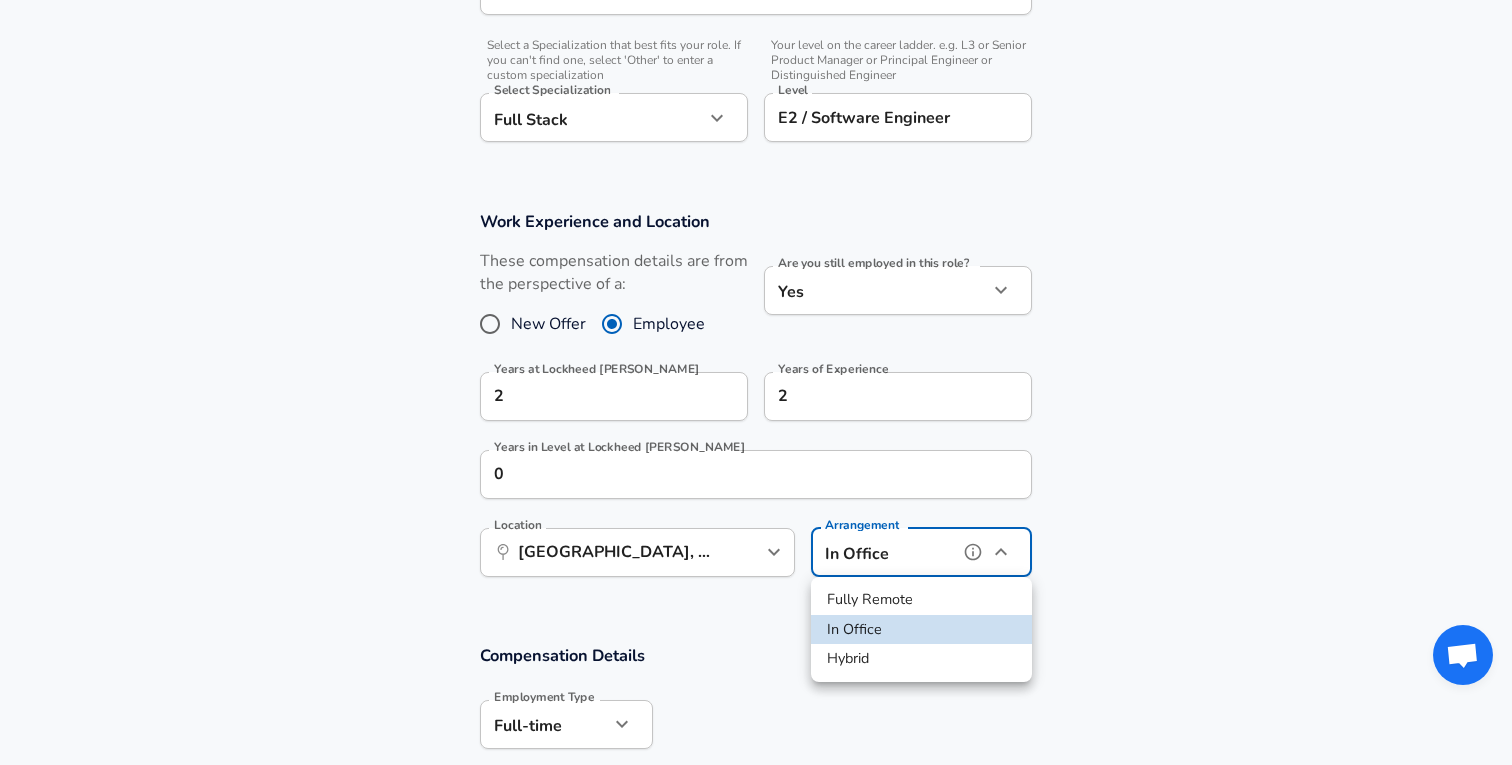 type on "hybrid" 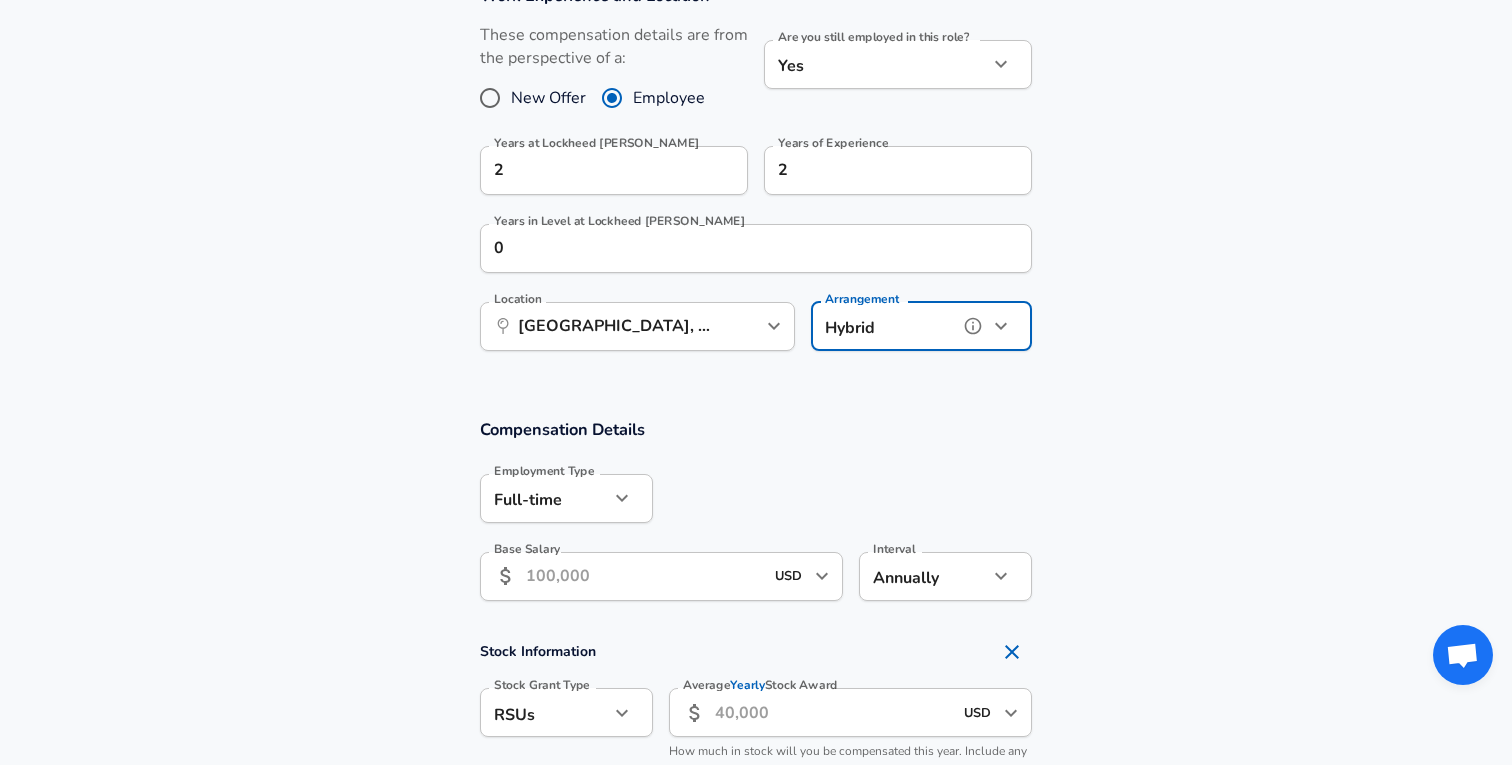 scroll, scrollTop: 901, scrollLeft: 0, axis: vertical 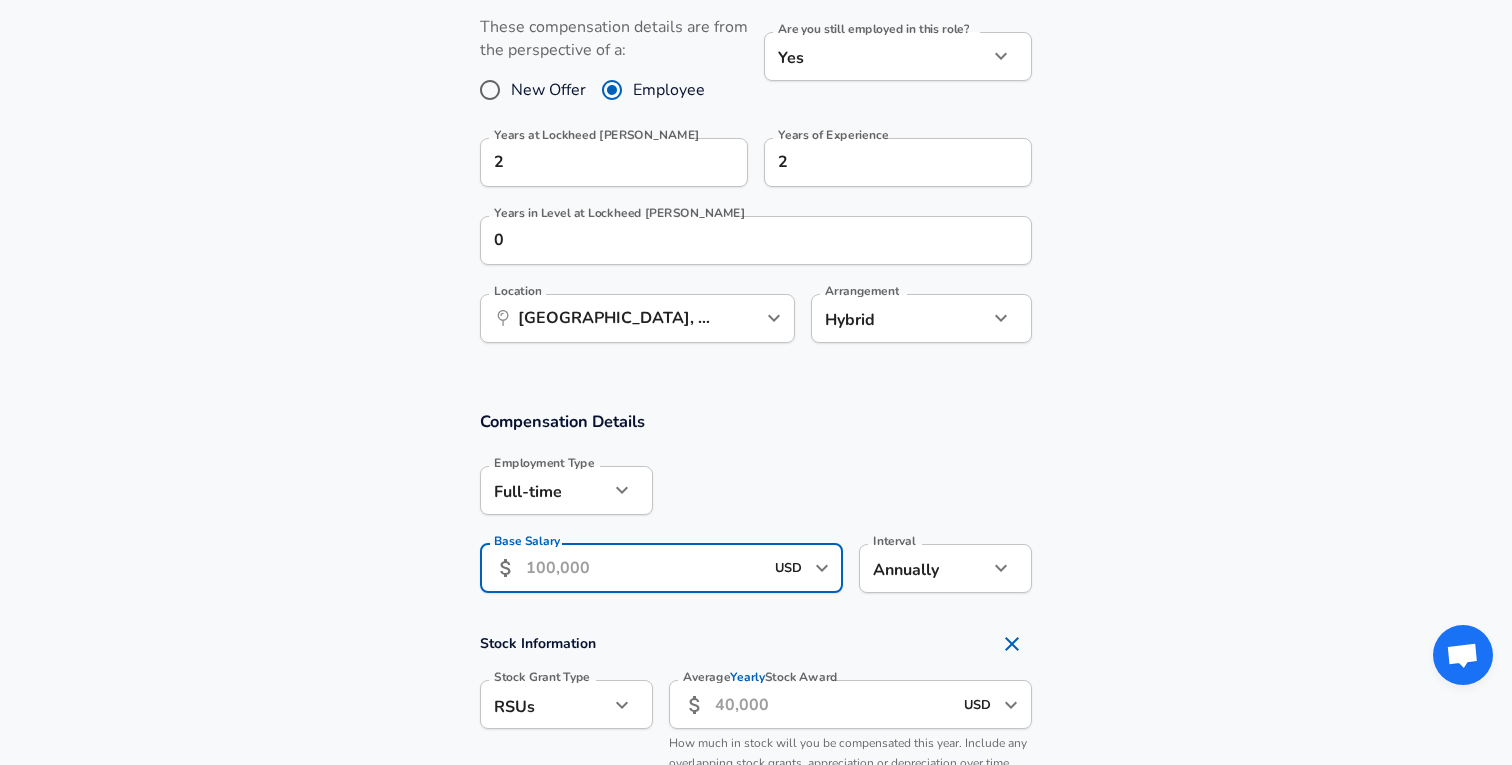 click on "Base Salary" at bounding box center [644, 568] 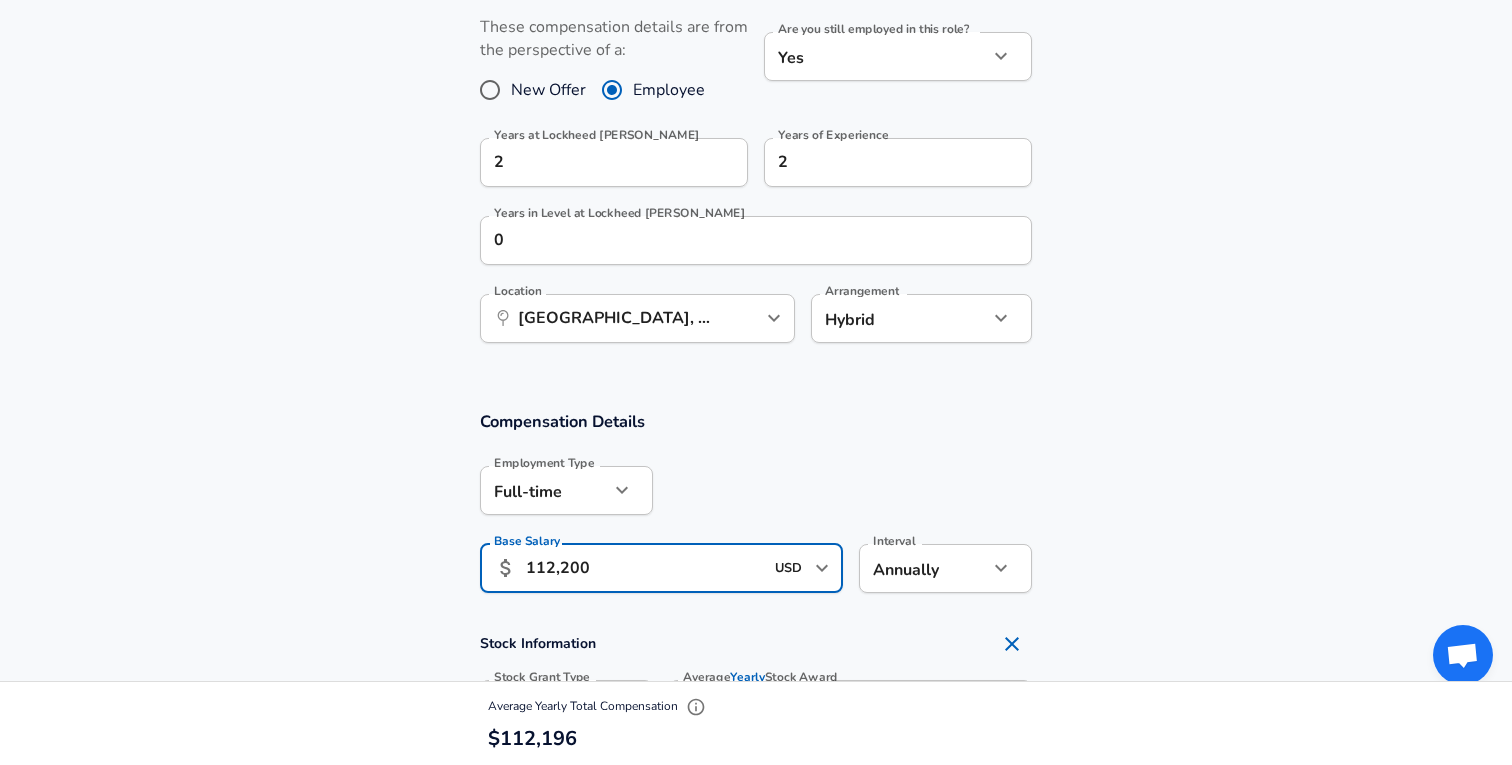 scroll, scrollTop: 0, scrollLeft: 0, axis: both 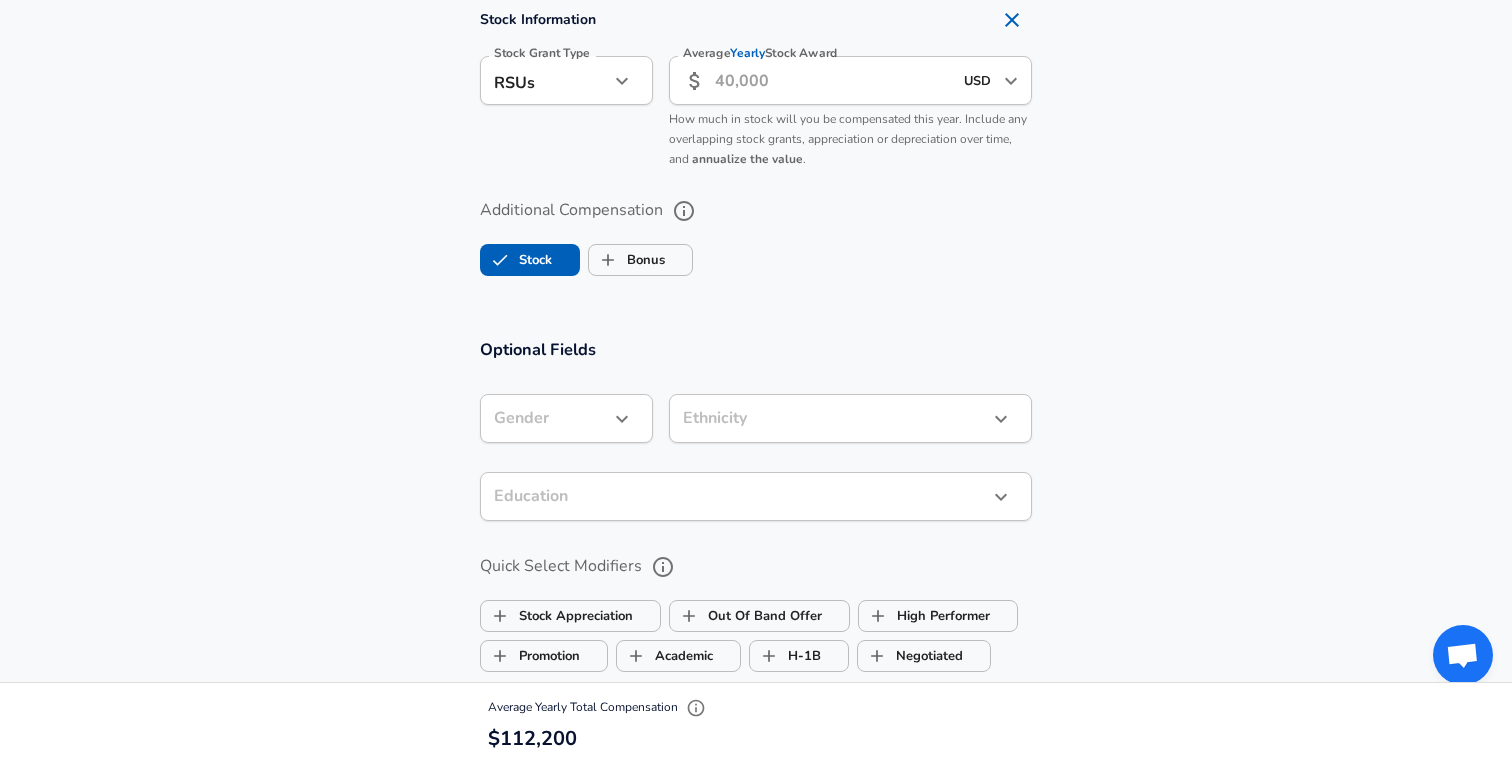 type on "112,200" 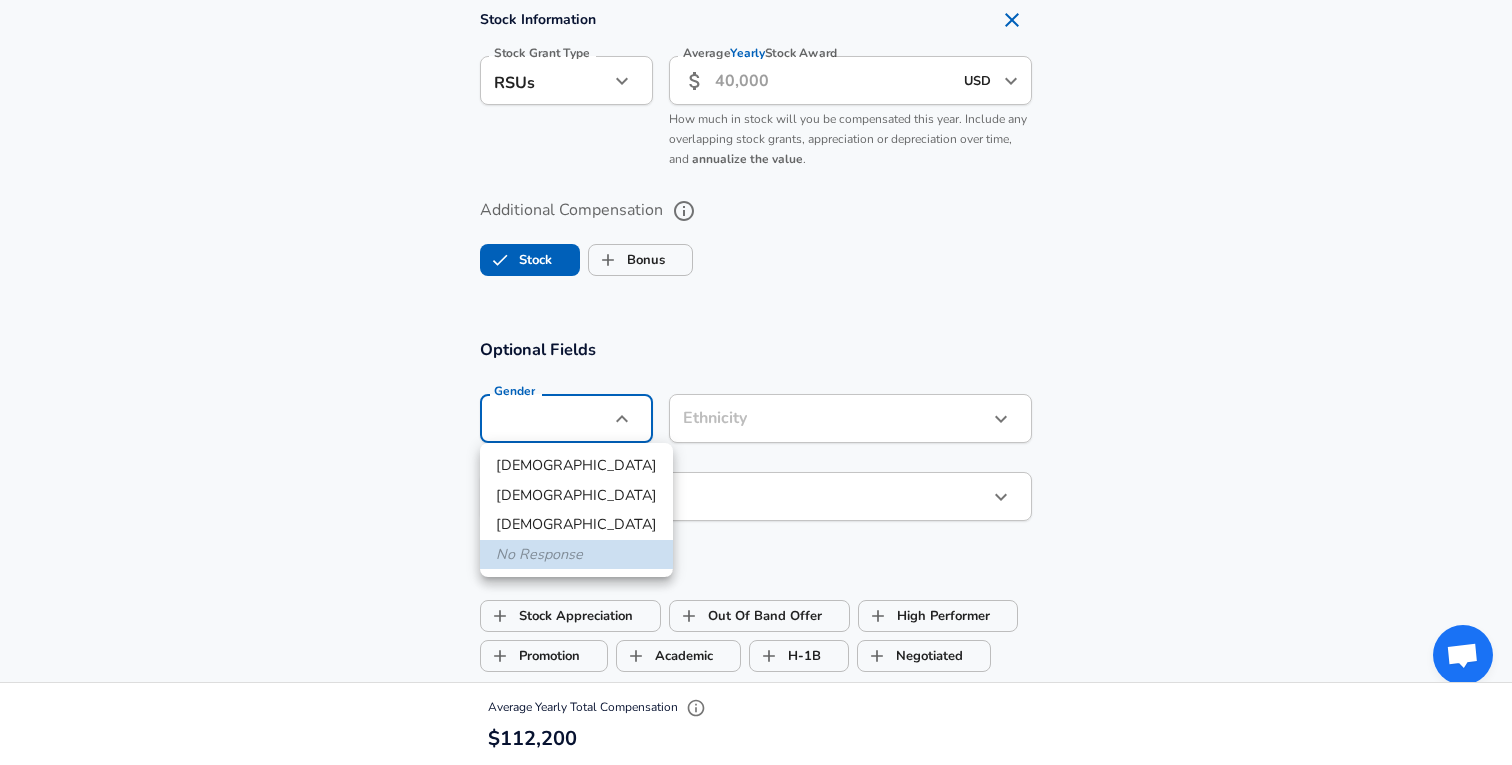 click on "[DEMOGRAPHIC_DATA]" at bounding box center [576, 496] 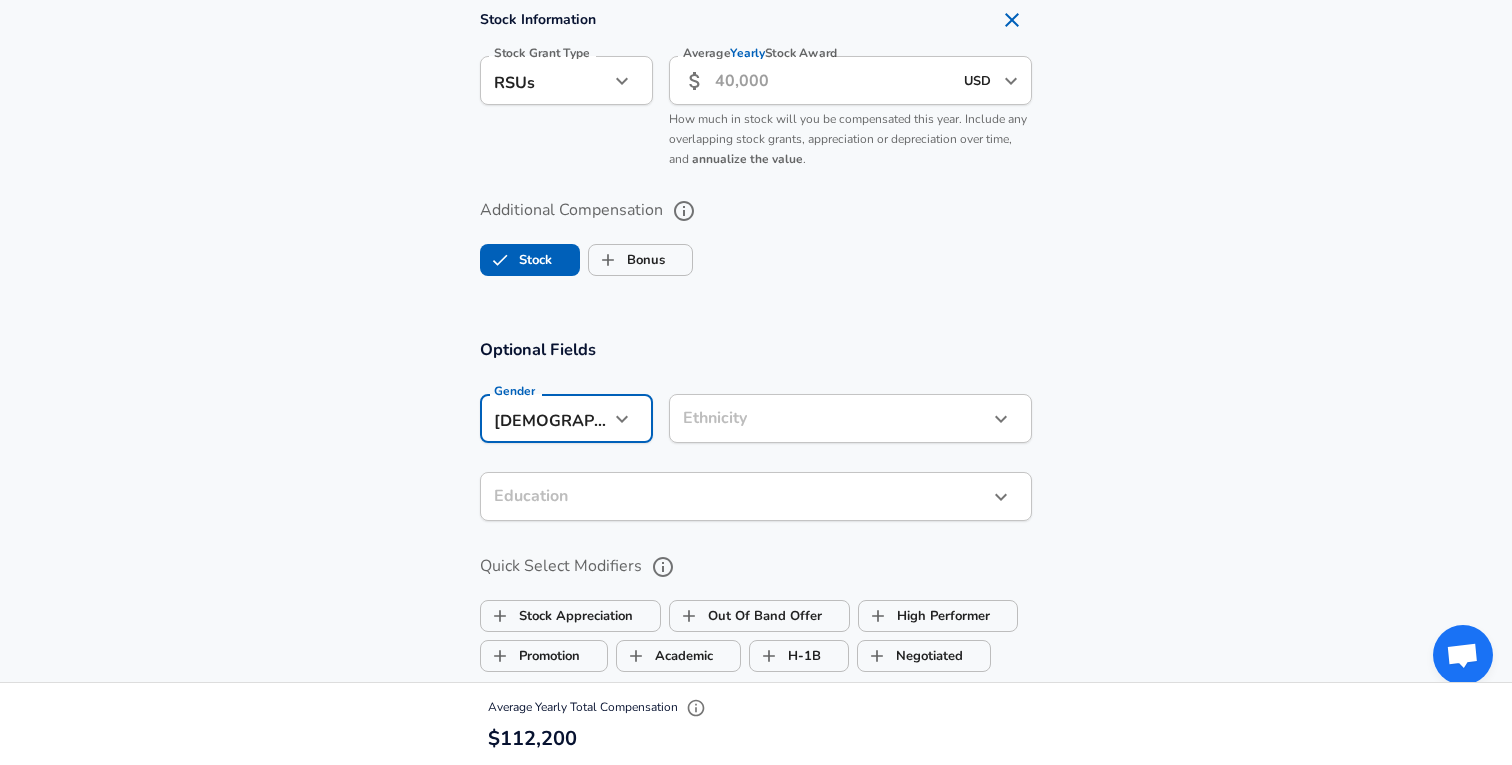 click on "Restart Add Your Salary Upload your offer letter   to verify your submission Enhance Privacy and Anonymity No Automatically hides specific fields until there are enough submissions to safely display the full details.   More Details Based on your submission and the data points that we have already collected, we will automatically hide and anonymize specific fields if there aren't enough data points to remain sufficiently anonymous. Company & Title Information   Enter the company you received your offer from Company Lockheed [PERSON_NAME] Company   Select the title that closest resembles your official title. This should be similar to the title that was present on your offer letter. Title Software Engineer Title Job Family Software Engineer Job Family   Select a Specialization that best fits your role. If you can't find one, select 'Other' to enter a custom specialization Select Specialization Full Stack Full Stack Select Specialization   Level E2 / Software Engineer Level Work Experience and Location New Offer Yes yes" at bounding box center (756, -1143) 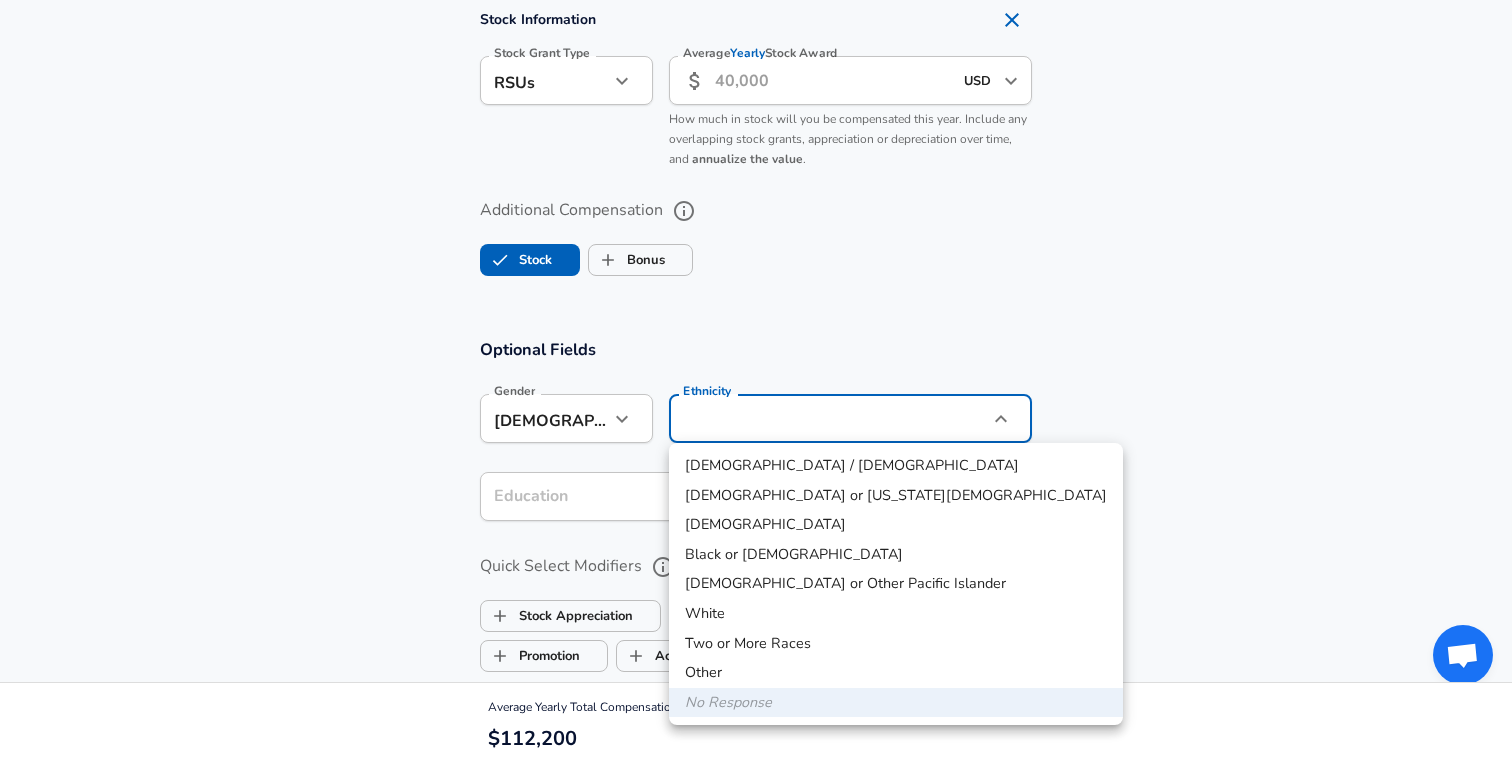 click on "White" at bounding box center [896, 614] 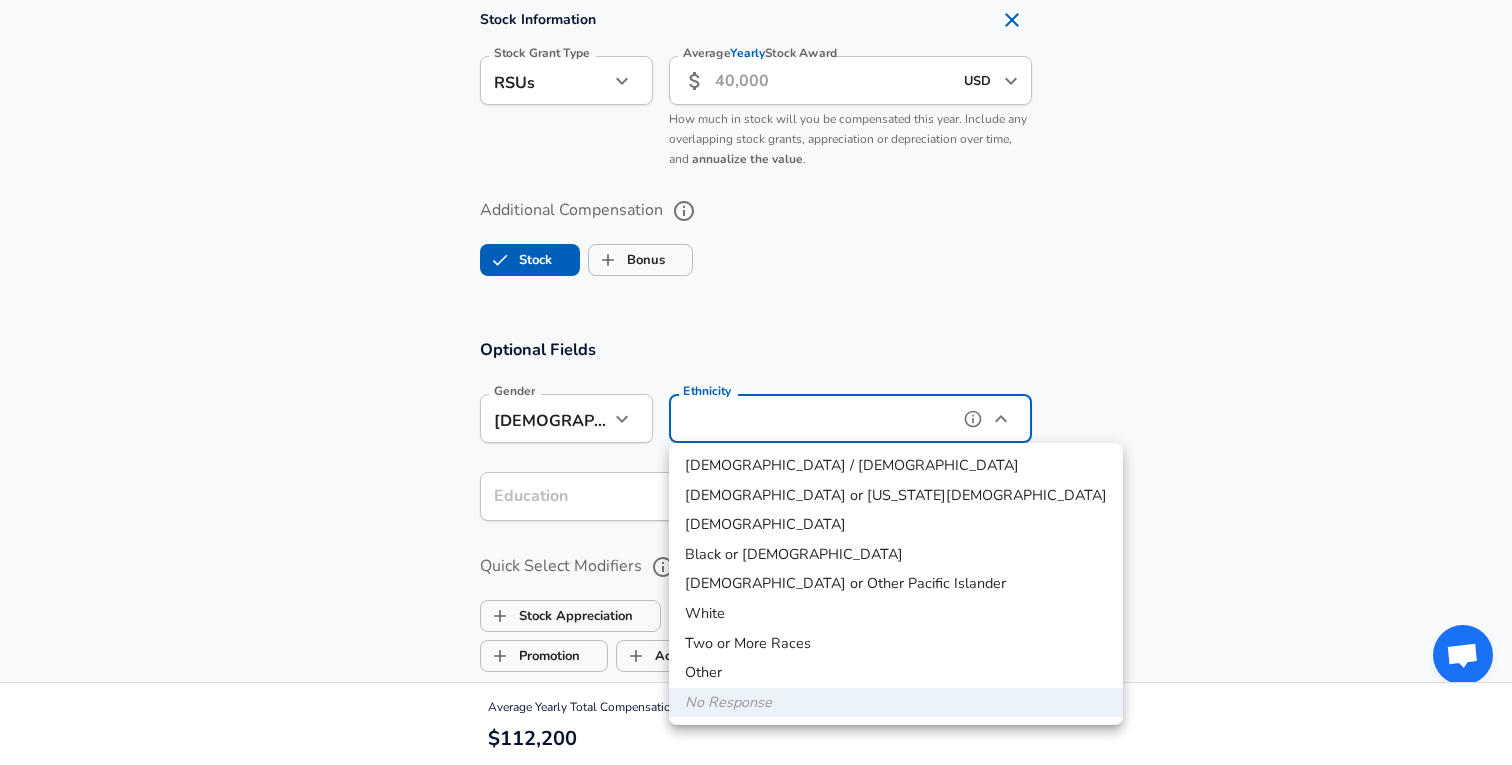type on "White" 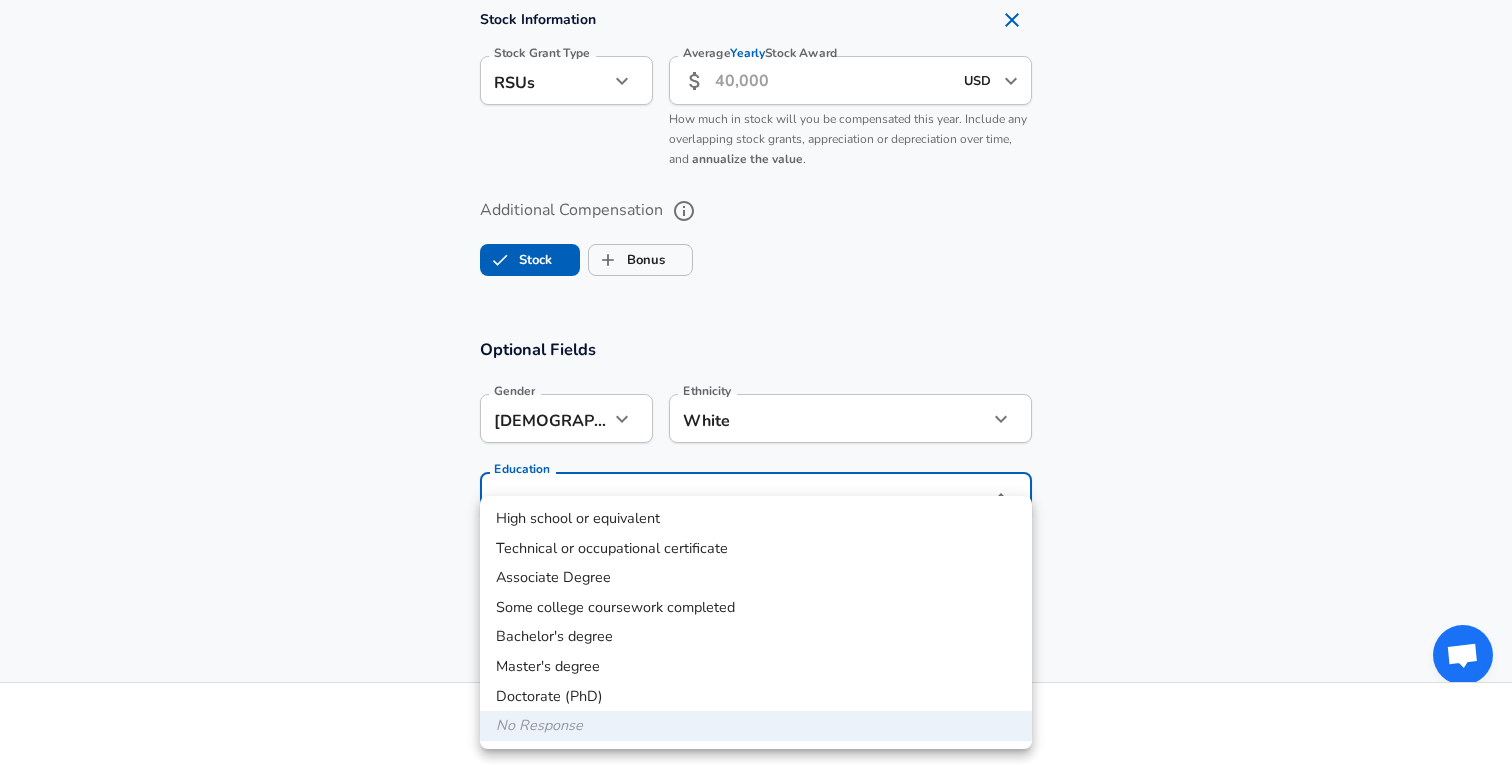 click on "Restart Add Your Salary Upload your offer letter   to verify your submission Enhance Privacy and Anonymity No Automatically hides specific fields until there are enough submissions to safely display the full details.   More Details Based on your submission and the data points that we have already collected, we will automatically hide and anonymize specific fields if there aren't enough data points to remain sufficiently anonymous. Company & Title Information   Enter the company you received your offer from Company Lockheed [PERSON_NAME] Company   Select the title that closest resembles your official title. This should be similar to the title that was present on your offer letter. Title Software Engineer Title Job Family Software Engineer Job Family   Select a Specialization that best fits your role. If you can't find one, select 'Other' to enter a custom specialization Select Specialization Full Stack Full Stack Select Specialization   Level E2 / Software Engineer Level Work Experience and Location New Offer Yes yes" at bounding box center (756, -1143) 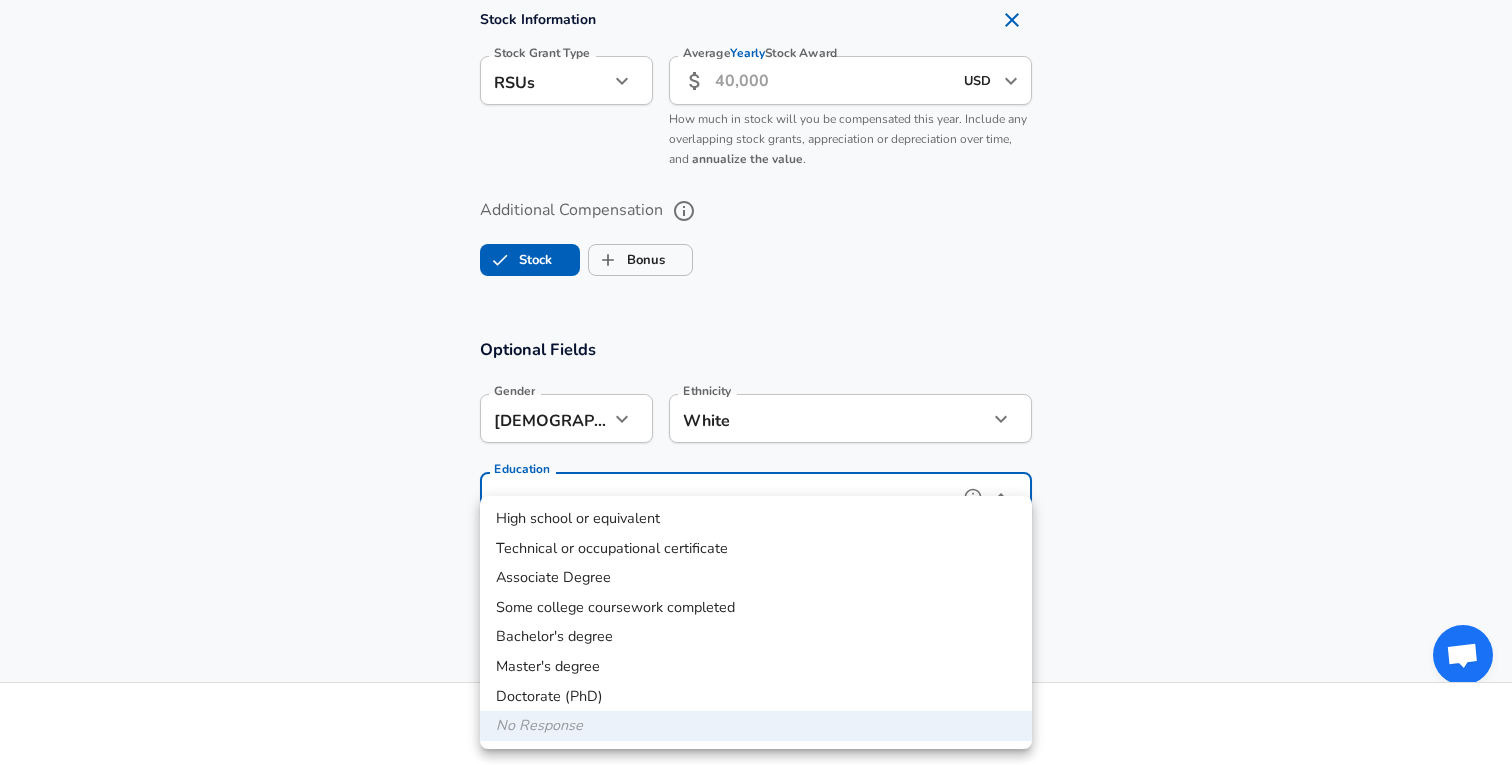 type on "Bachelors degree" 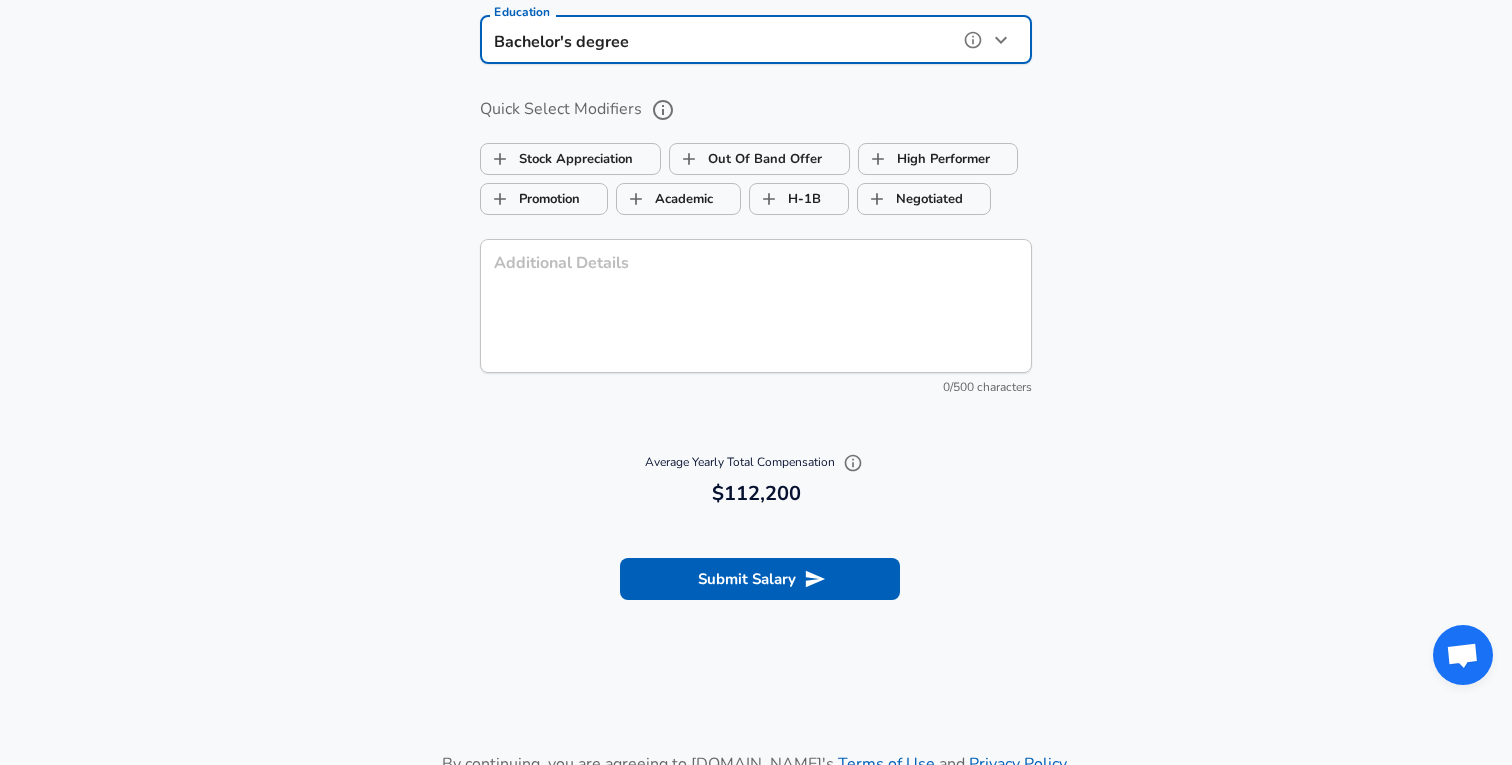 scroll, scrollTop: 1983, scrollLeft: 0, axis: vertical 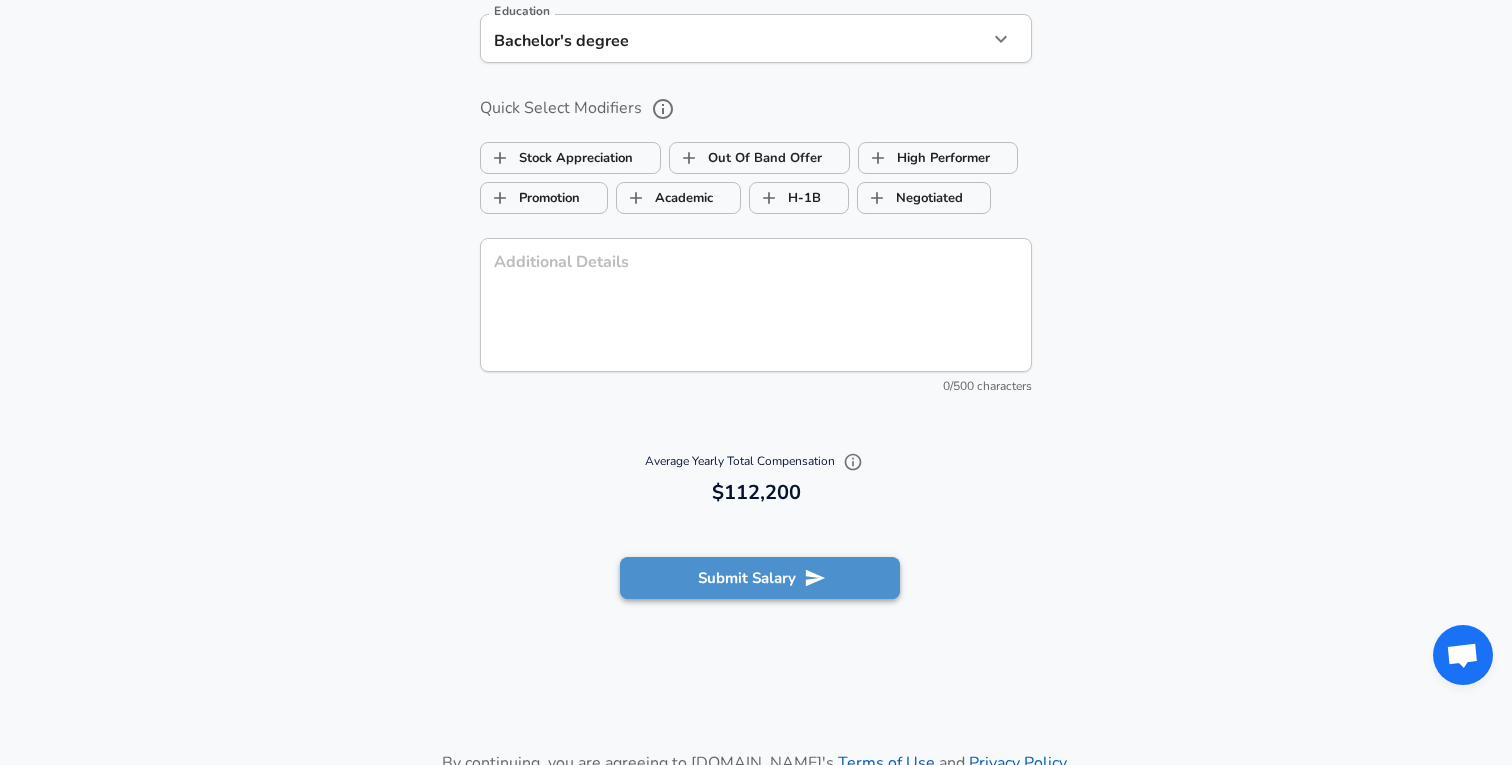 click on "Submit Salary" at bounding box center (760, 578) 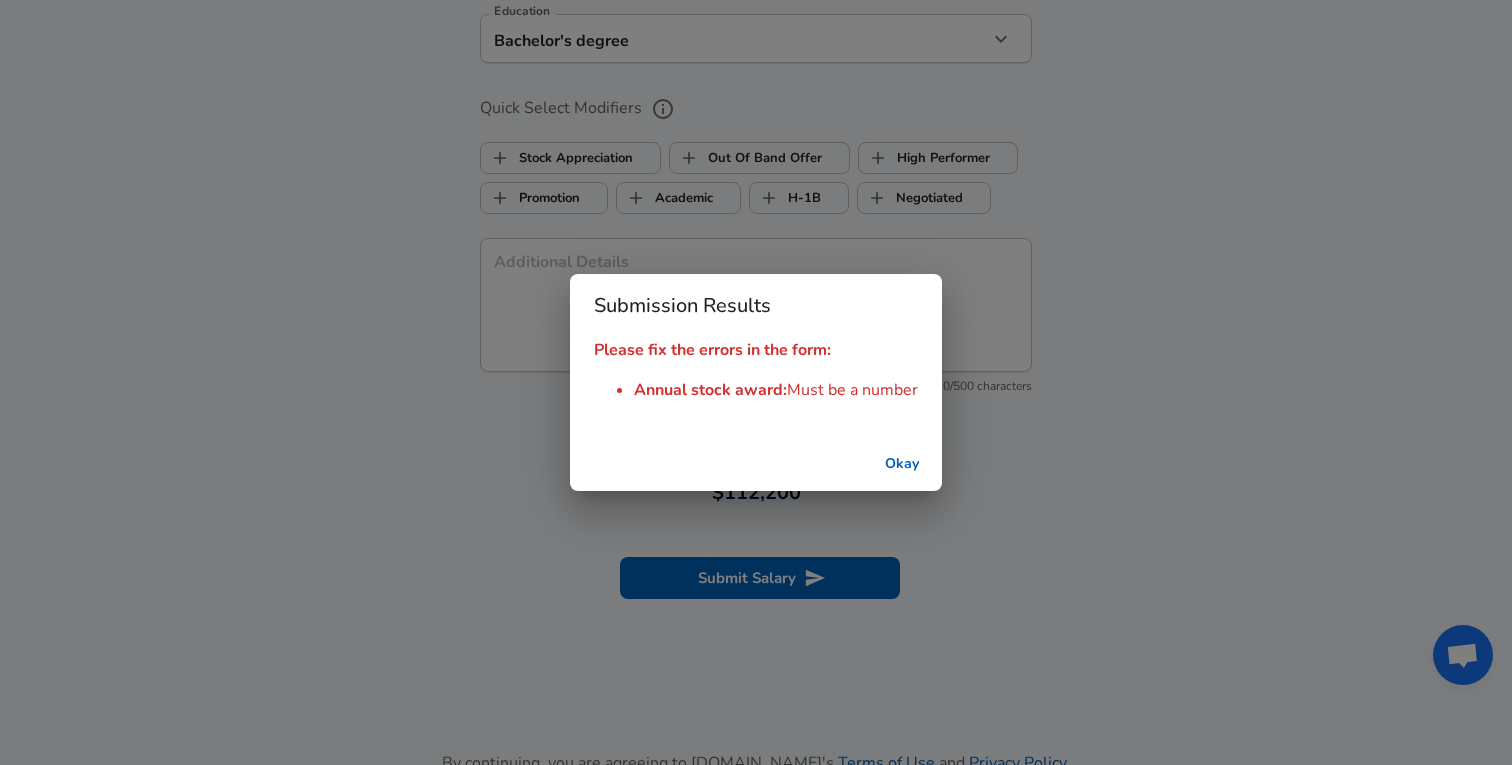 click on "Okay" at bounding box center (902, 464) 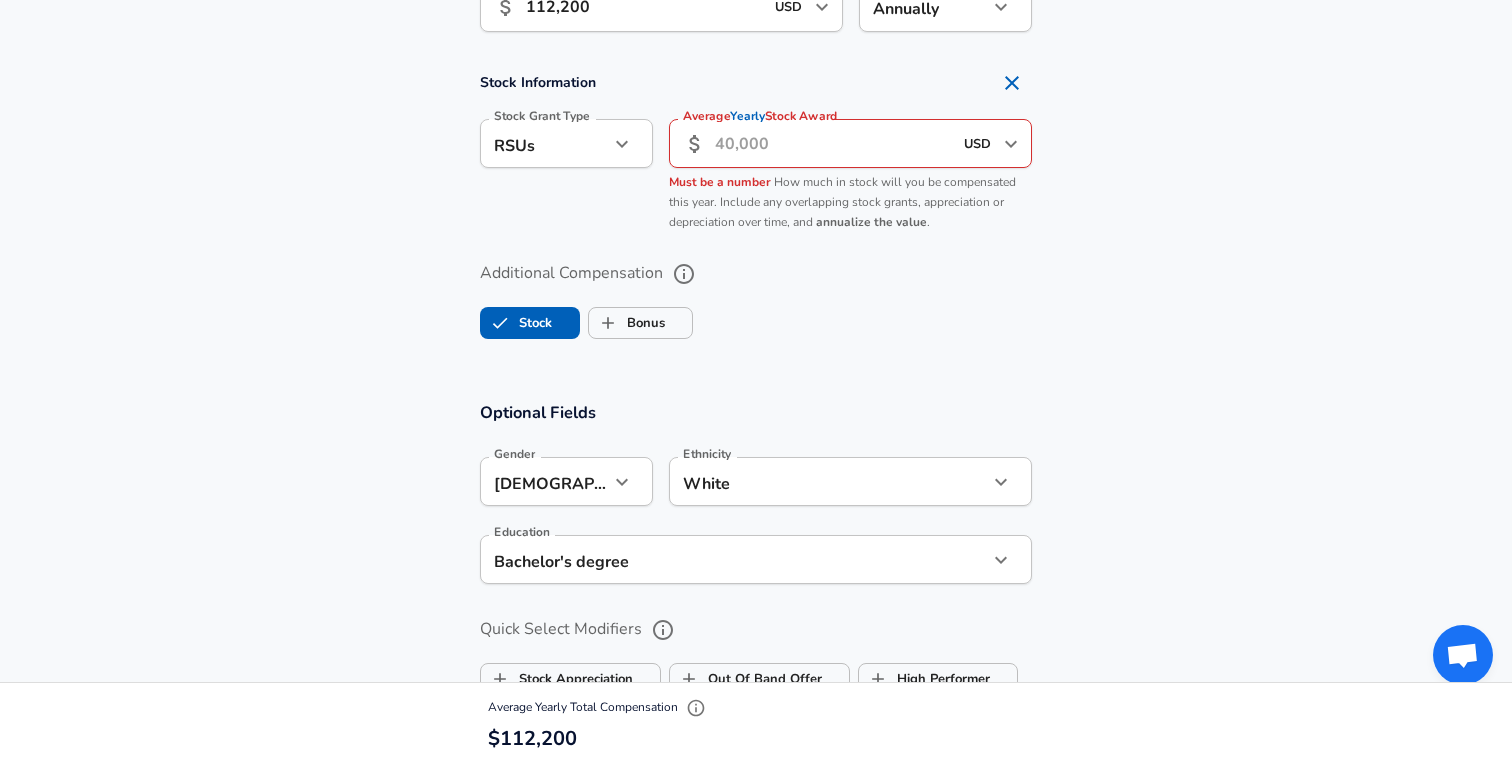 scroll, scrollTop: 1448, scrollLeft: 0, axis: vertical 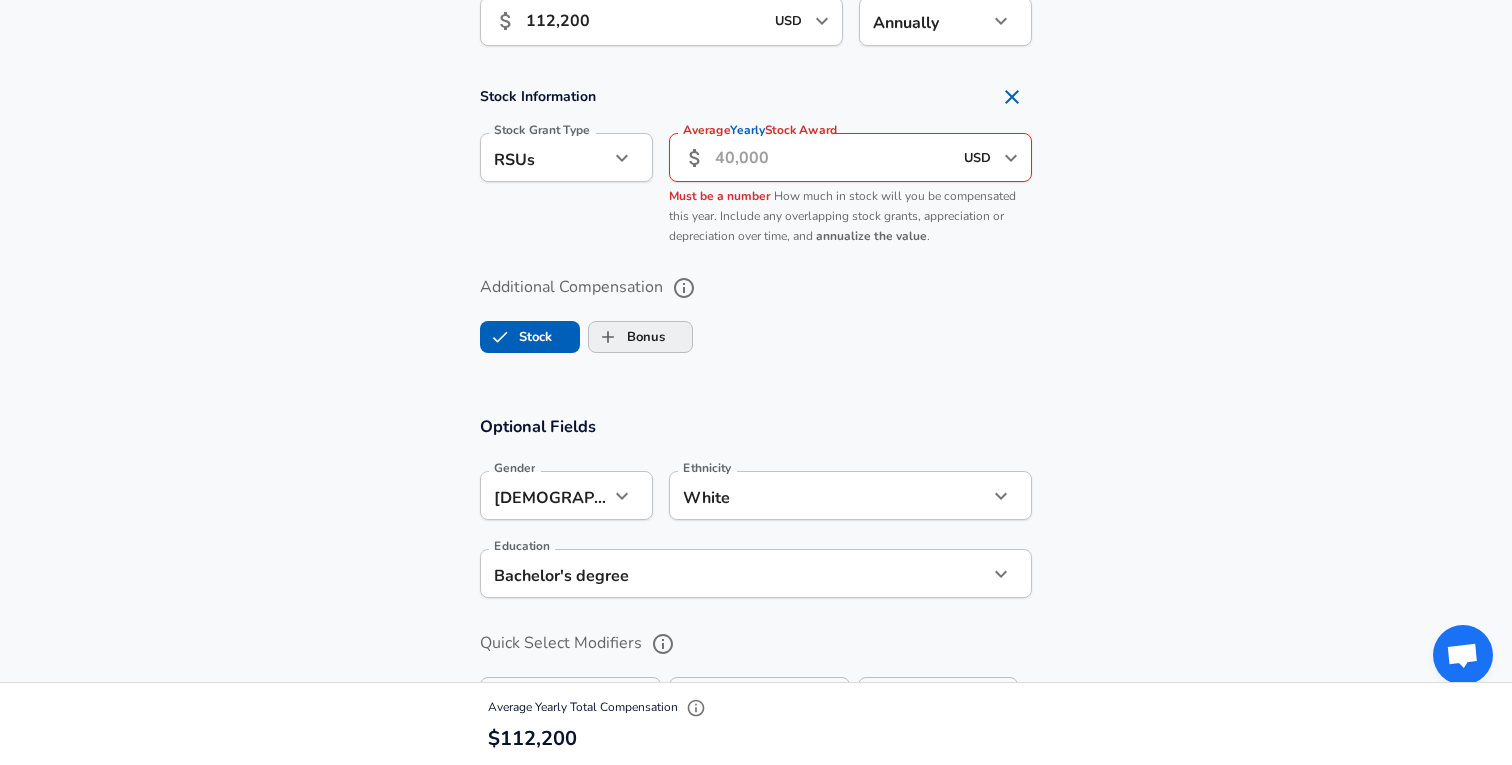 click on "Bonus" at bounding box center [627, 337] 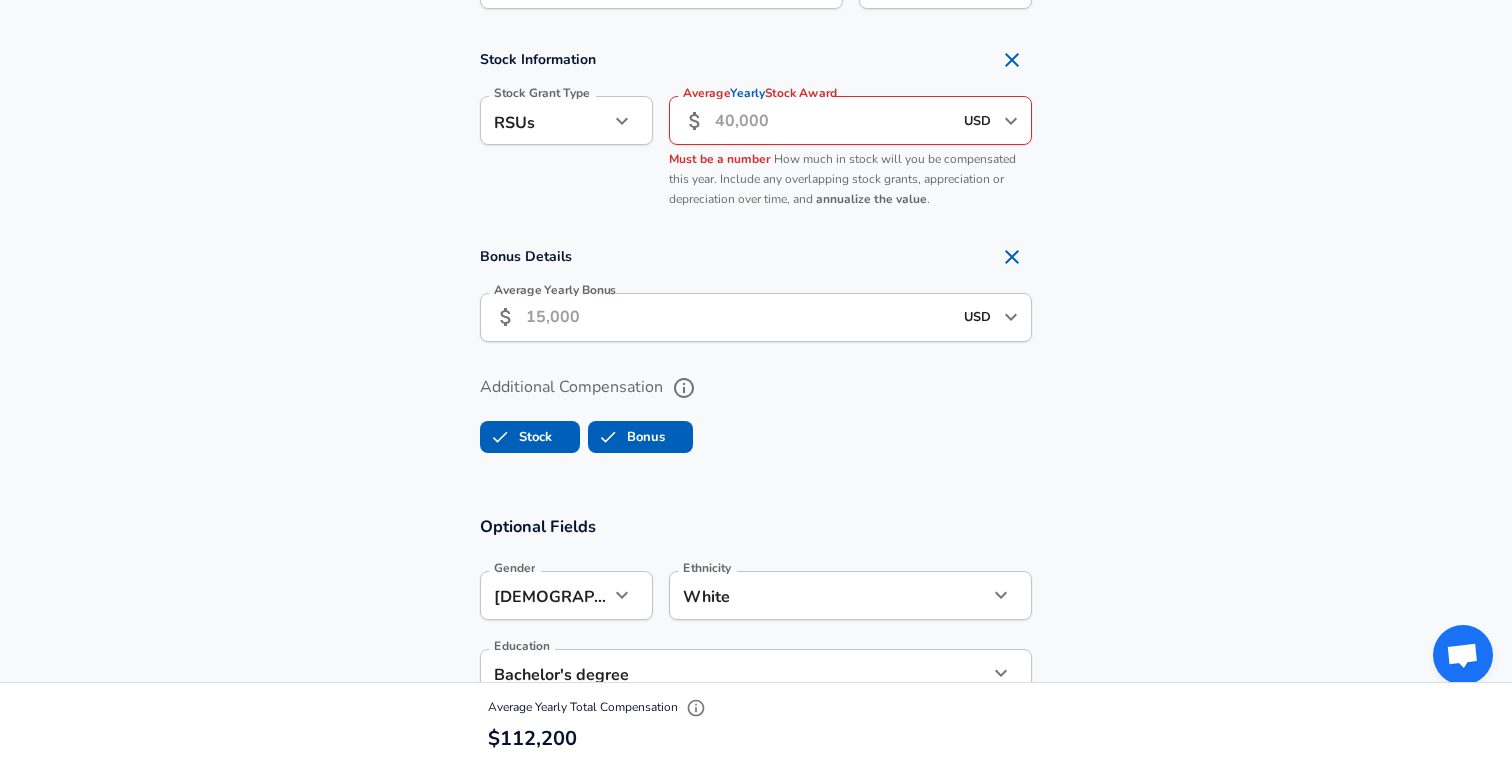 scroll, scrollTop: 1504, scrollLeft: 0, axis: vertical 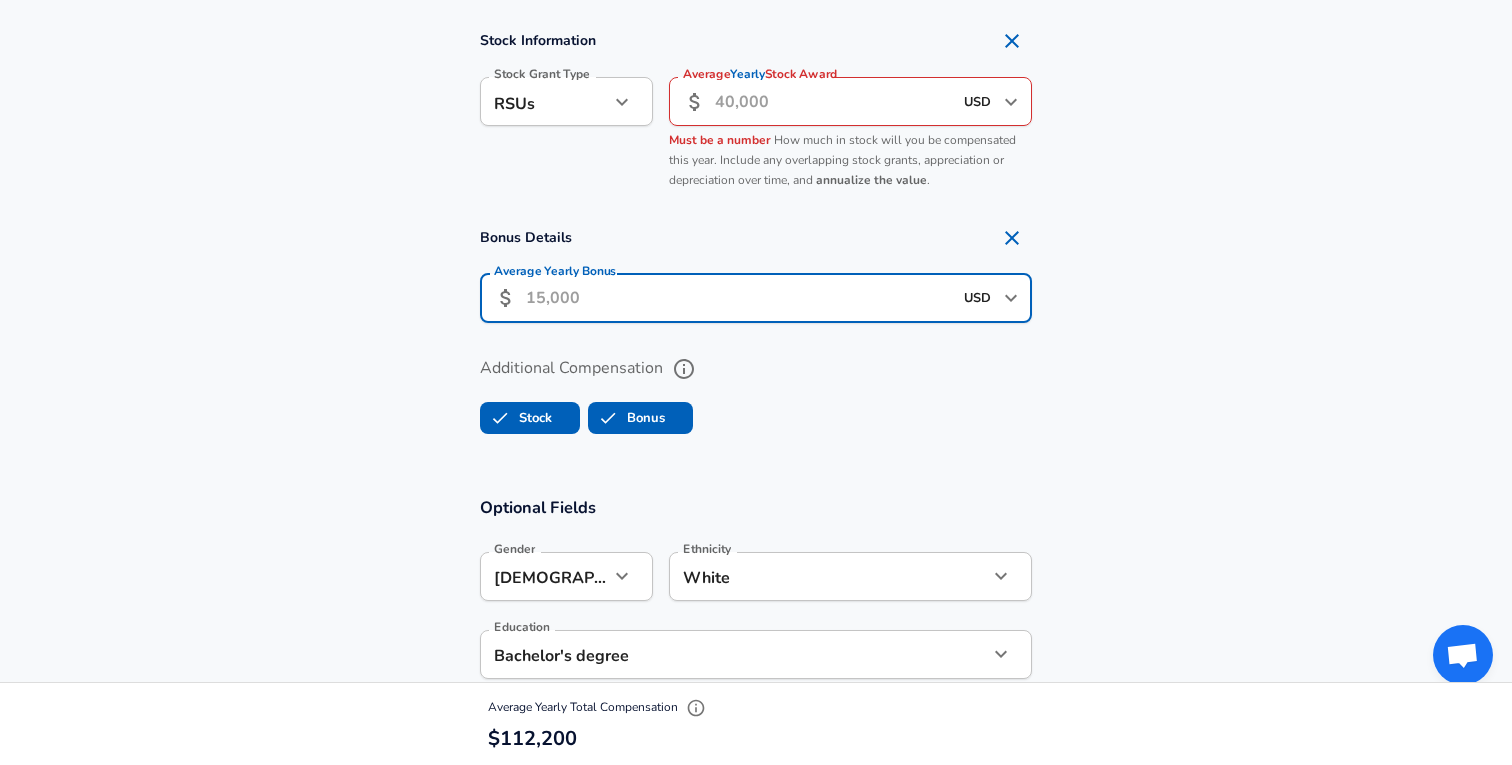 click on "Average Yearly Bonus" at bounding box center (739, 298) 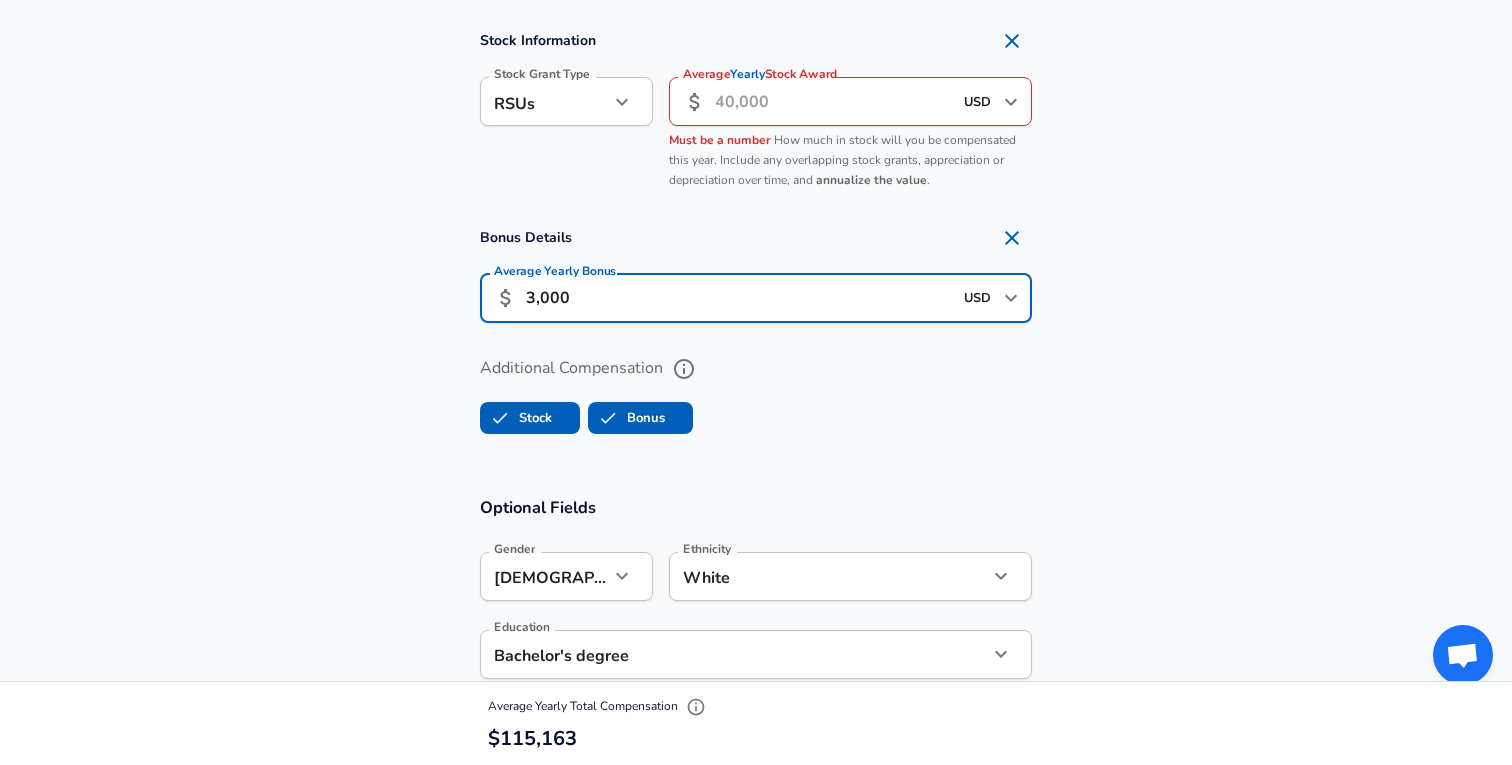 type on "3,000" 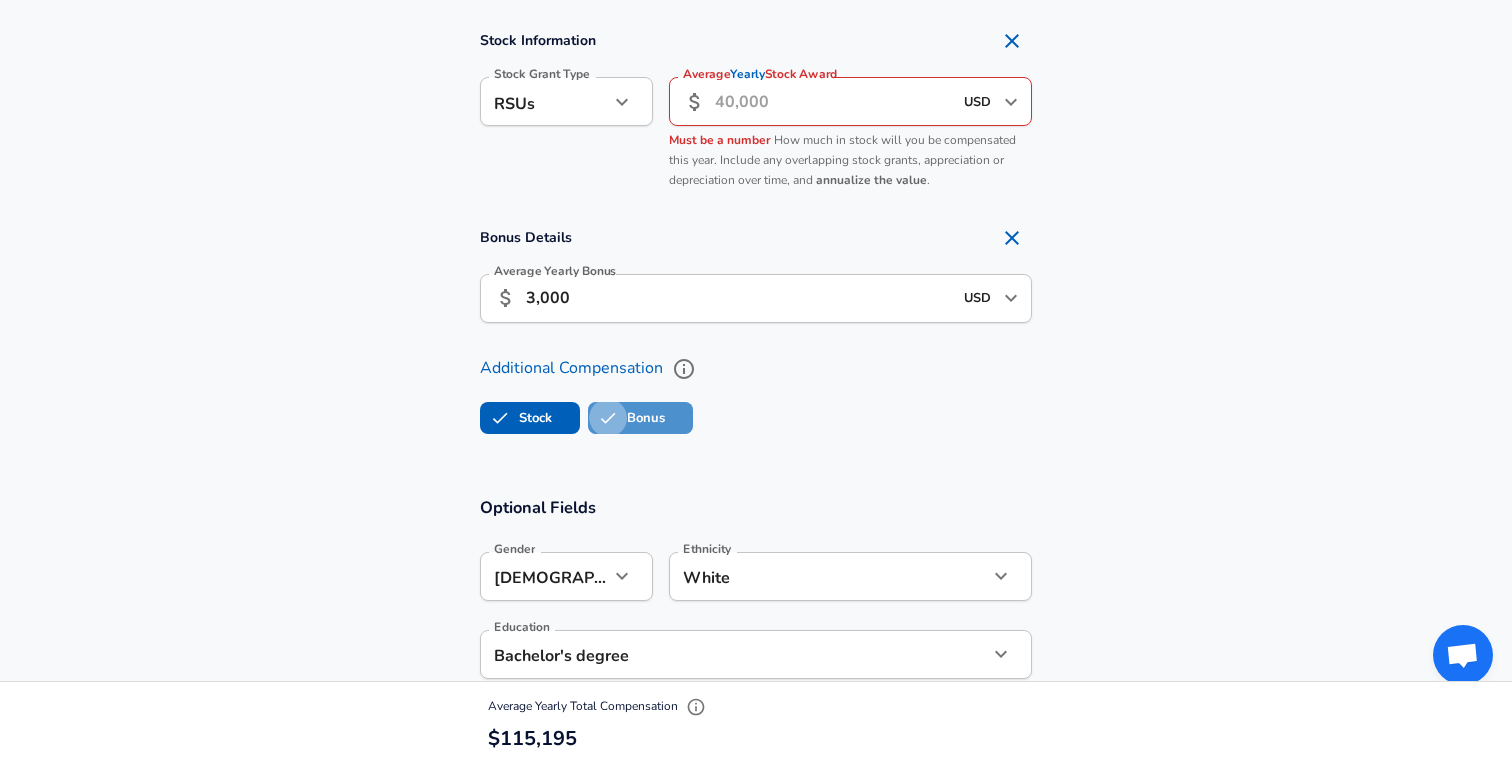 click on "Bonus" at bounding box center [608, 418] 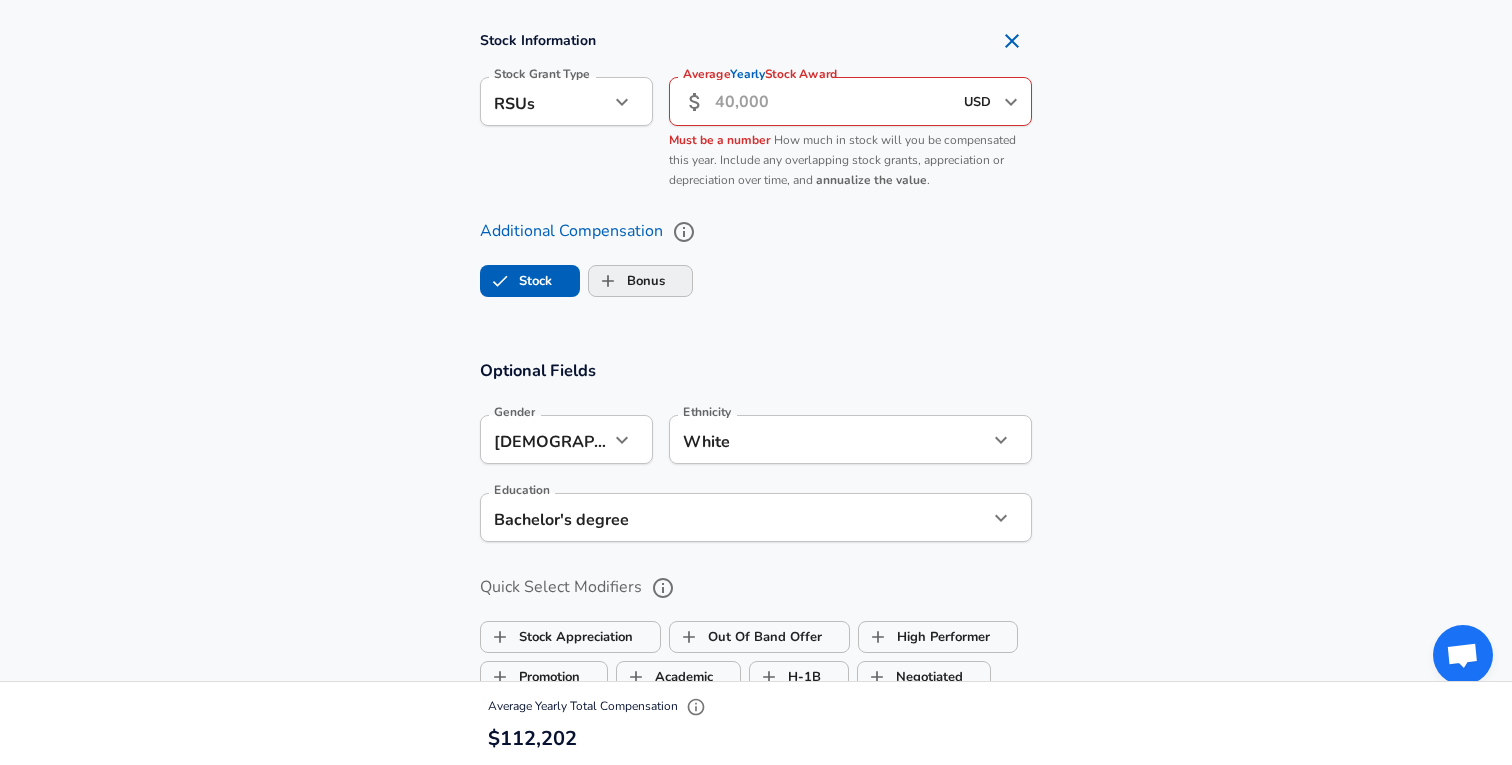 click on "Bonus" at bounding box center (627, 281) 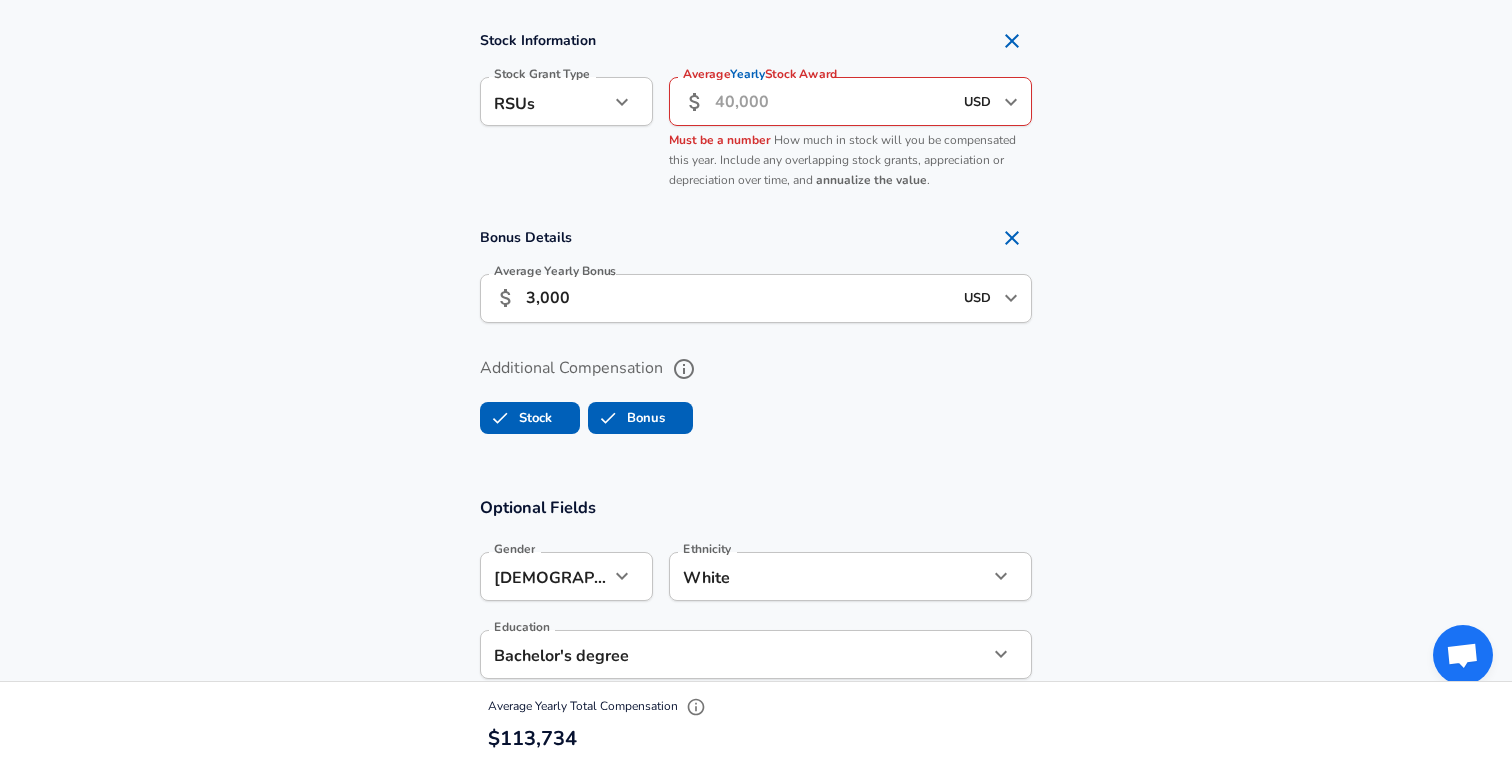 scroll, scrollTop: 2399, scrollLeft: 0, axis: vertical 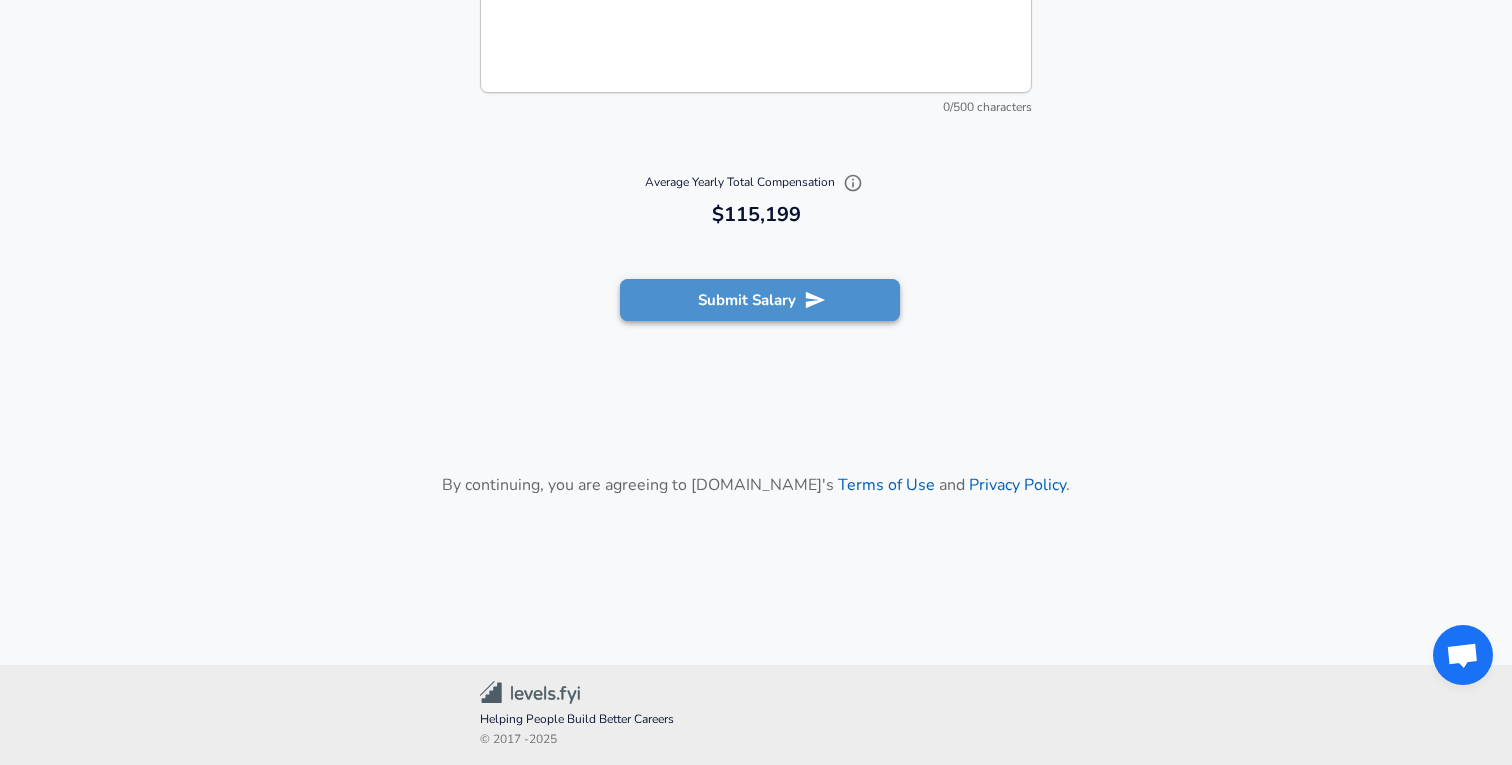 click on "Submit Salary" at bounding box center (760, 300) 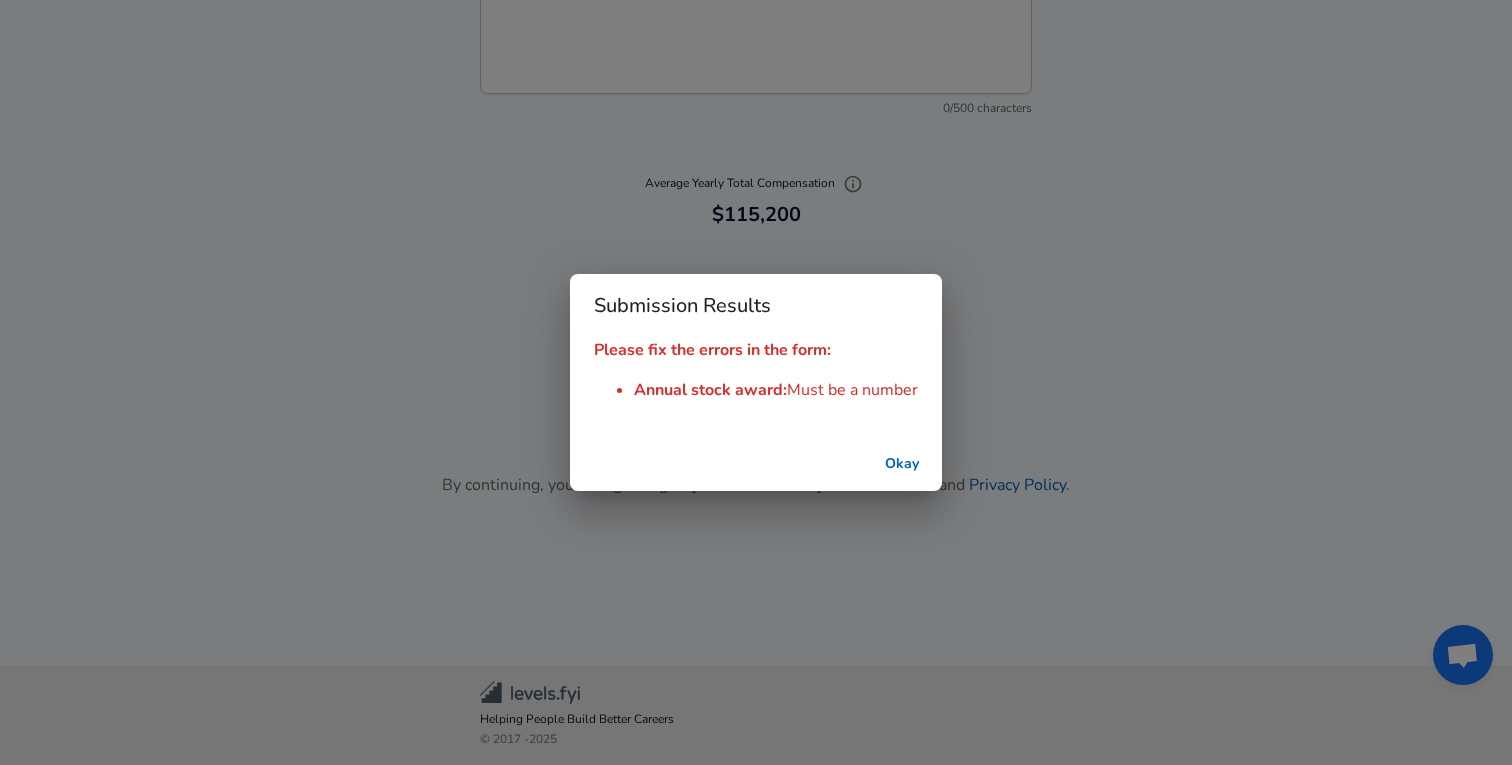 scroll, scrollTop: 2398, scrollLeft: 0, axis: vertical 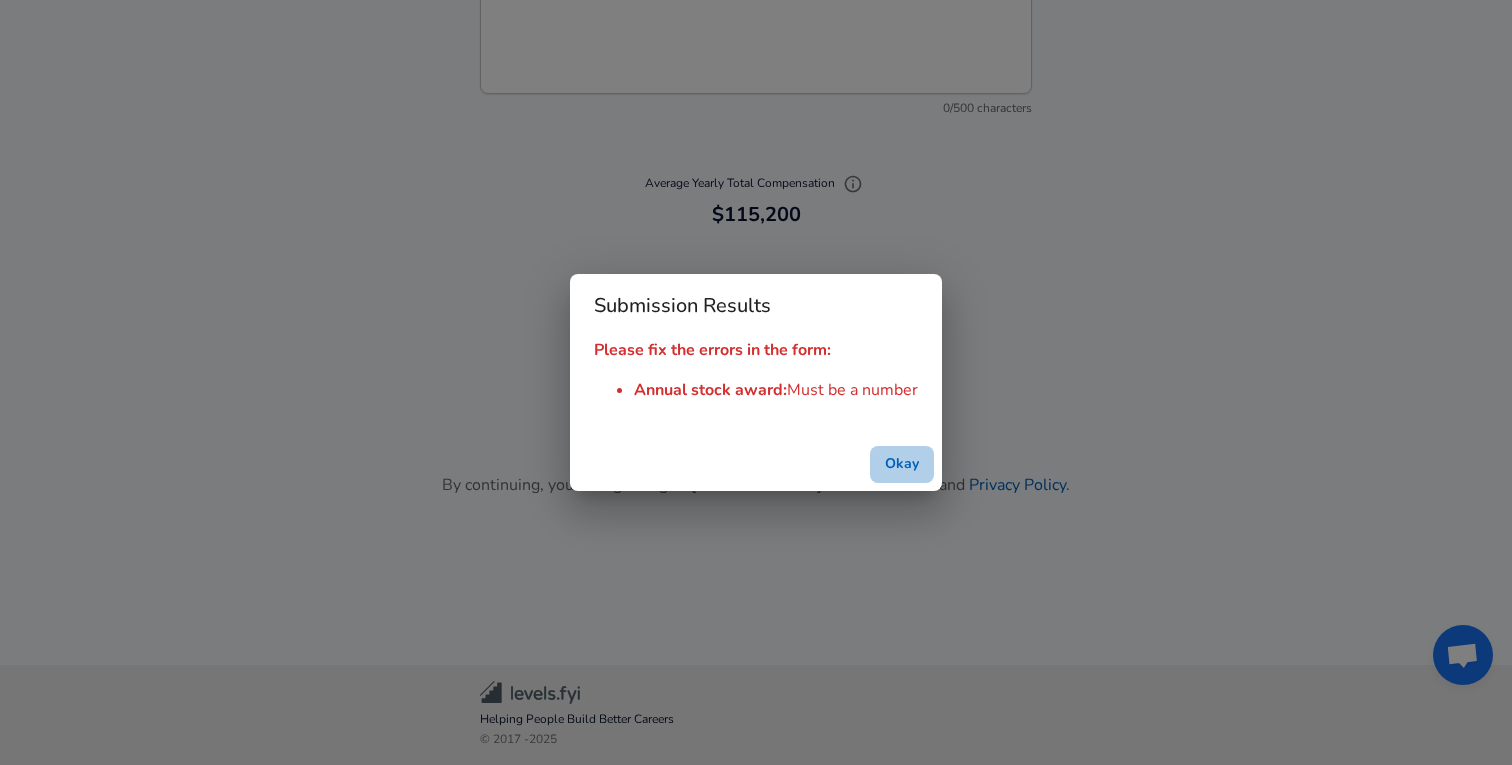 click on "Okay" at bounding box center [902, 464] 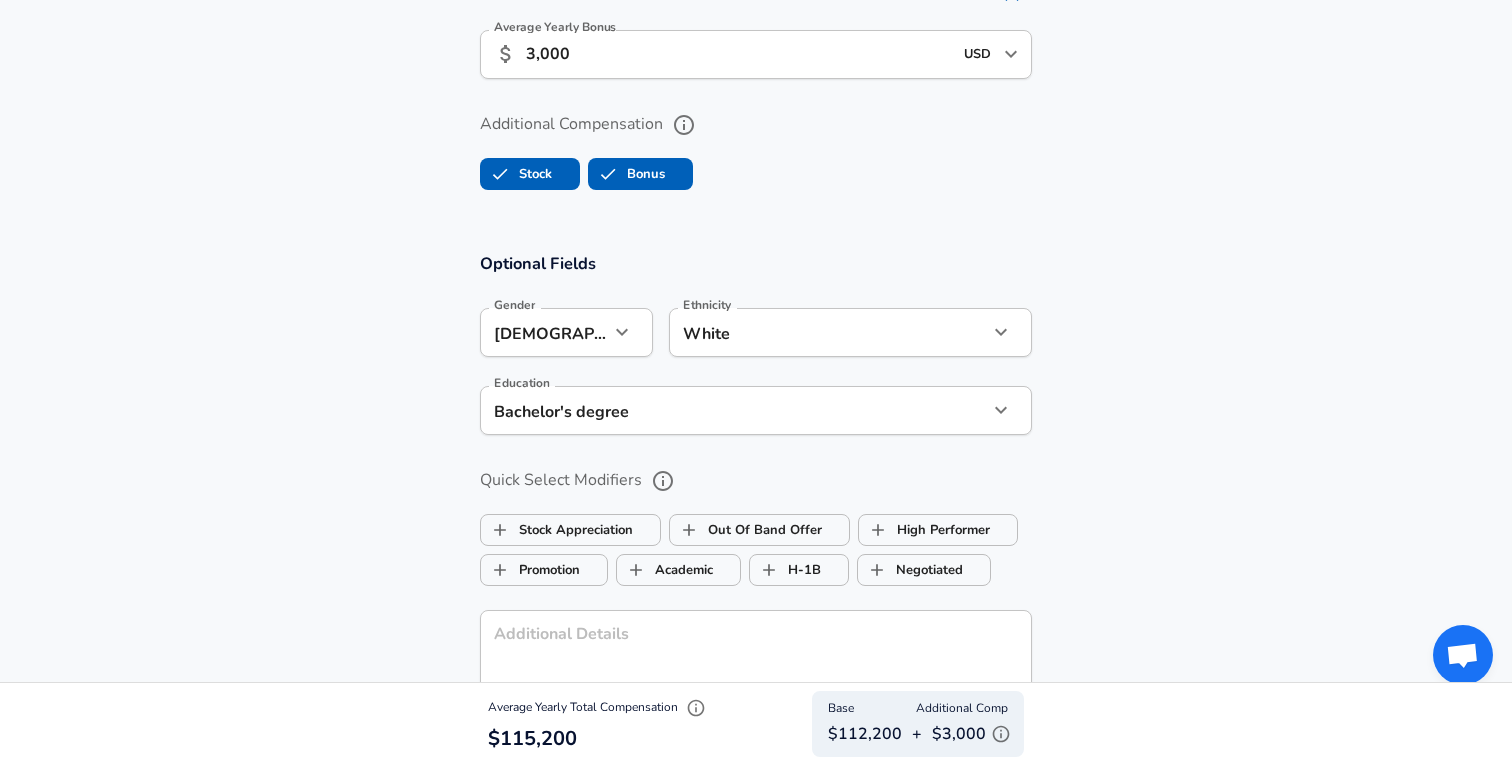 scroll, scrollTop: 1637, scrollLeft: 0, axis: vertical 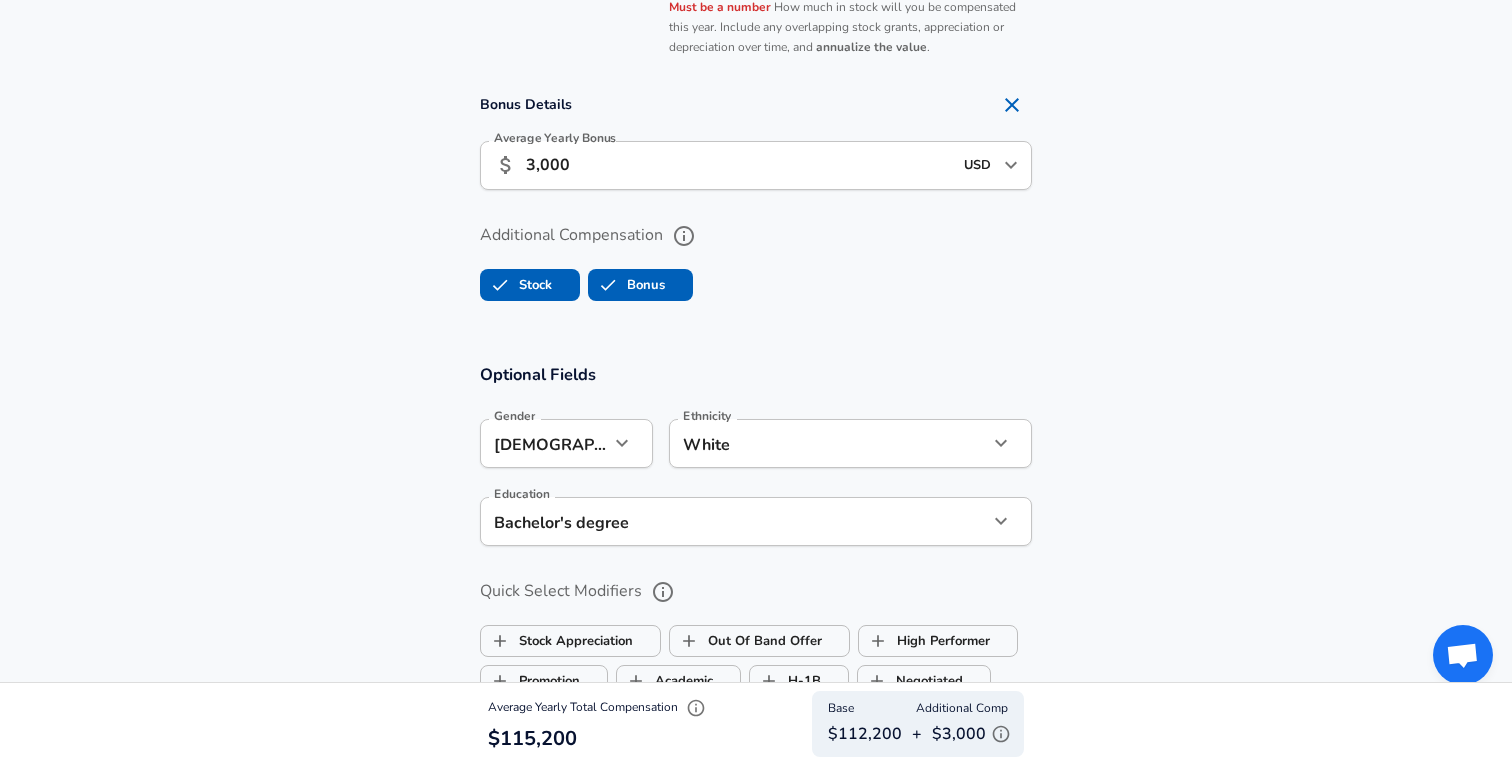 type 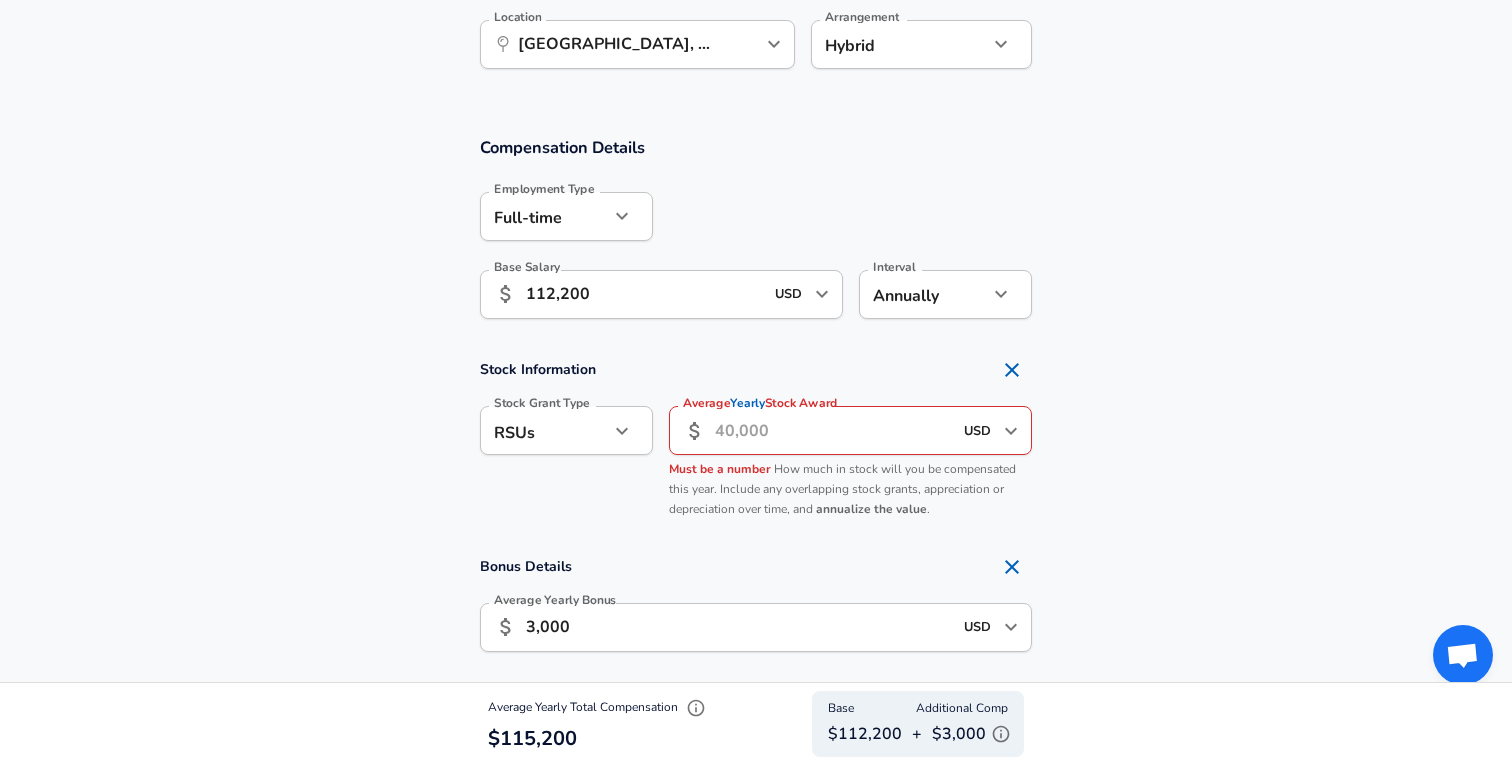 scroll, scrollTop: 1181, scrollLeft: 0, axis: vertical 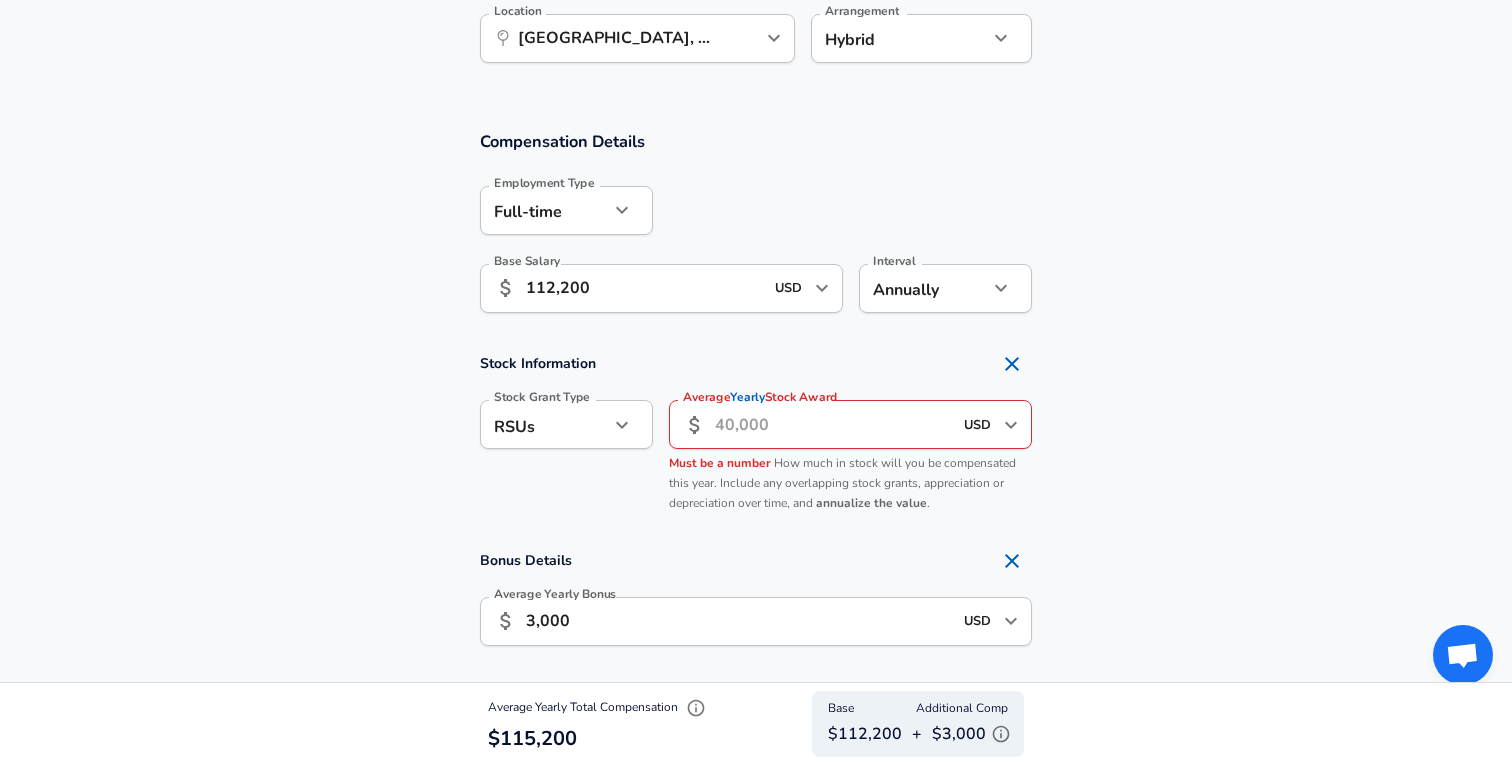 click 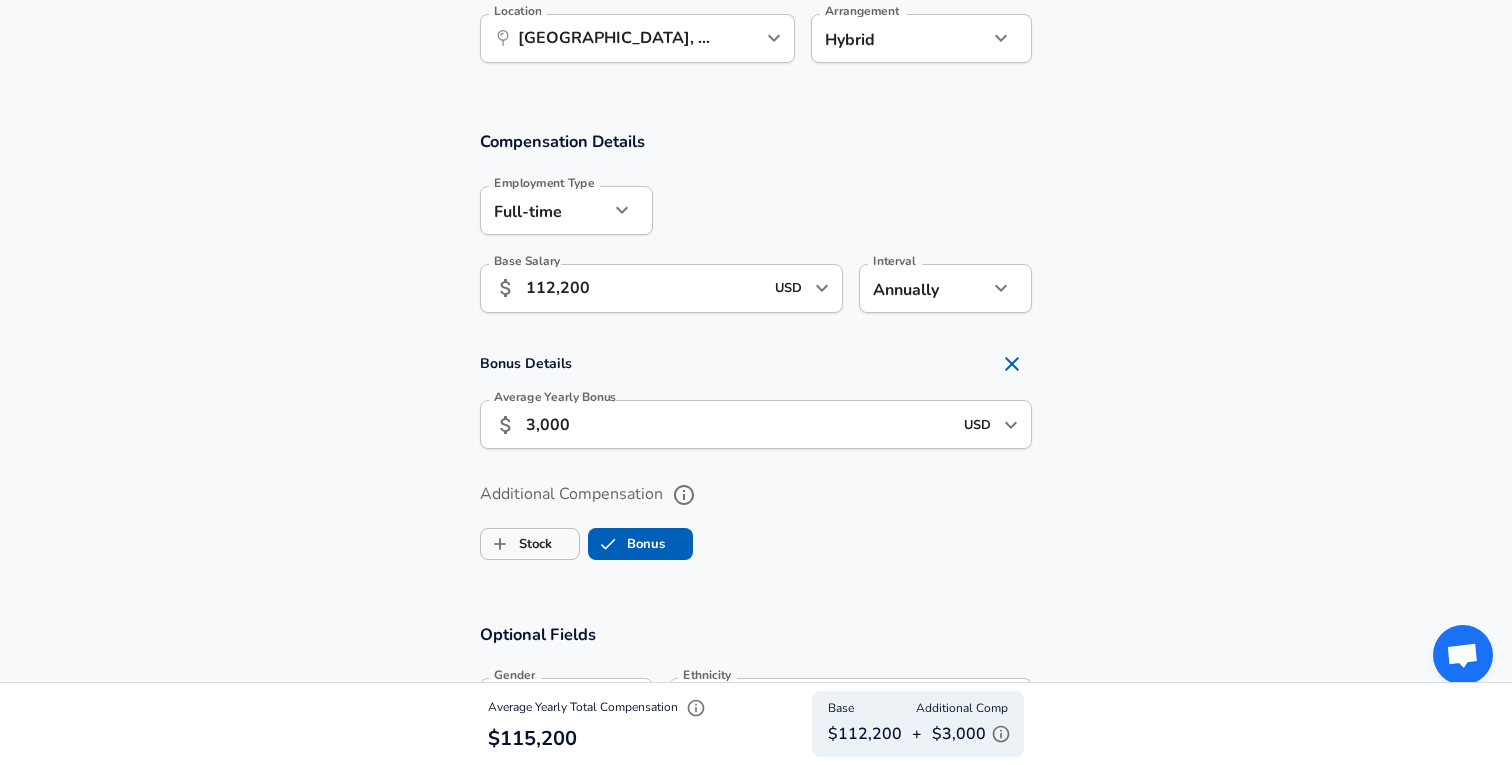 click 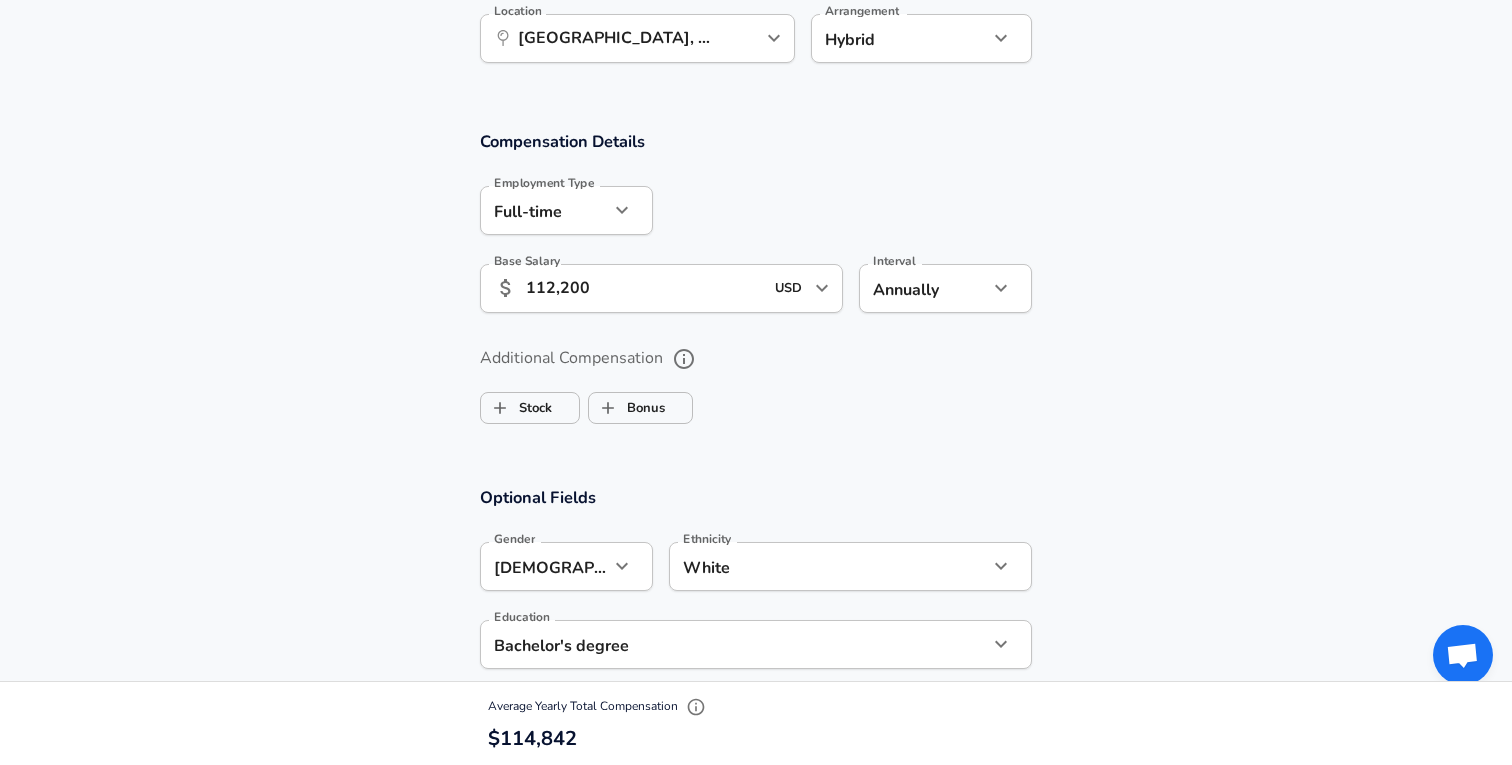scroll, scrollTop: 2066, scrollLeft: 0, axis: vertical 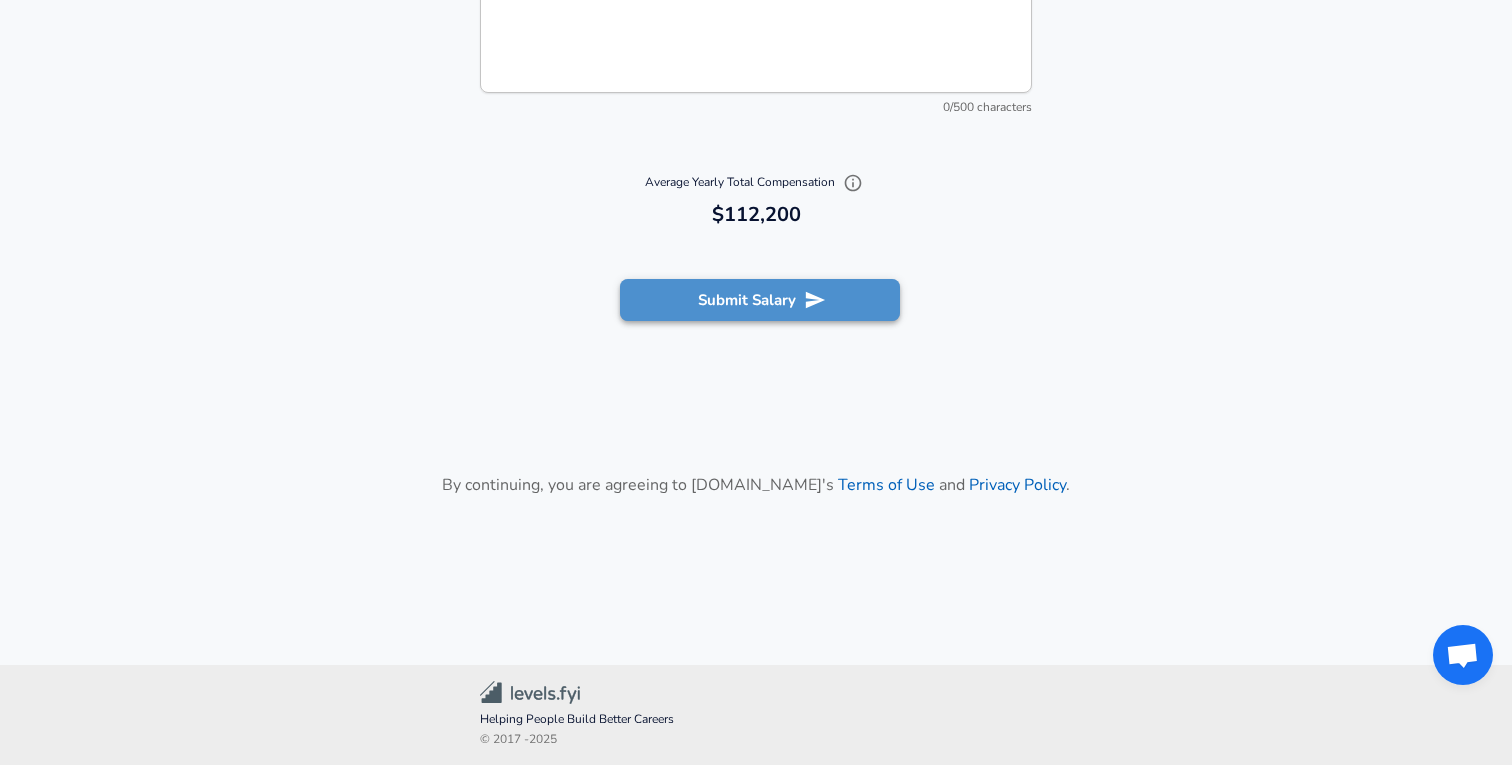 click on "Submit Salary" at bounding box center (760, 300) 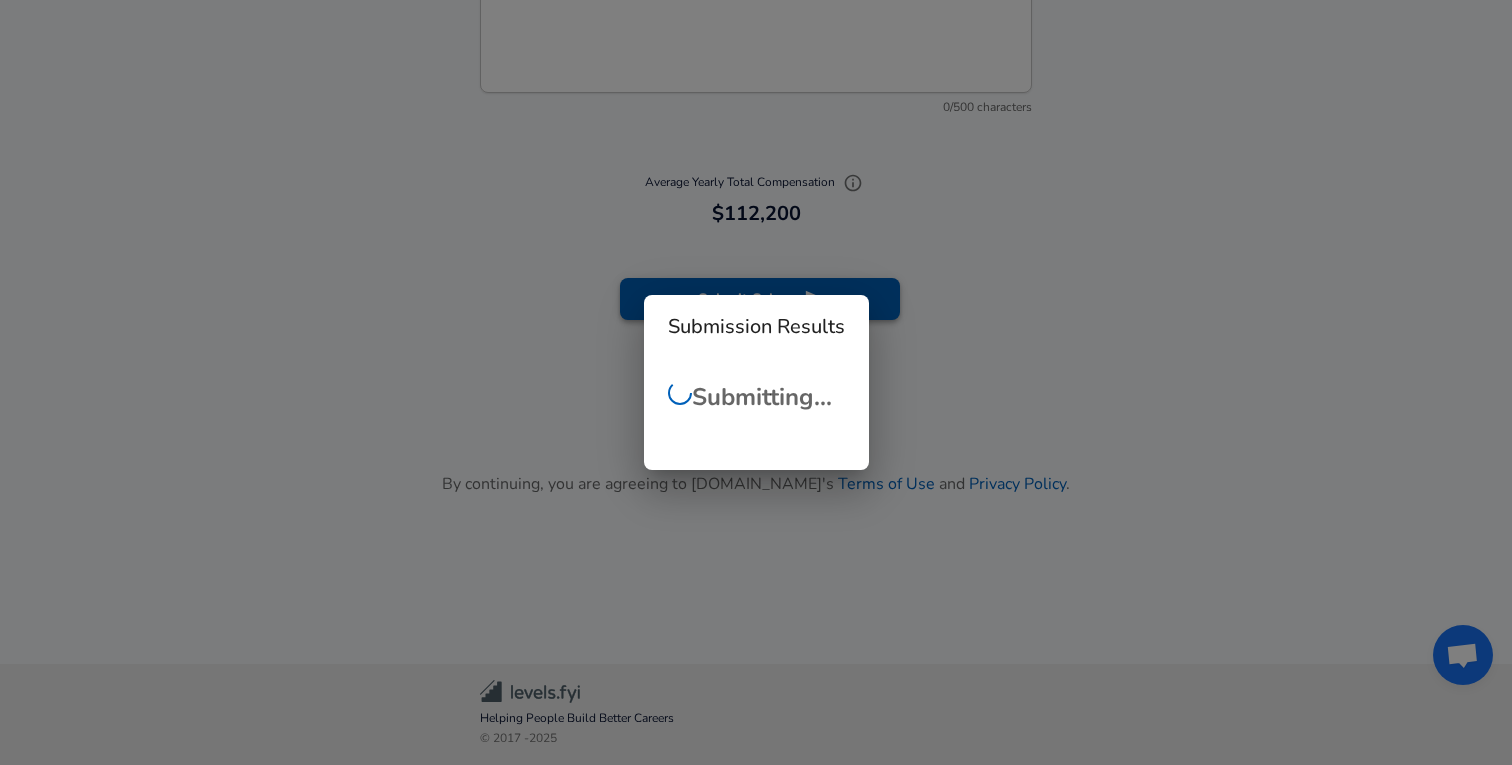 scroll, scrollTop: 2065, scrollLeft: 0, axis: vertical 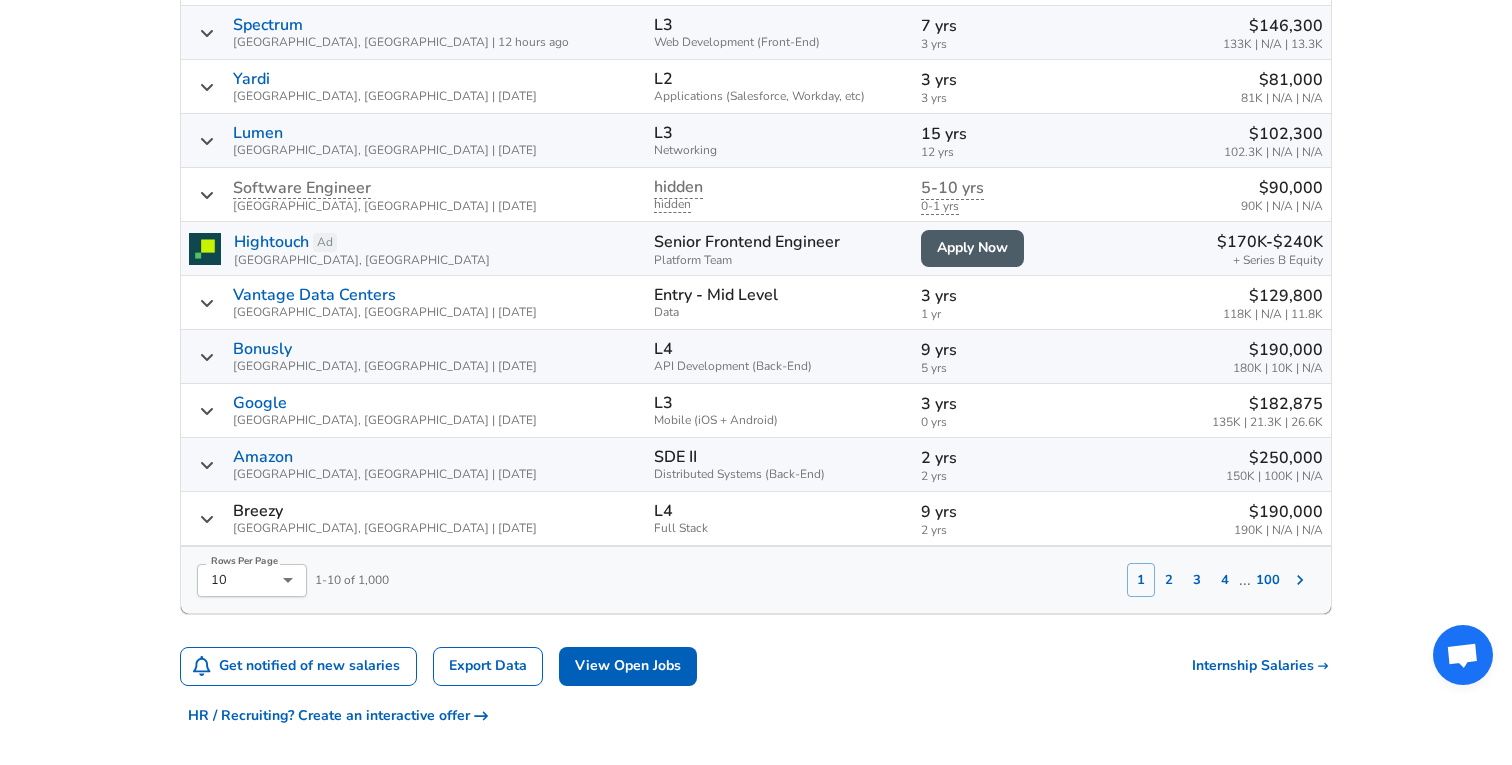 click 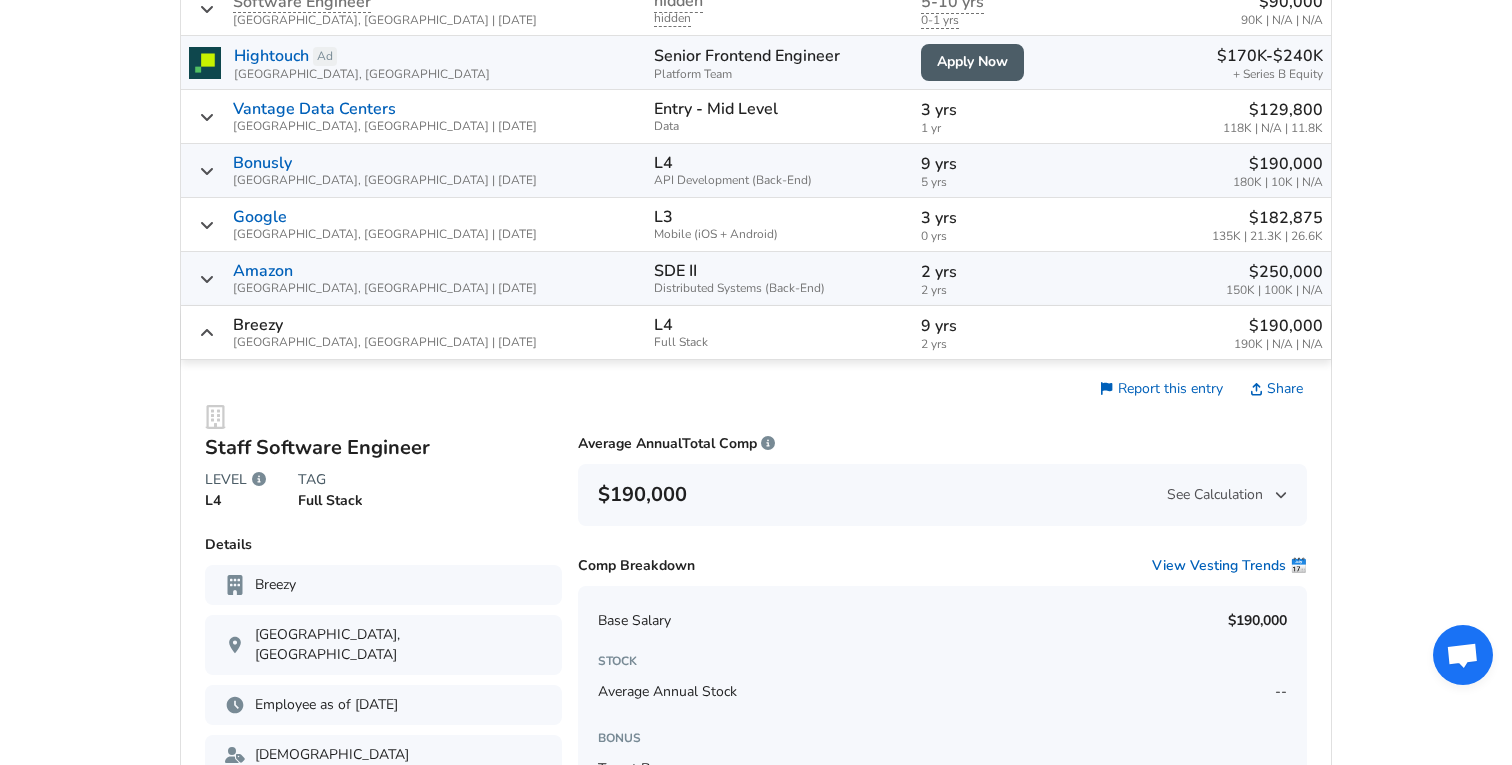 scroll, scrollTop: 1473, scrollLeft: 0, axis: vertical 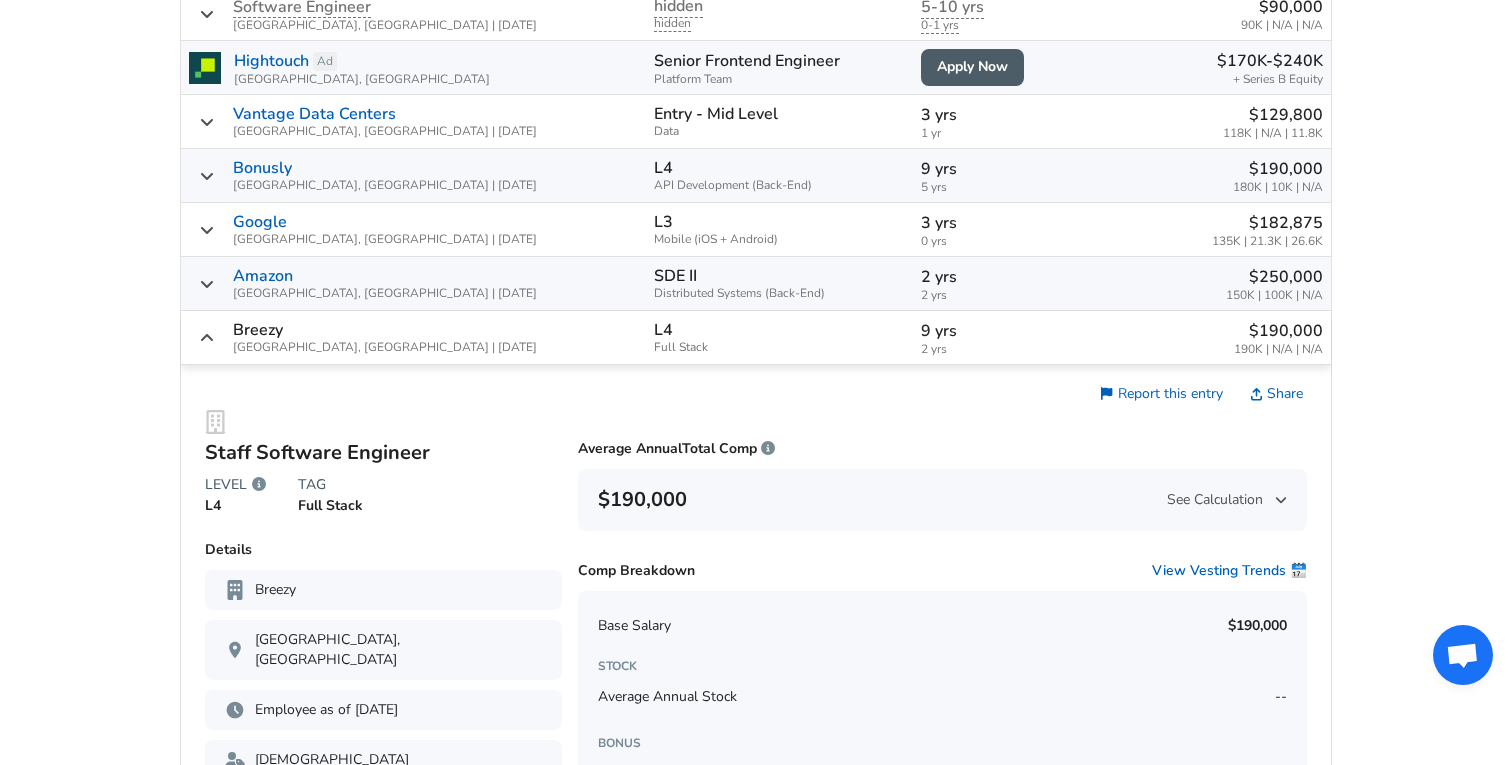 click on "Breezy Denver, [GEOGRAPHIC_DATA]   |   [DATE]" at bounding box center [413, 337] 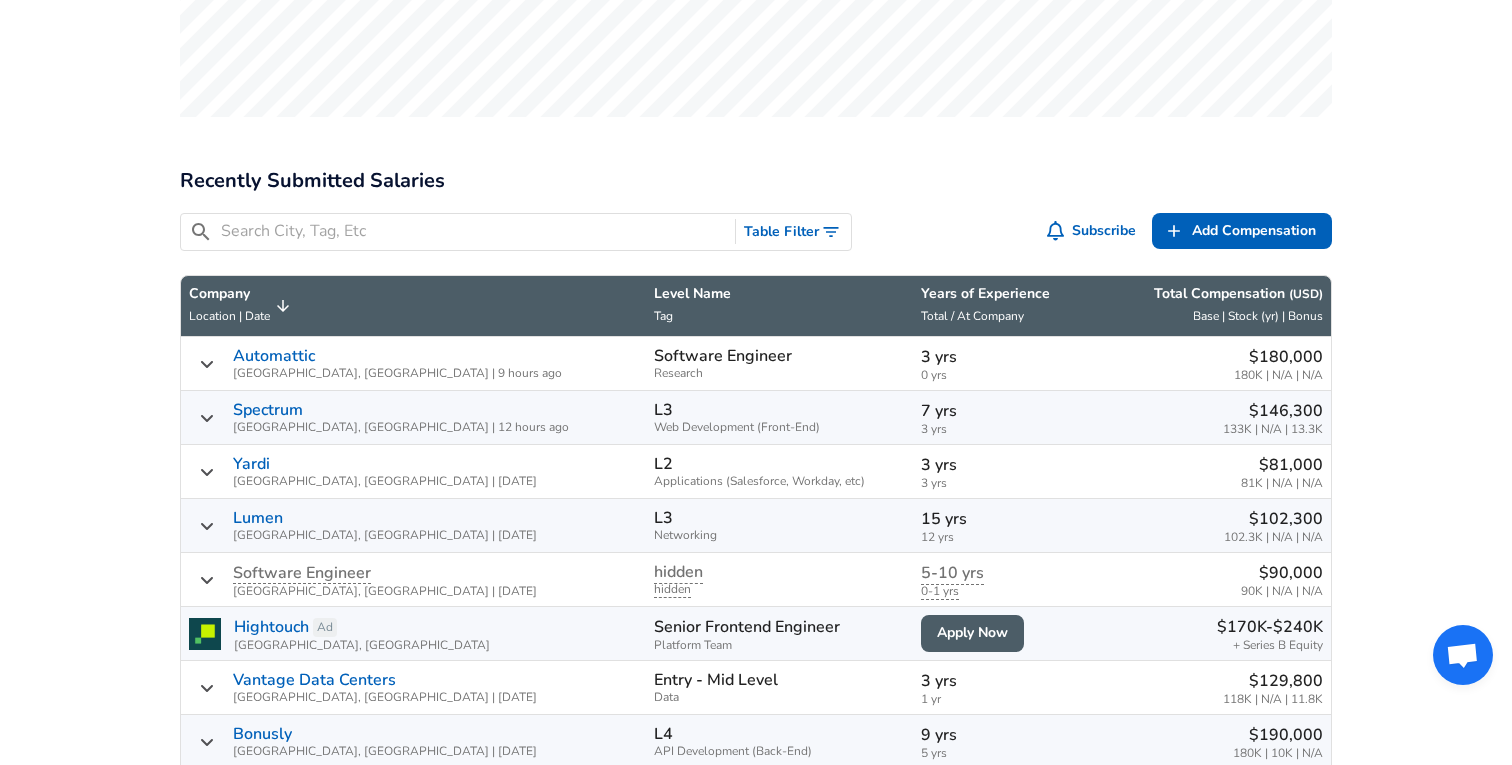 scroll, scrollTop: 812, scrollLeft: 0, axis: vertical 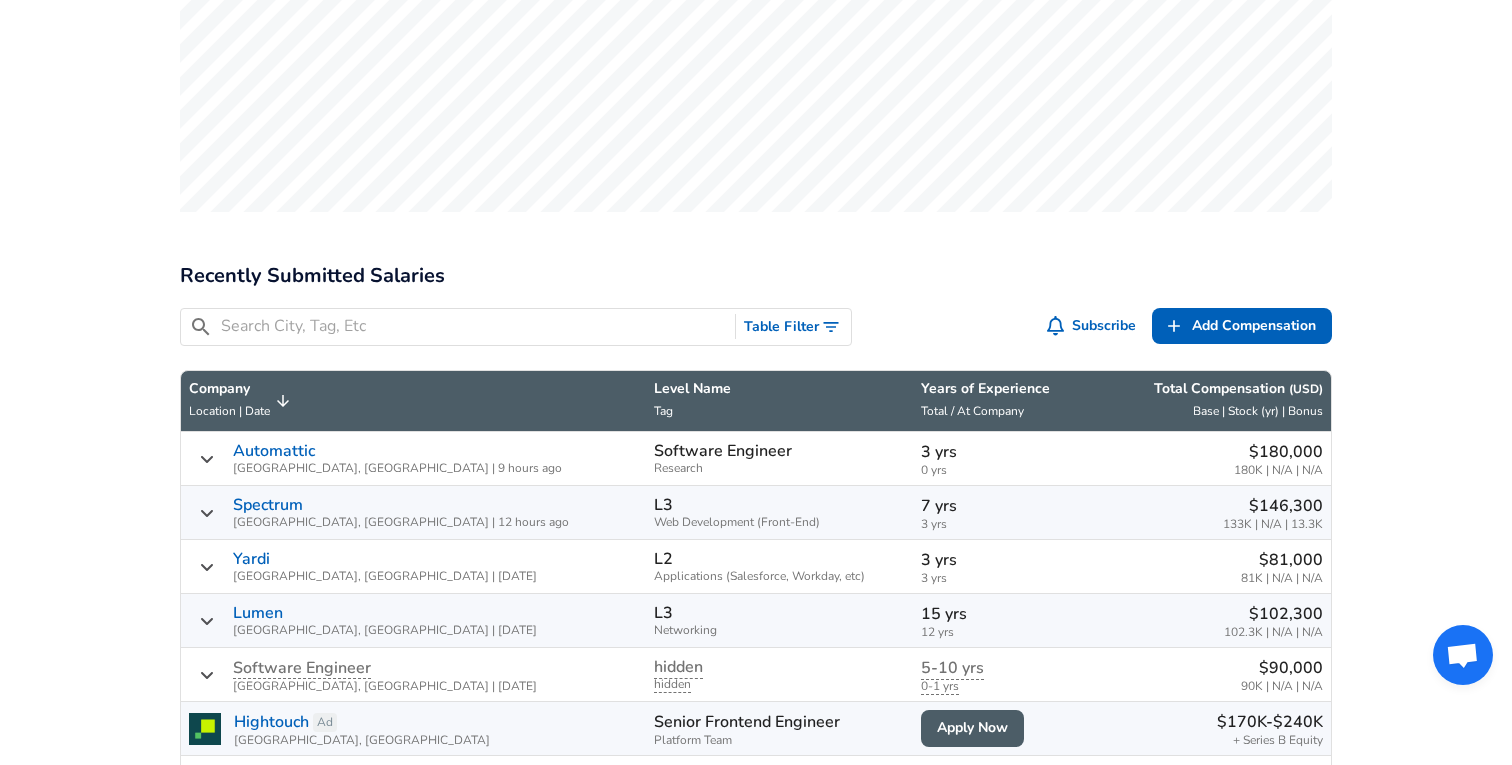click on "Years of Experience" at bounding box center (998, 389) 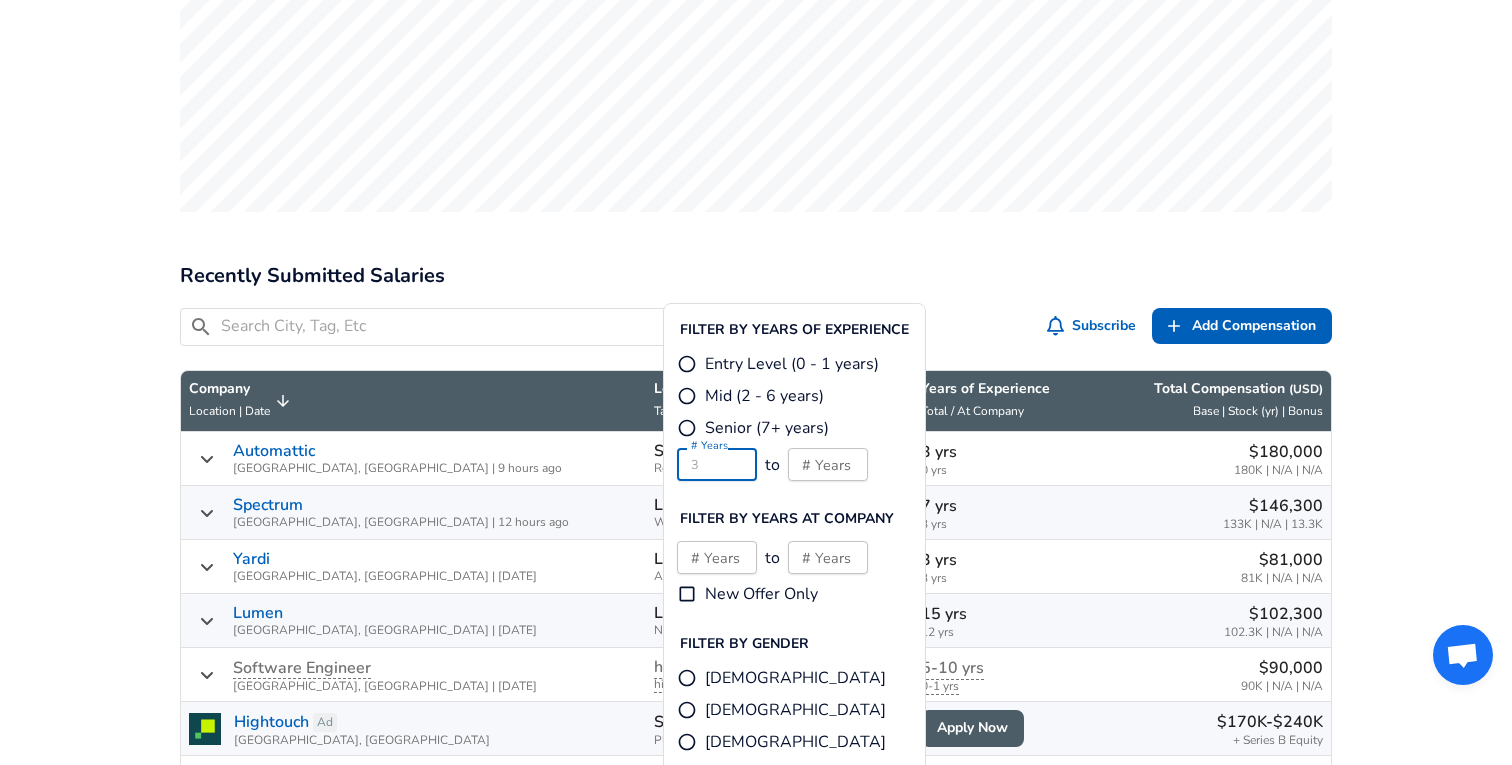click on "# Years # Years to # Years # Years" at bounding box center (717, 464) 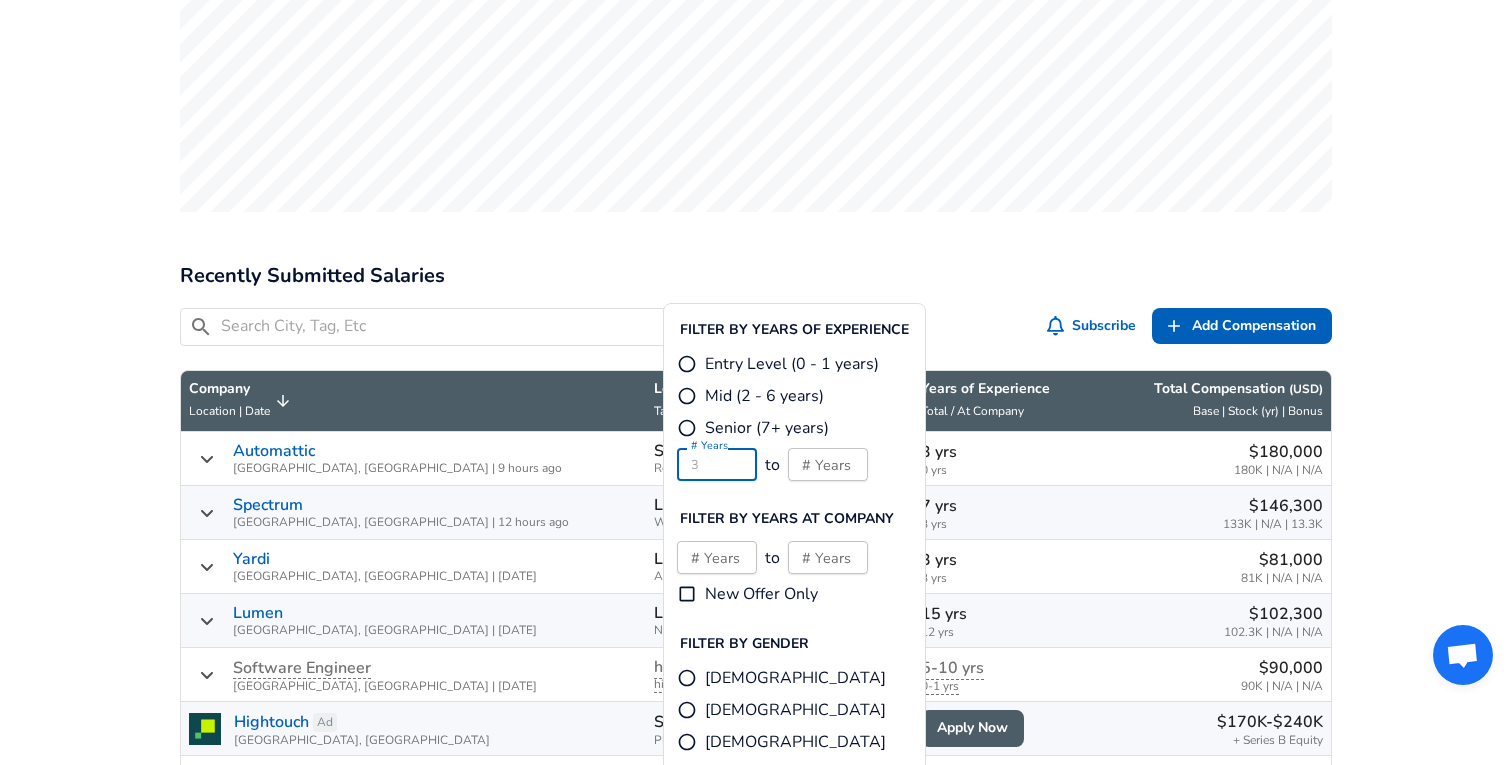 type on "2" 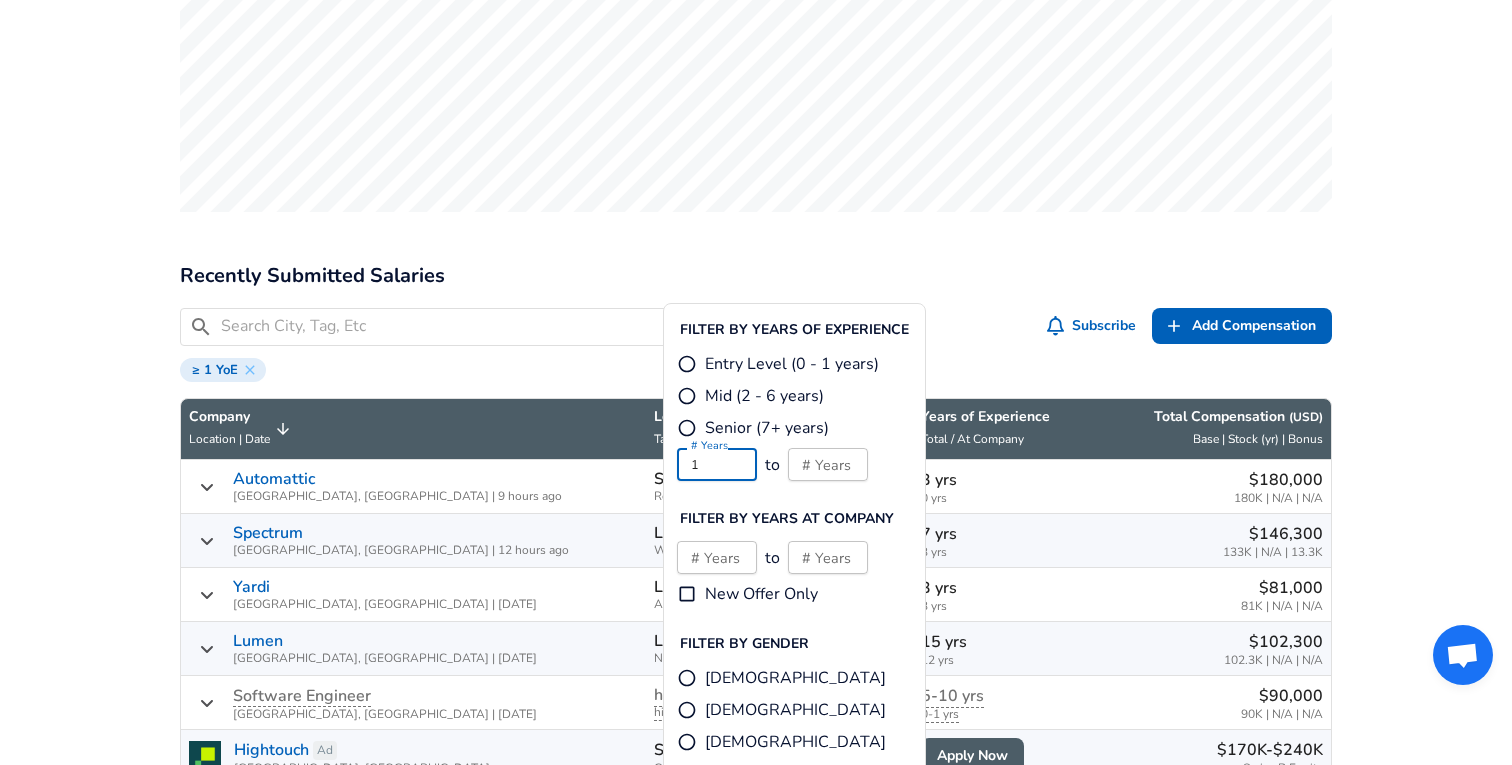 type on "1" 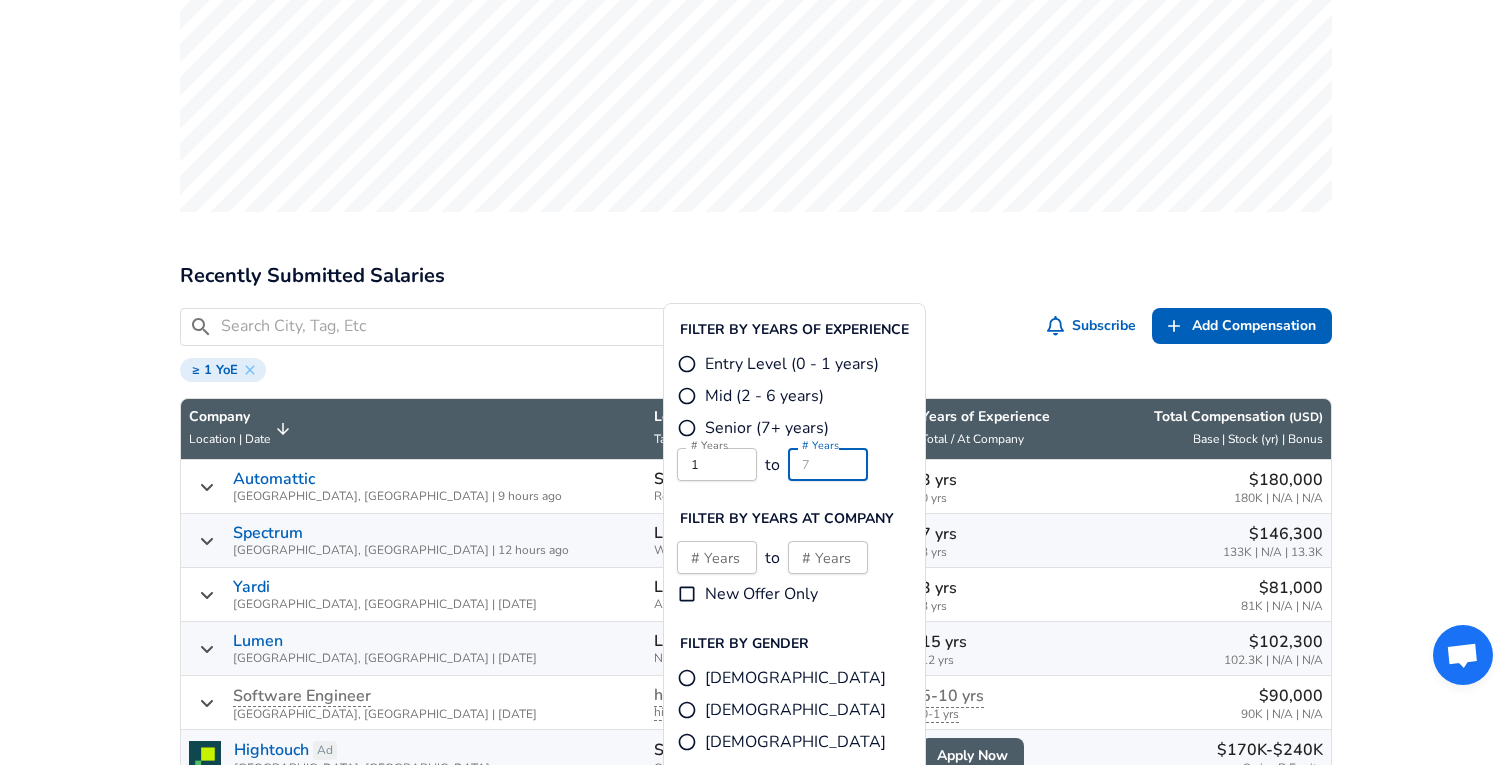 click on "# Years 1 # Years to # Years # Years" at bounding box center (828, 464) 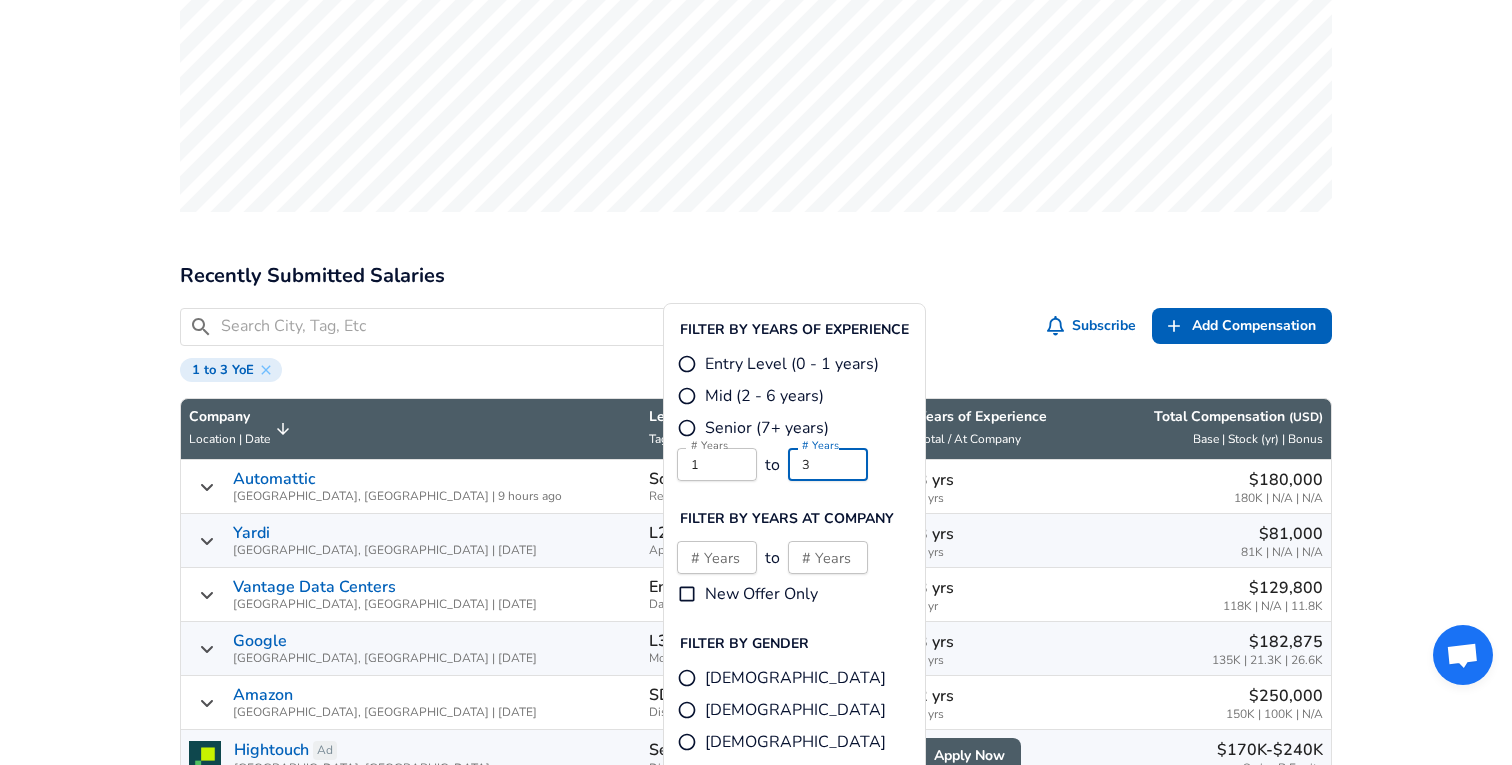 type on "3" 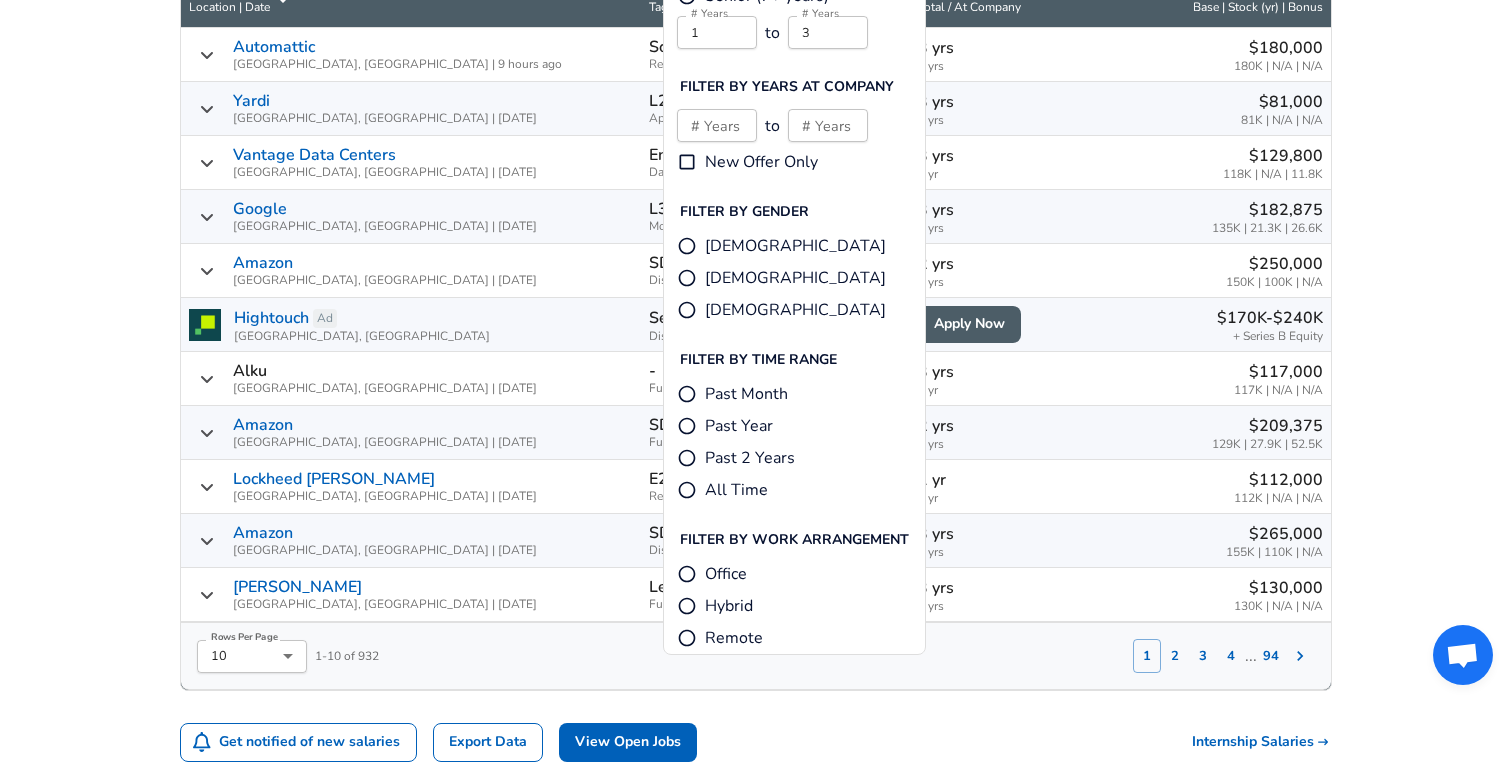 scroll, scrollTop: 1245, scrollLeft: 0, axis: vertical 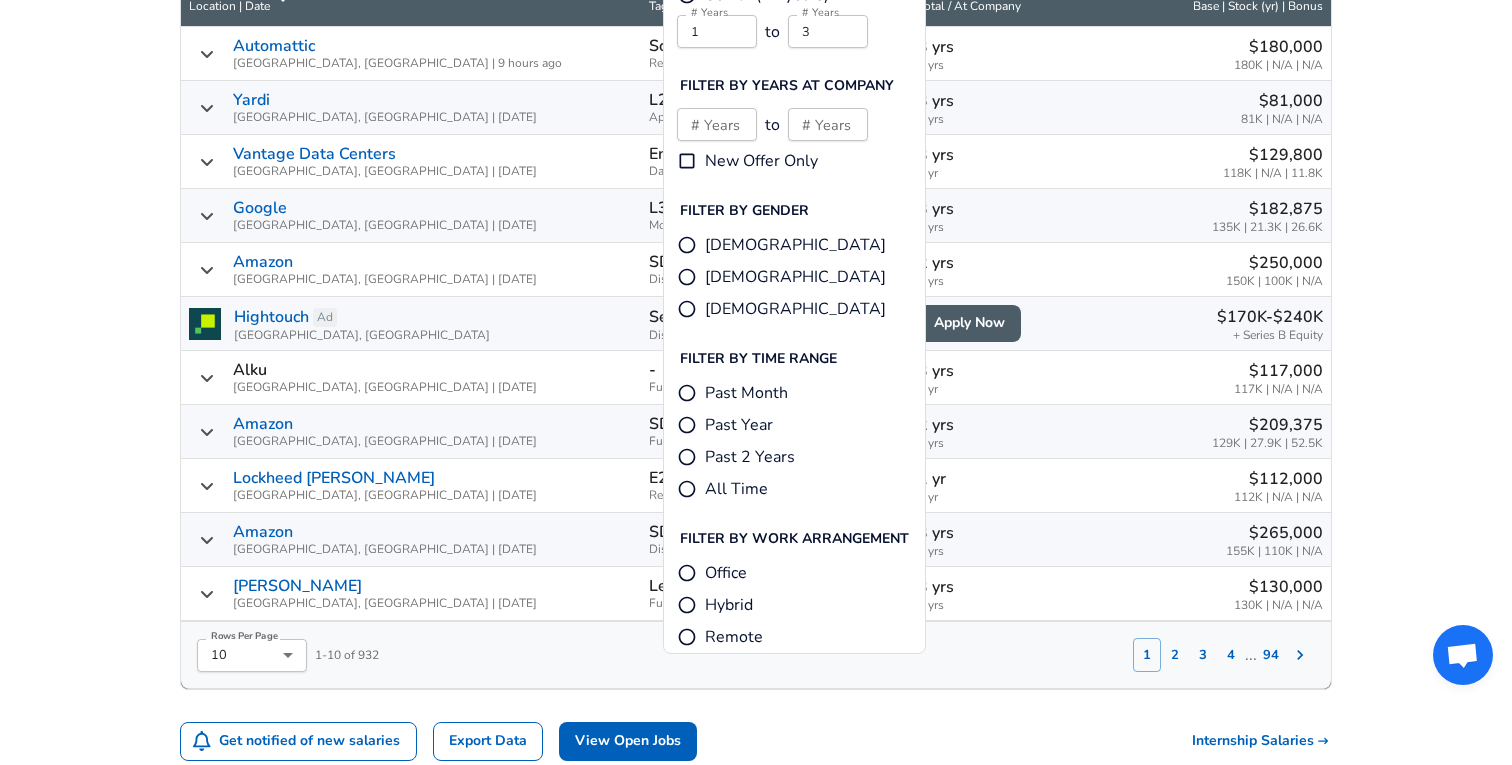 click on "Remote" at bounding box center [734, 637] 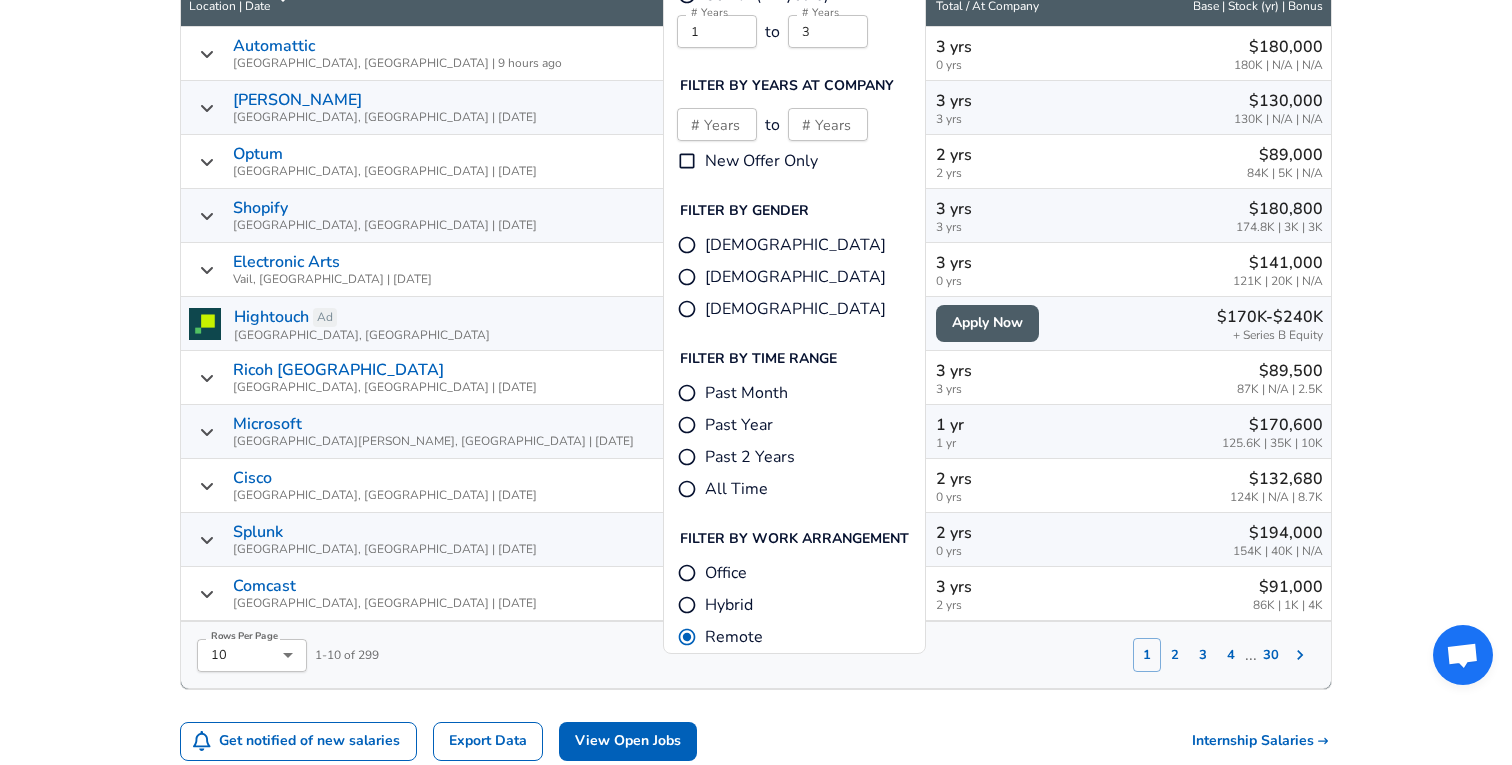 click on "For Employers $ USD / yr Change English (US) Change Community Notifications Profile All Data By Location By Company By Title Salary Calculator Chart Visualizations Verified Salaries Internships Negotiation Support Compare Benefits Who's Hiring 2024 Pay Report Top Paying Companies Integrate Blog Press Google Software Engineer Product Manager [US_STATE][GEOGRAPHIC_DATA] Area Data Scientist View Individual Data Points   Levels FYI Logo Salaries 📂   All Data 🌎   By Location 🏢   By Company 🖋    By Title 🏭️    By Industry 📍   Salary Heatmap 📈   Chart Visualizations 🔥   Real-time Percentiles 🎓   Internships ❣️   Compare Benefits 🎬   2024 Pay Report 🏆   Top Paying Companies 💸   Calculate Meeting Cost #️⃣   Salary Calculator Contribute Add Salary Add Company Benefits Add Level Mapping Jobs Services Candidate Services 💵  Negotiation Coaching 📄  Resume Review 🎁  Gift a Resume Review For Employers Interactive Offers Real-time Percentiles  🔥 Compensation Benchmarking Community" at bounding box center [756, 1170] 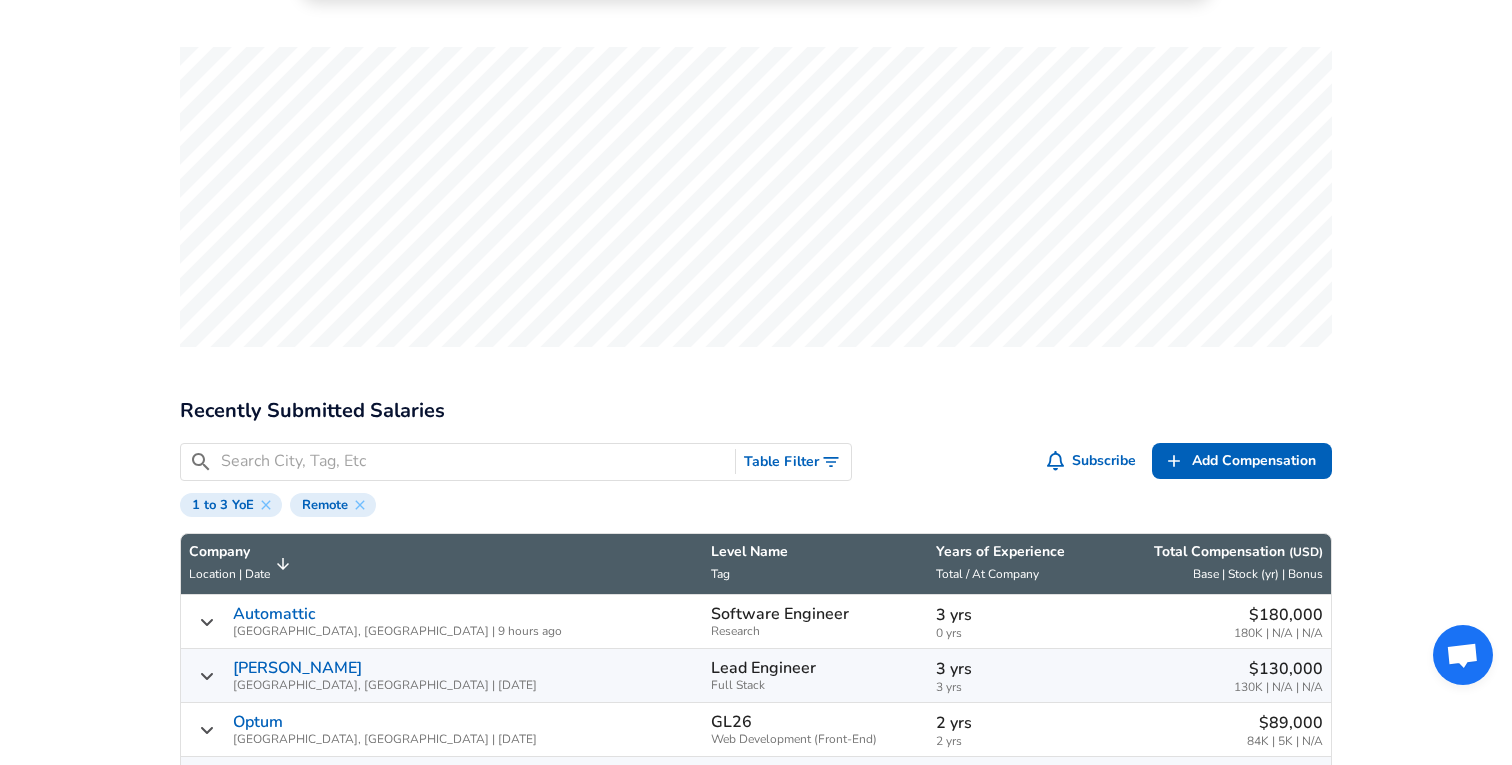 scroll, scrollTop: 647, scrollLeft: 0, axis: vertical 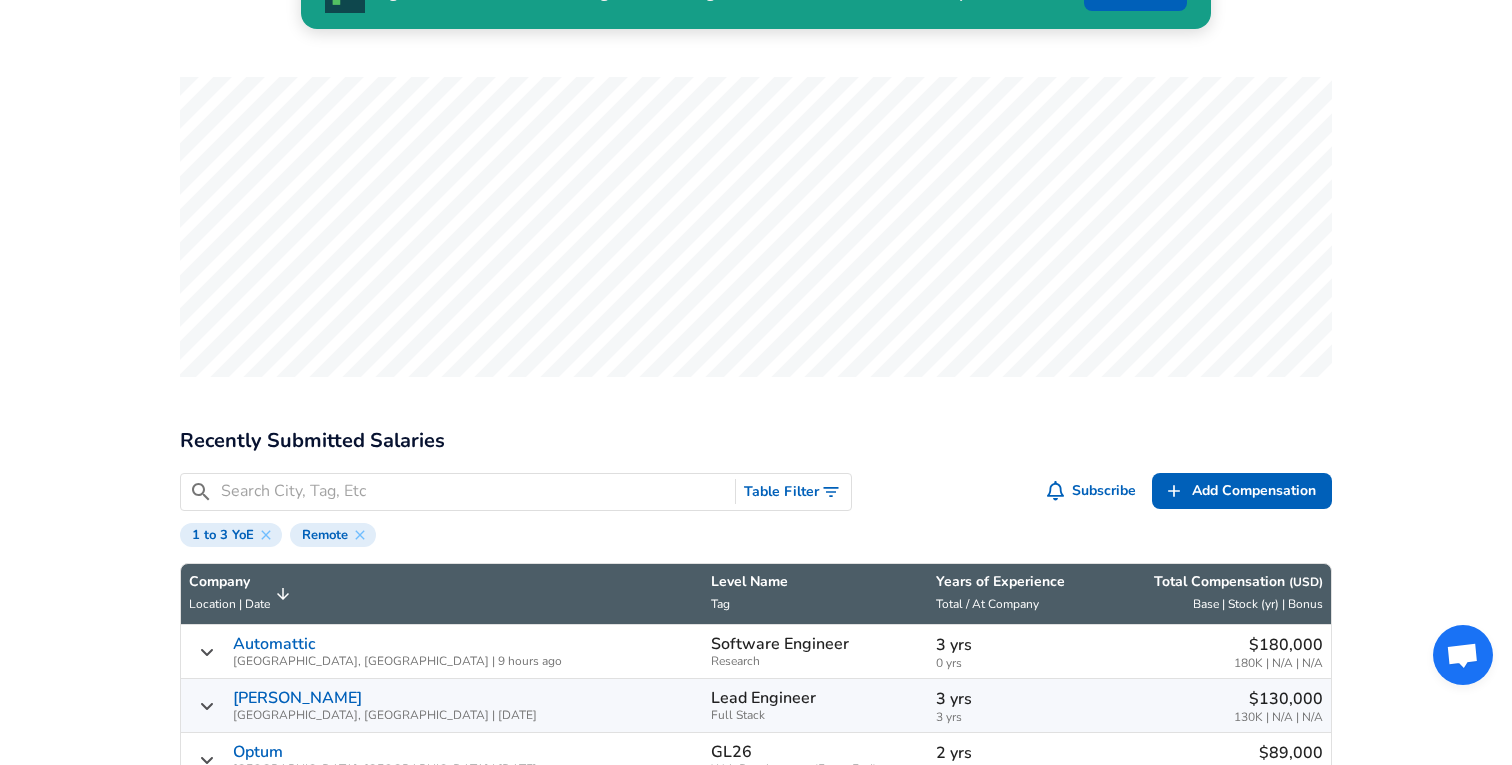 click 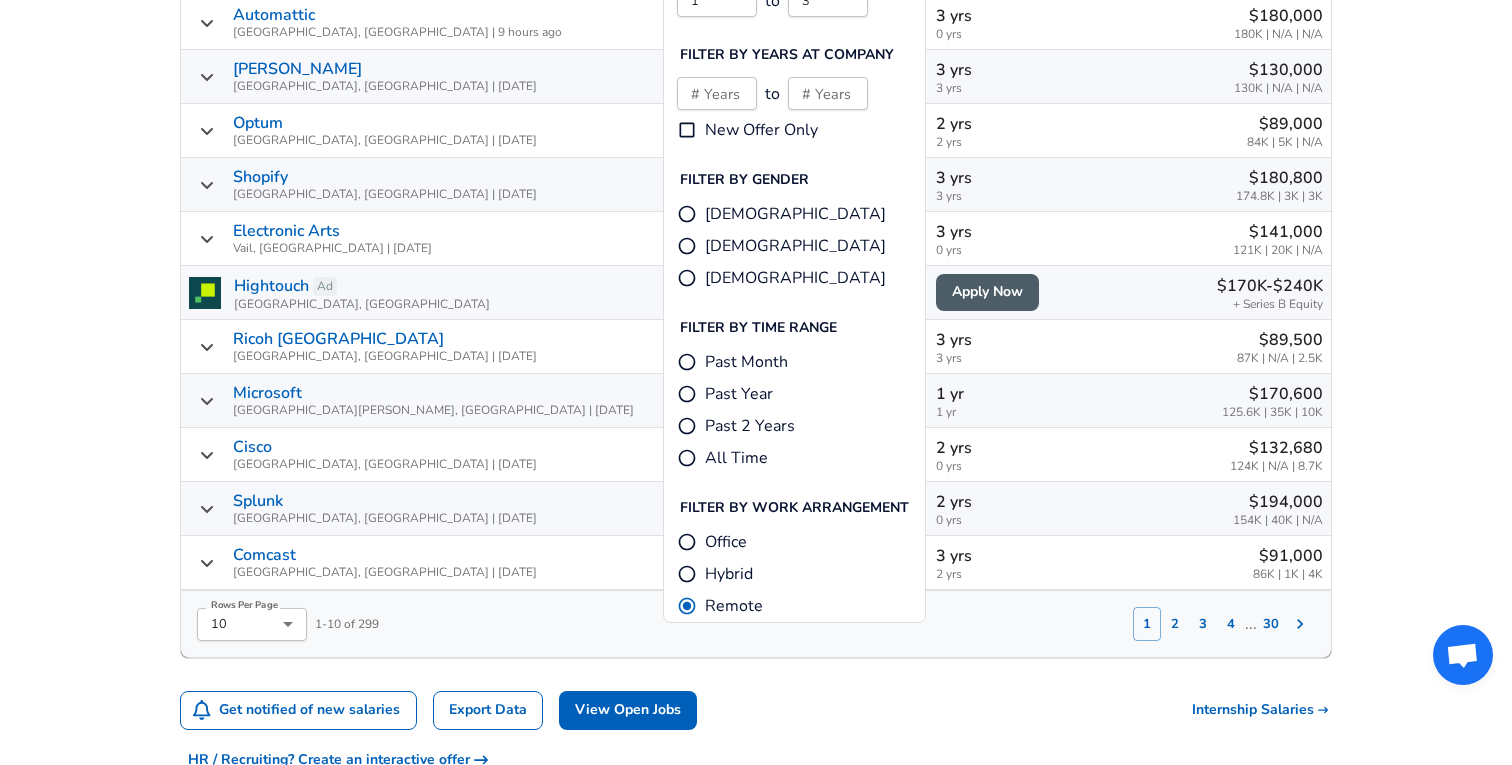 scroll, scrollTop: 1284, scrollLeft: 0, axis: vertical 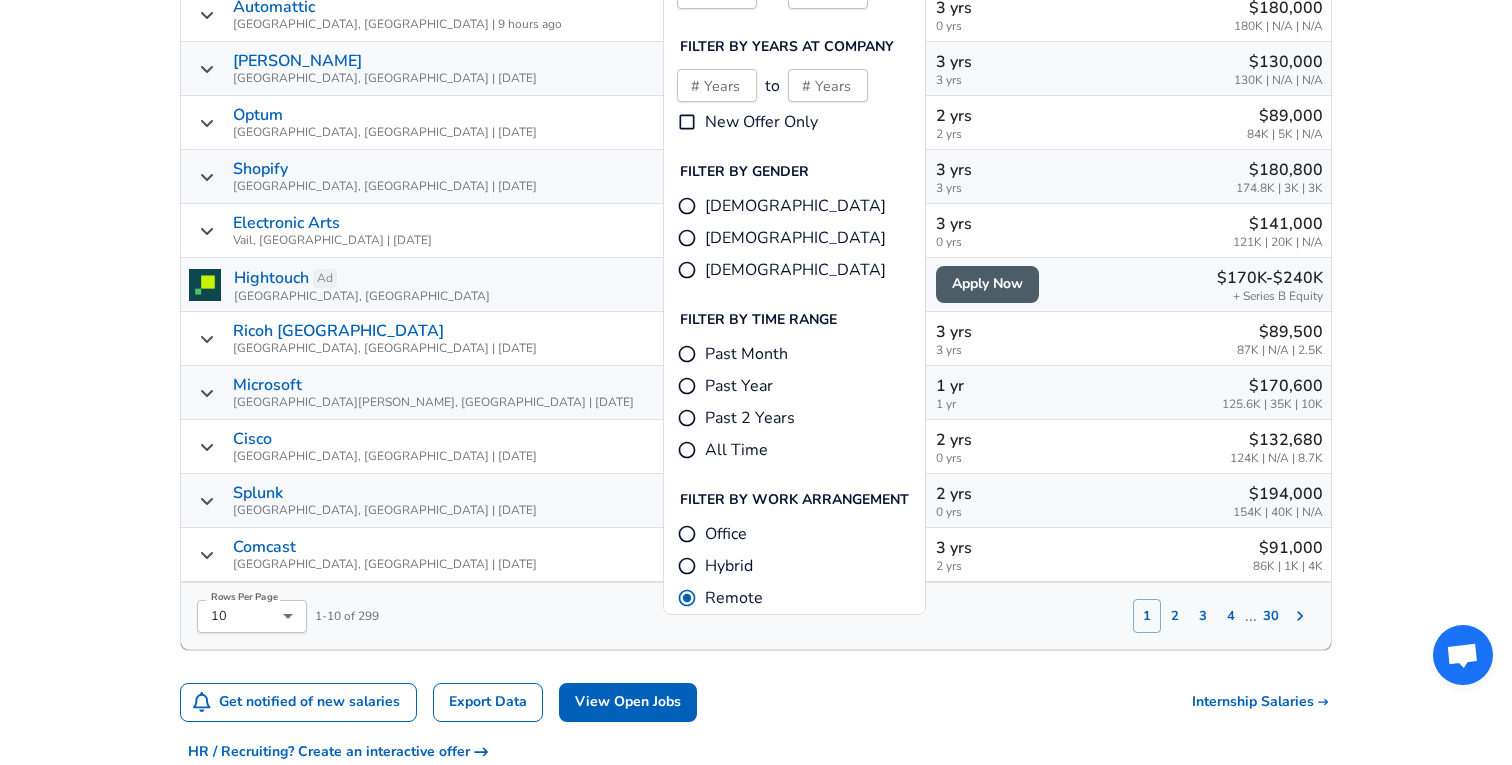 click on "For Employers $ USD / yr Change English (US) Change Community Notifications Profile All Data By Location By Company By Title Salary Calculator Chart Visualizations Verified Salaries Internships Negotiation Support Compare Benefits Who's Hiring 2024 Pay Report Top Paying Companies Integrate Blog Press Google Software Engineer Product Manager [US_STATE][GEOGRAPHIC_DATA] Area Data Scientist View Individual Data Points   Levels FYI Logo Salaries 📂   All Data 🌎   By Location 🏢   By Company 🖋    By Title 🏭️    By Industry 📍   Salary Heatmap 📈   Chart Visualizations 🔥   Real-time Percentiles 🎓   Internships ❣️   Compare Benefits 🎬   2024 Pay Report 🏆   Top Paying Companies 💸   Calculate Meeting Cost #️⃣   Salary Calculator Contribute Add Salary Add Company Benefits Add Level Mapping Jobs Services Candidate Services 💵  Negotiation Coaching 📄  Resume Review 🎁  Gift a Resume Review For Employers Interactive Offers Real-time Percentiles  🔥 Compensation Benchmarking Community" at bounding box center [756, 1131] 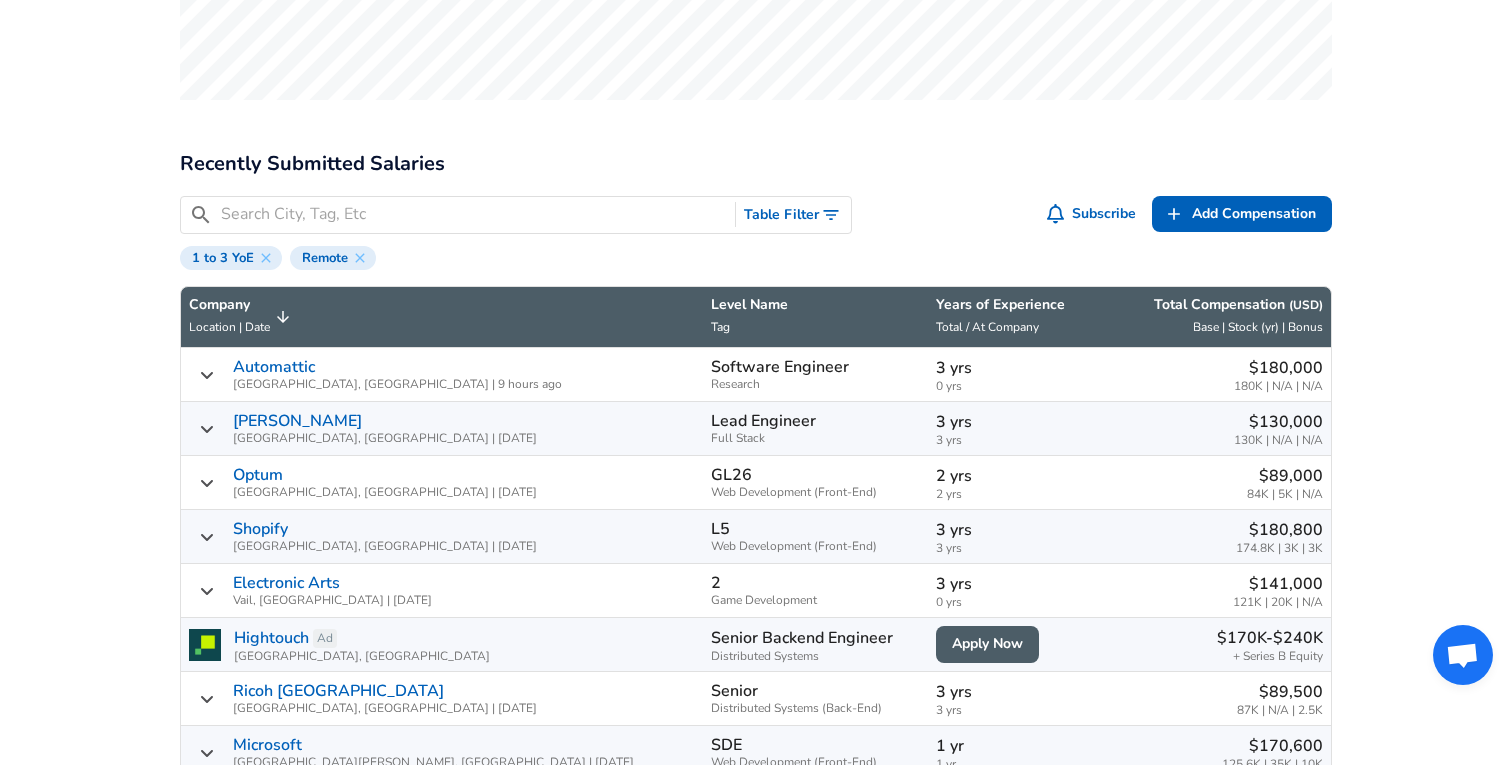 scroll, scrollTop: 906, scrollLeft: 0, axis: vertical 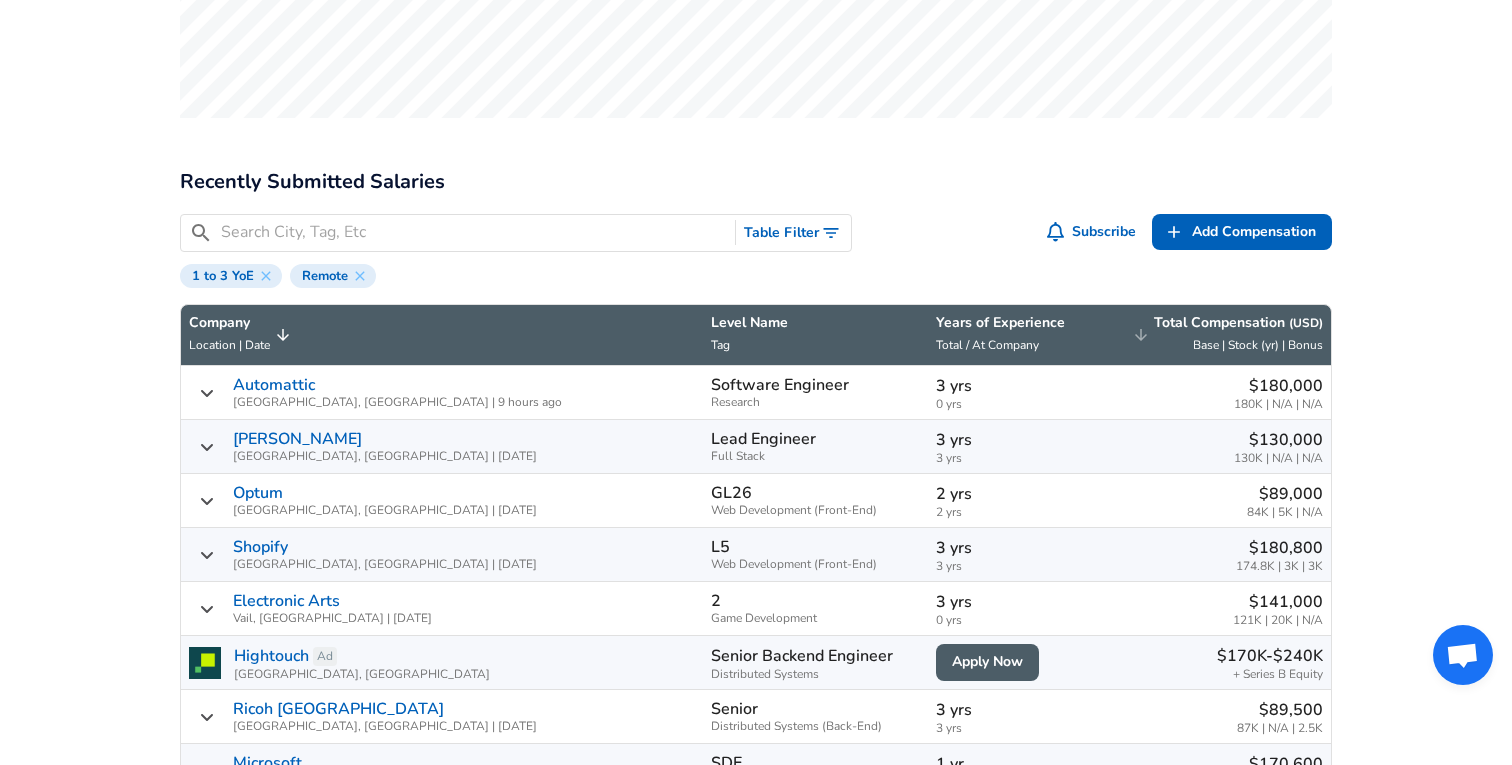click 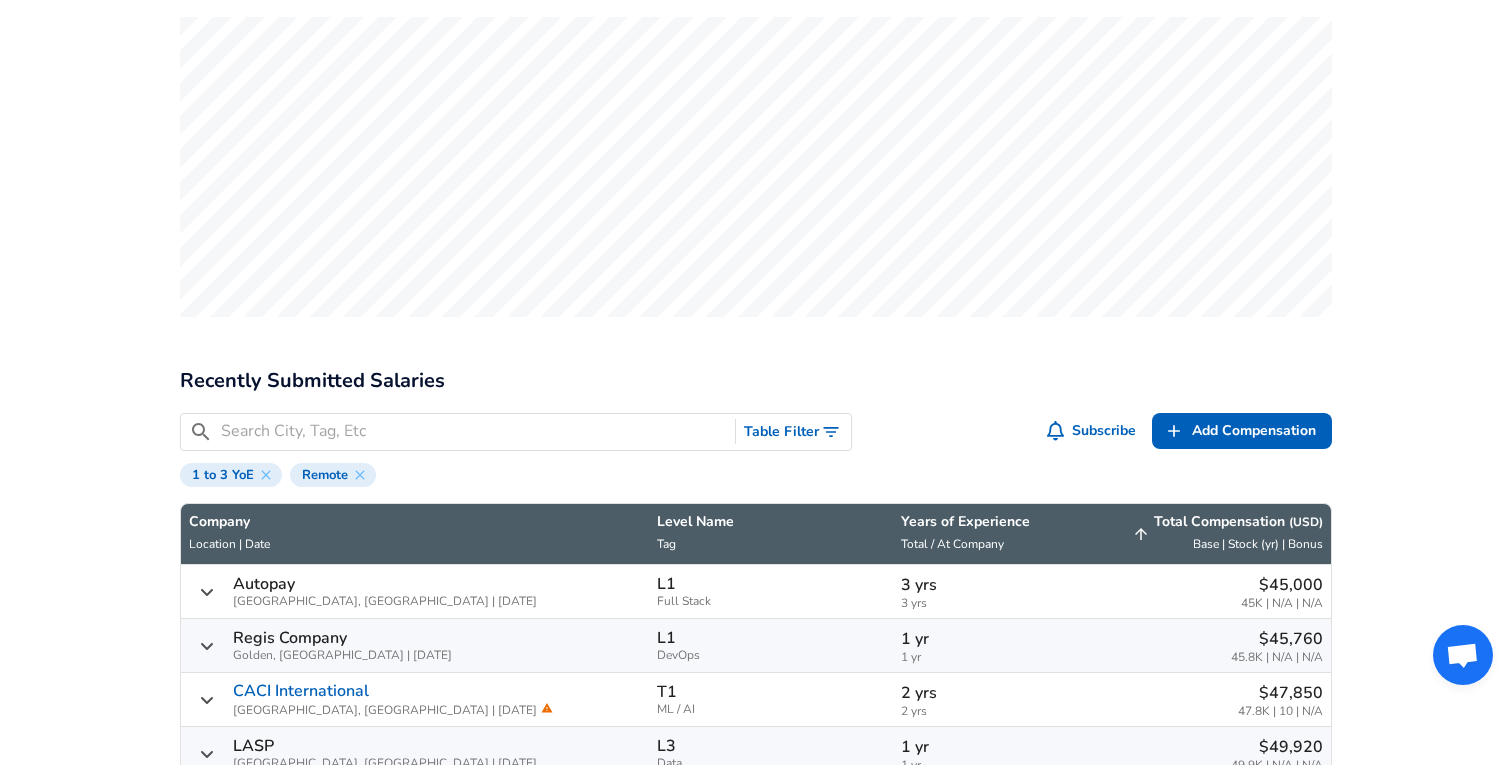 scroll, scrollTop: 615, scrollLeft: 0, axis: vertical 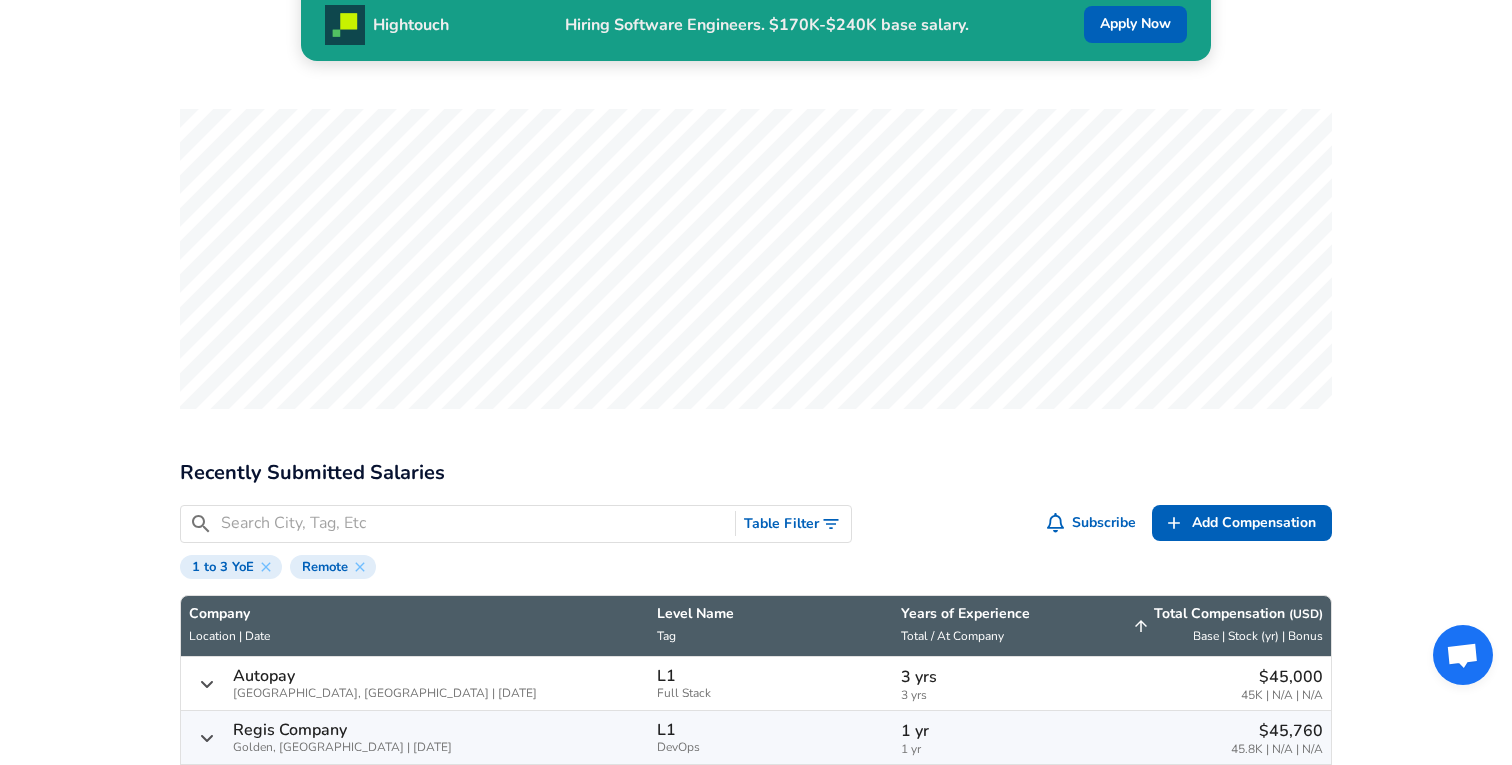 click 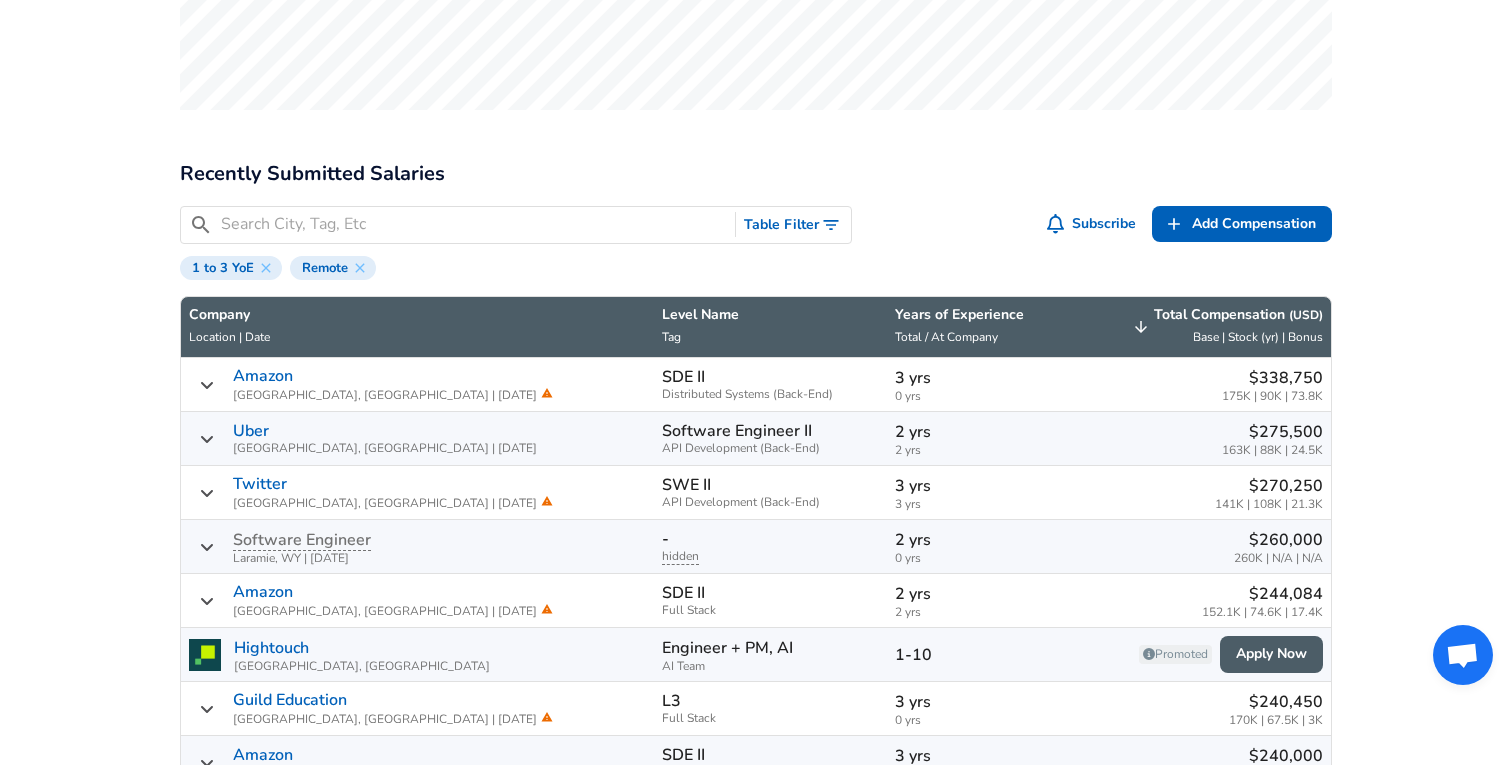 scroll, scrollTop: 916, scrollLeft: 0, axis: vertical 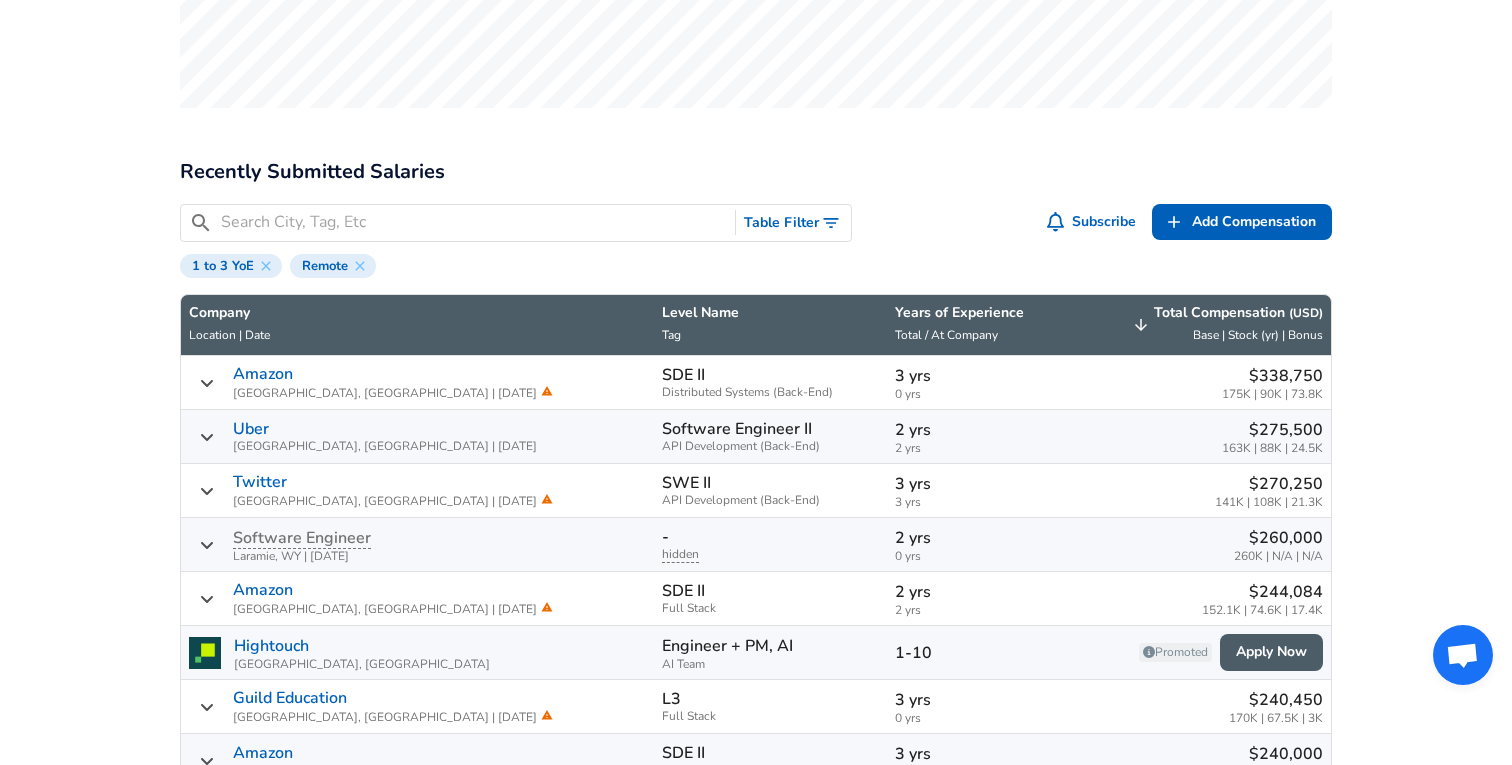 click 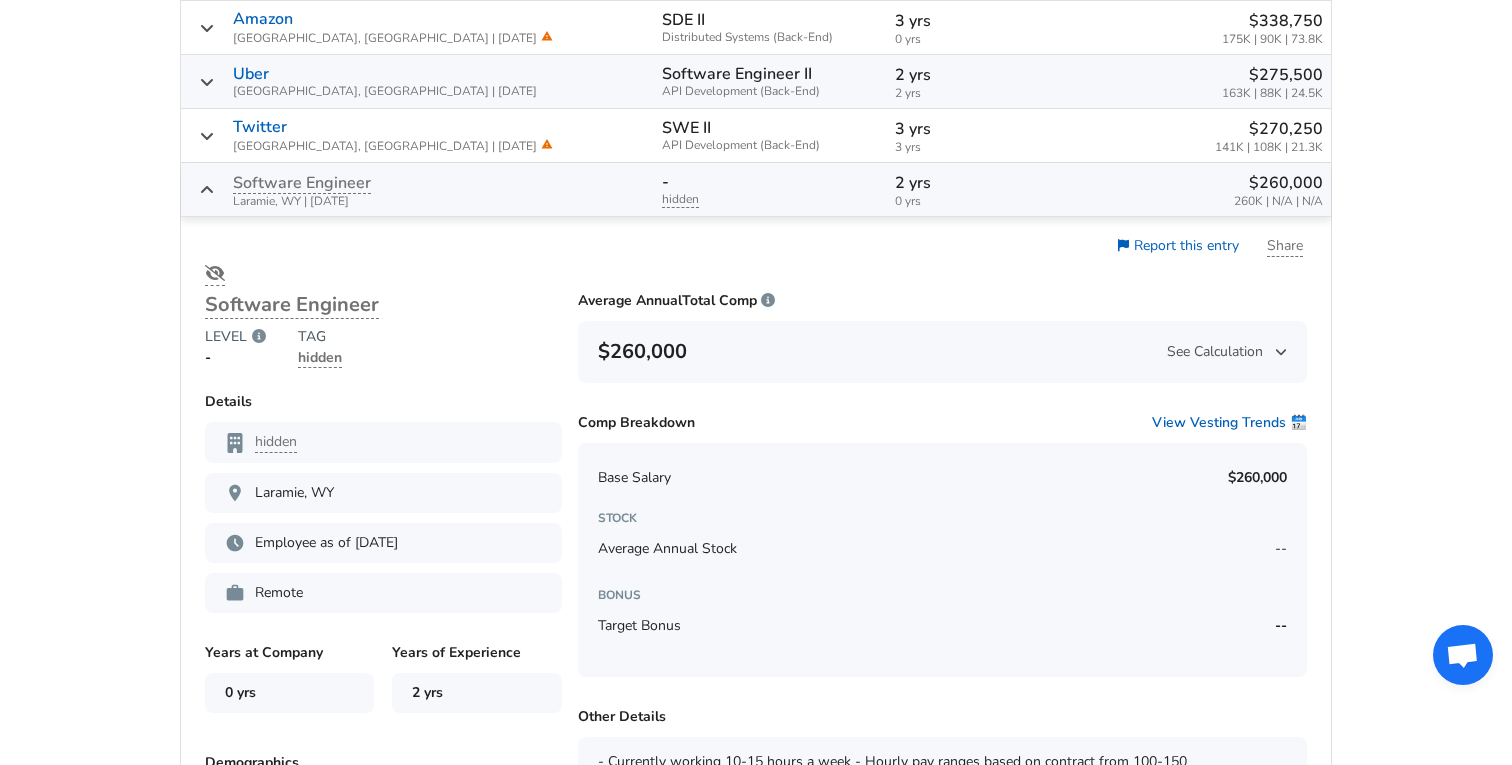 scroll, scrollTop: 1161, scrollLeft: 0, axis: vertical 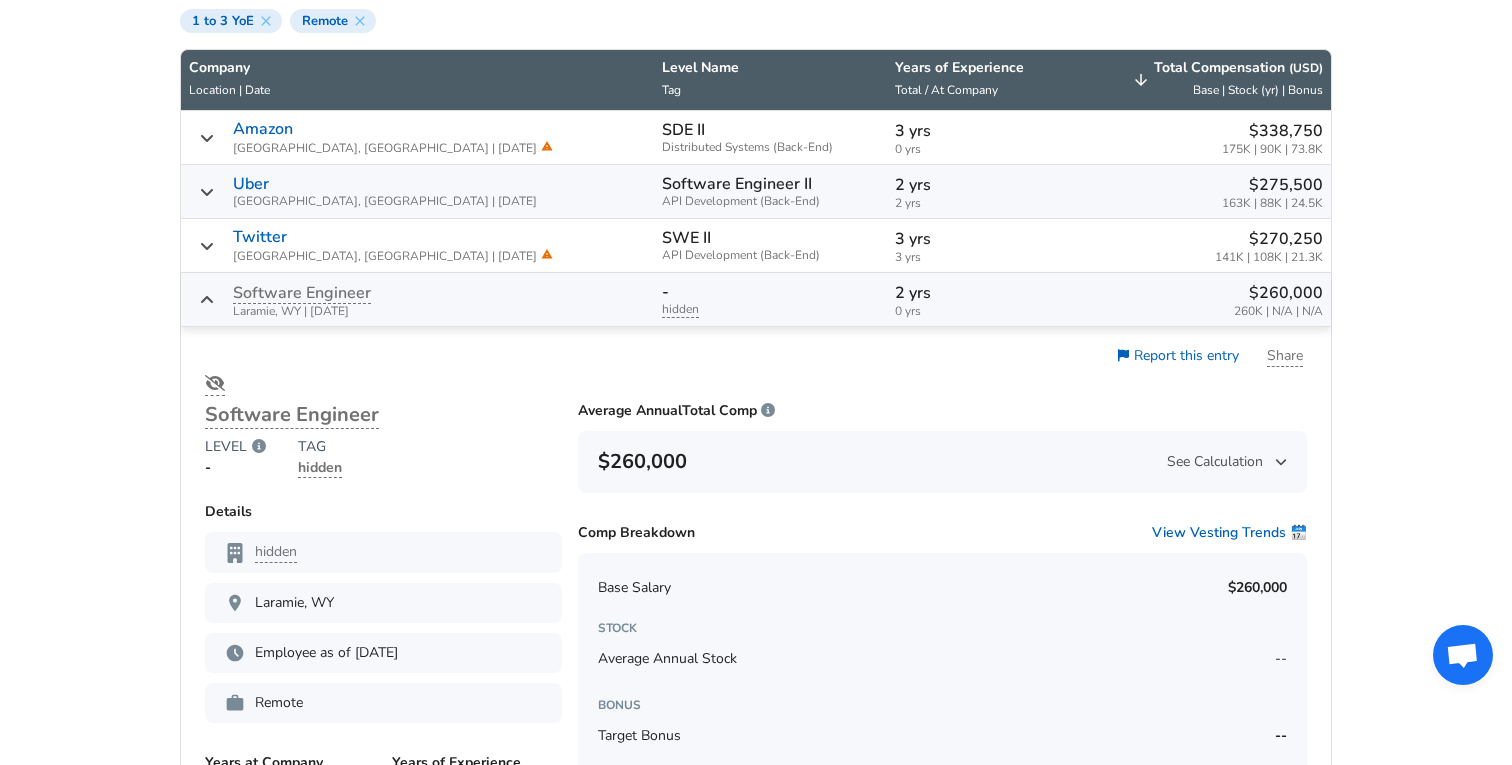 click 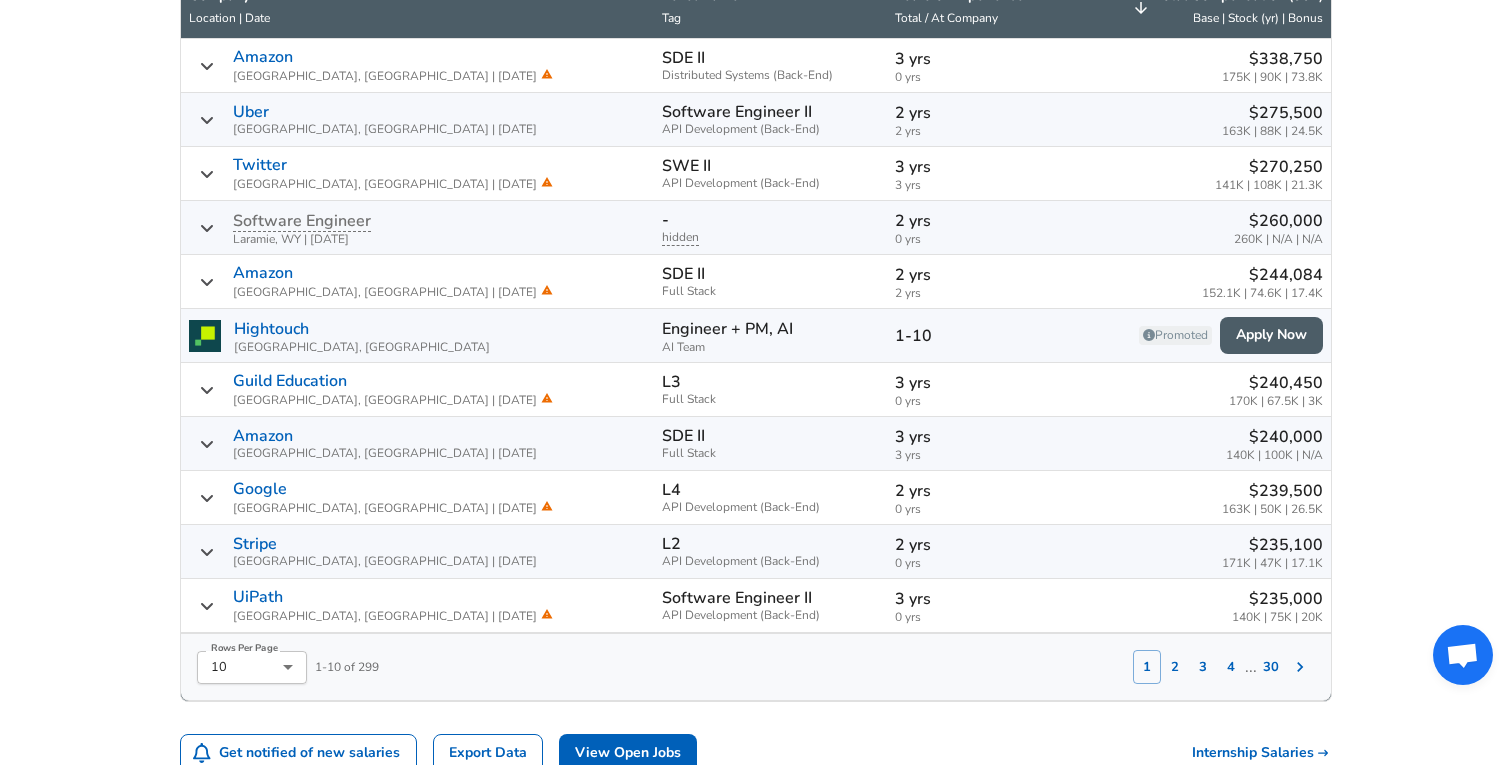 scroll, scrollTop: 1242, scrollLeft: 0, axis: vertical 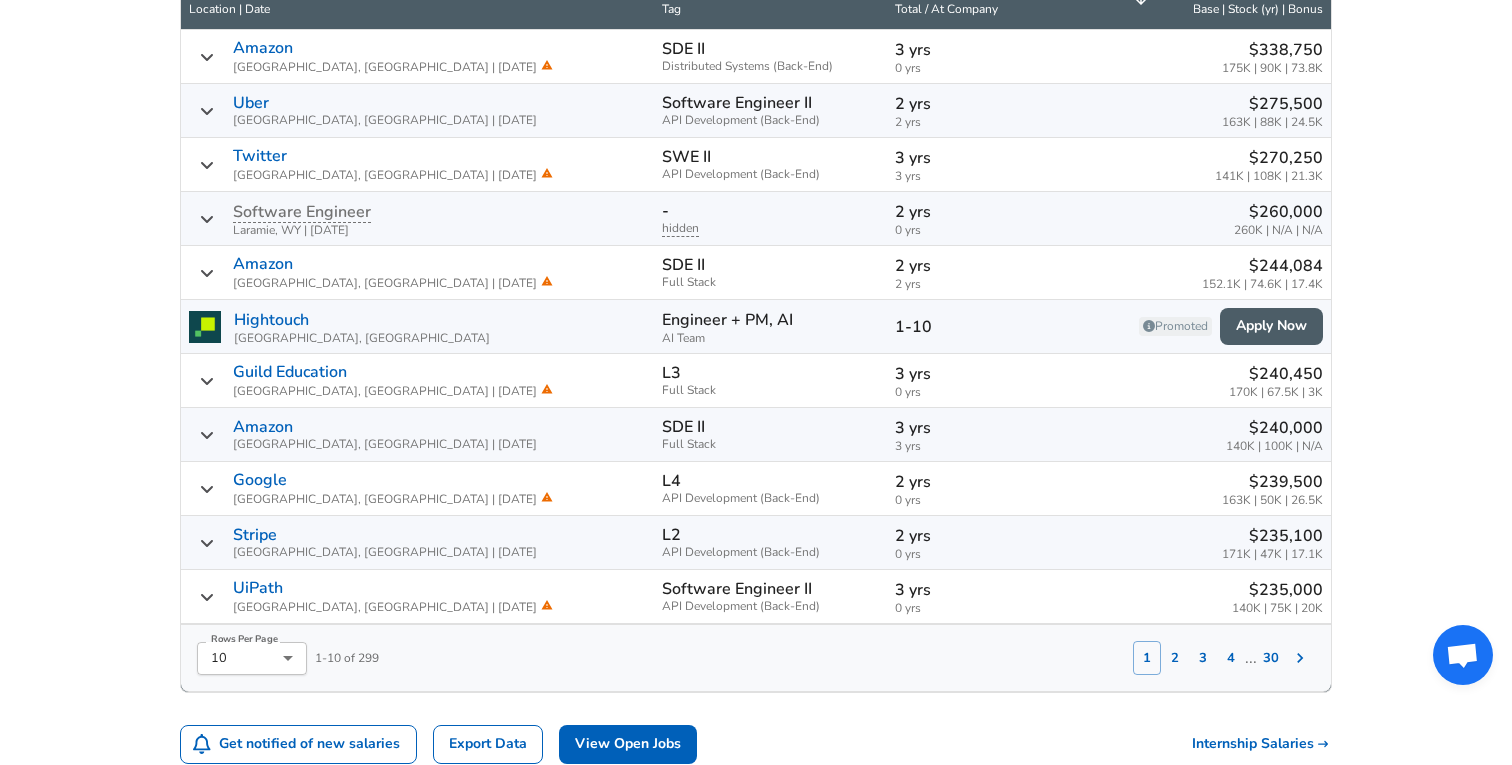 click 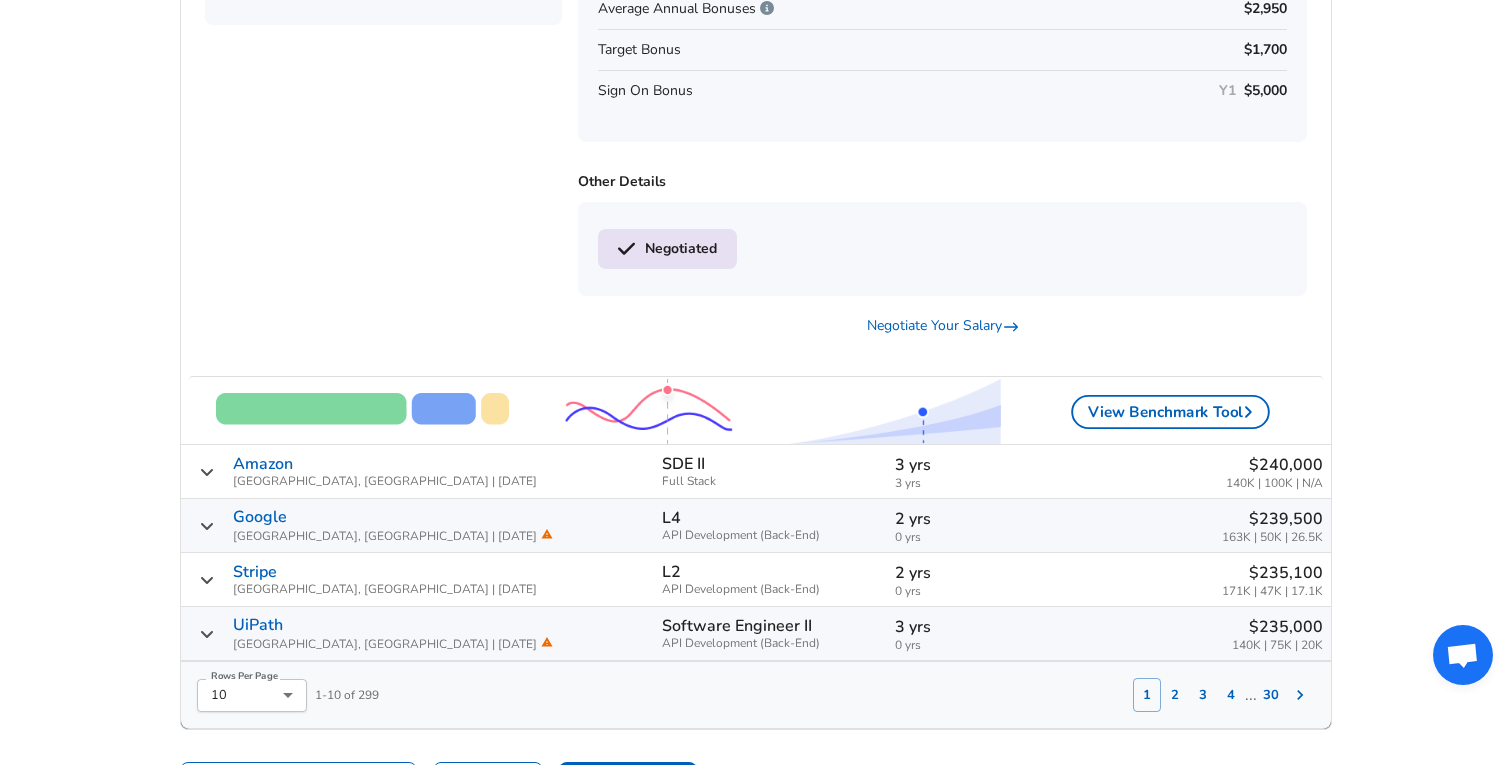 scroll, scrollTop: 2464, scrollLeft: 0, axis: vertical 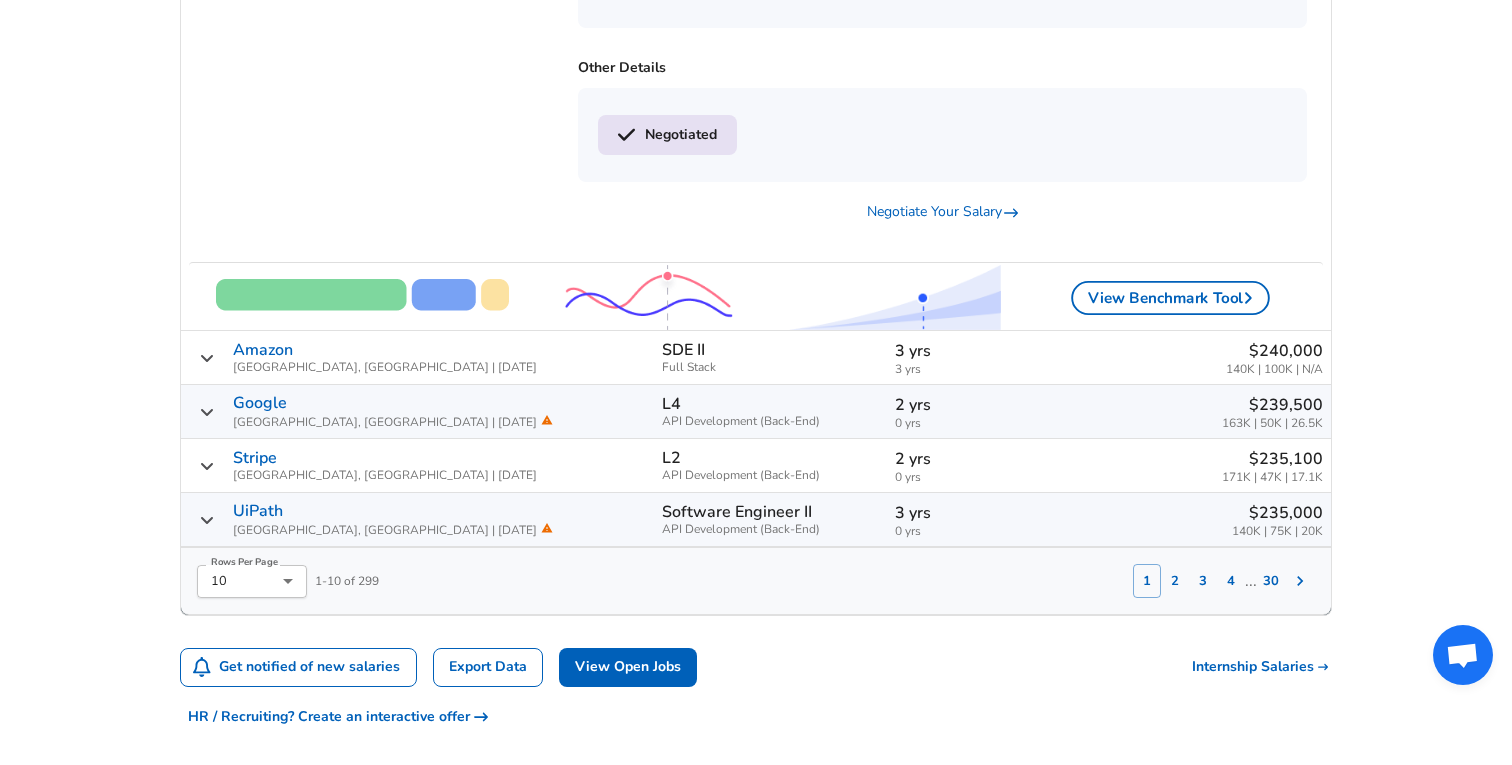 click on "UiPath   Denver, [GEOGRAPHIC_DATA]   |   [DATE]" at bounding box center (417, 519) 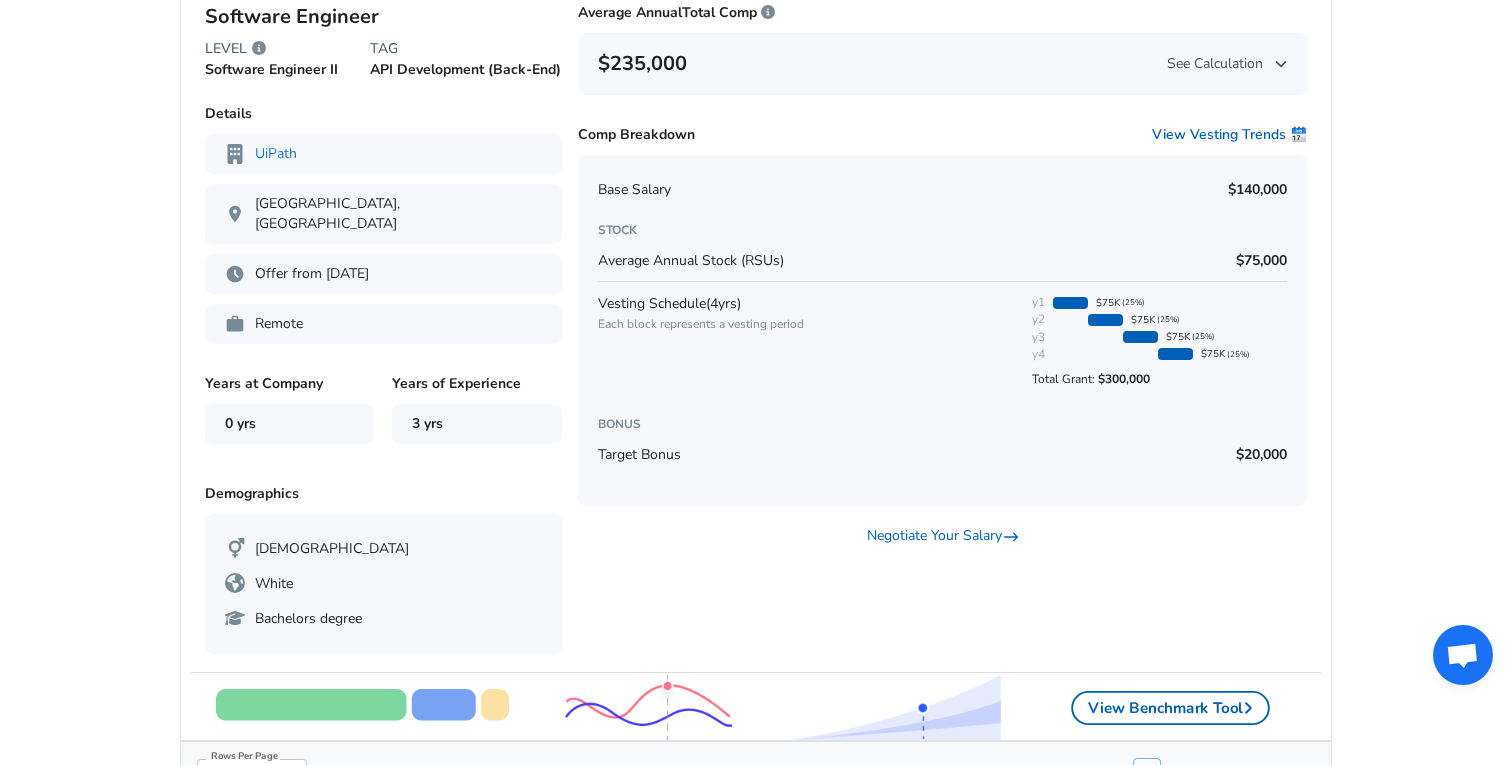 scroll, scrollTop: 2718, scrollLeft: 0, axis: vertical 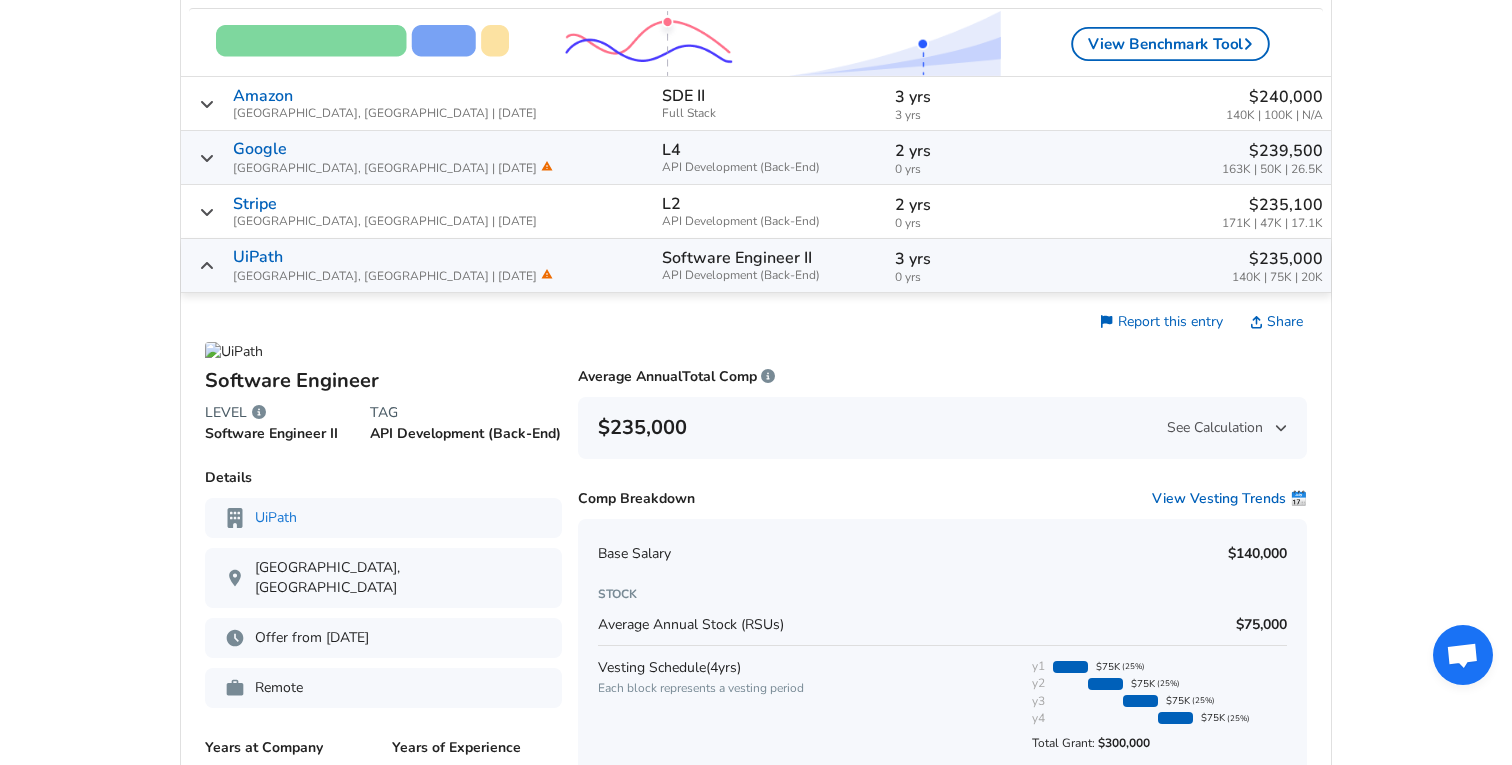 click 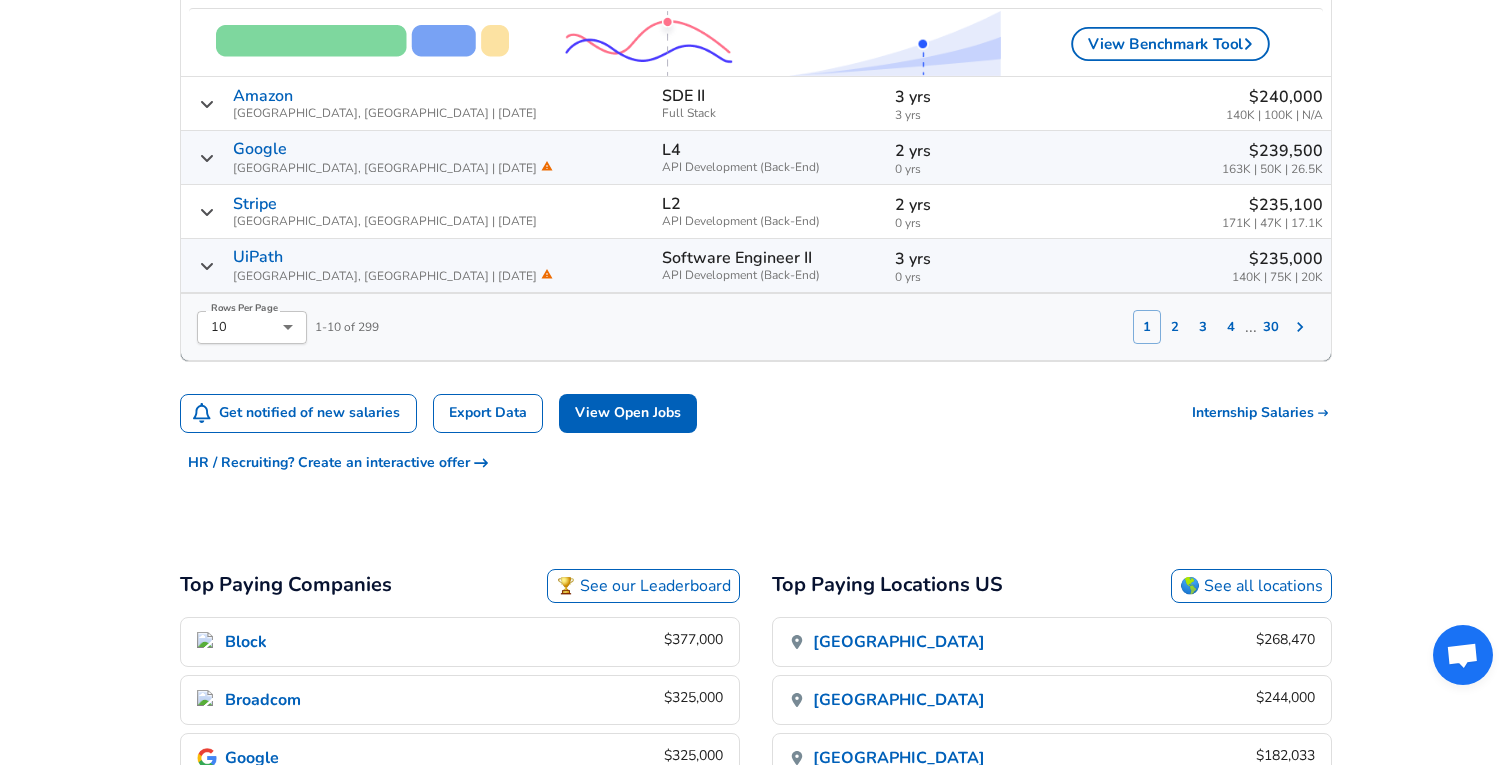 click on "2" at bounding box center (1175, 327) 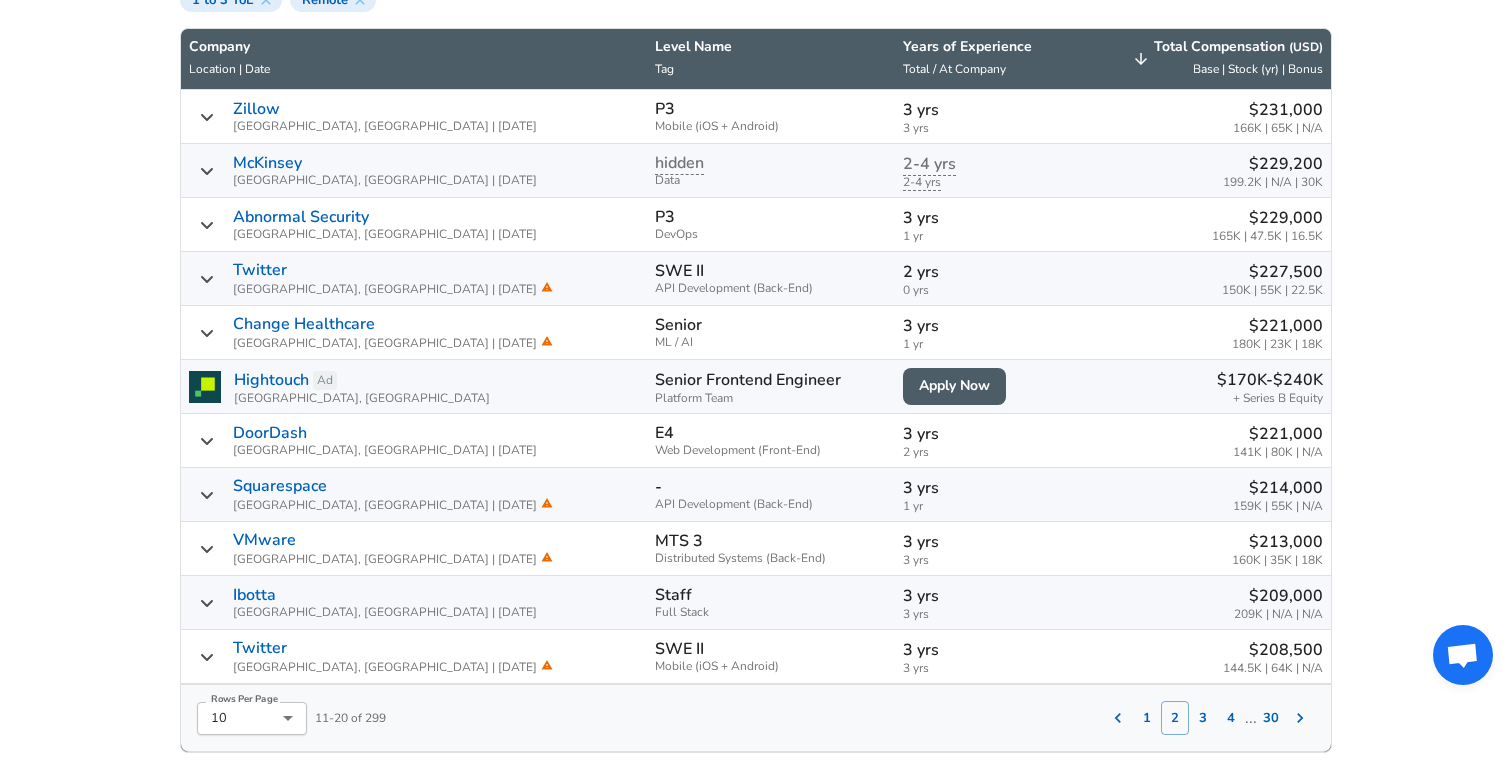 scroll, scrollTop: 1198, scrollLeft: 0, axis: vertical 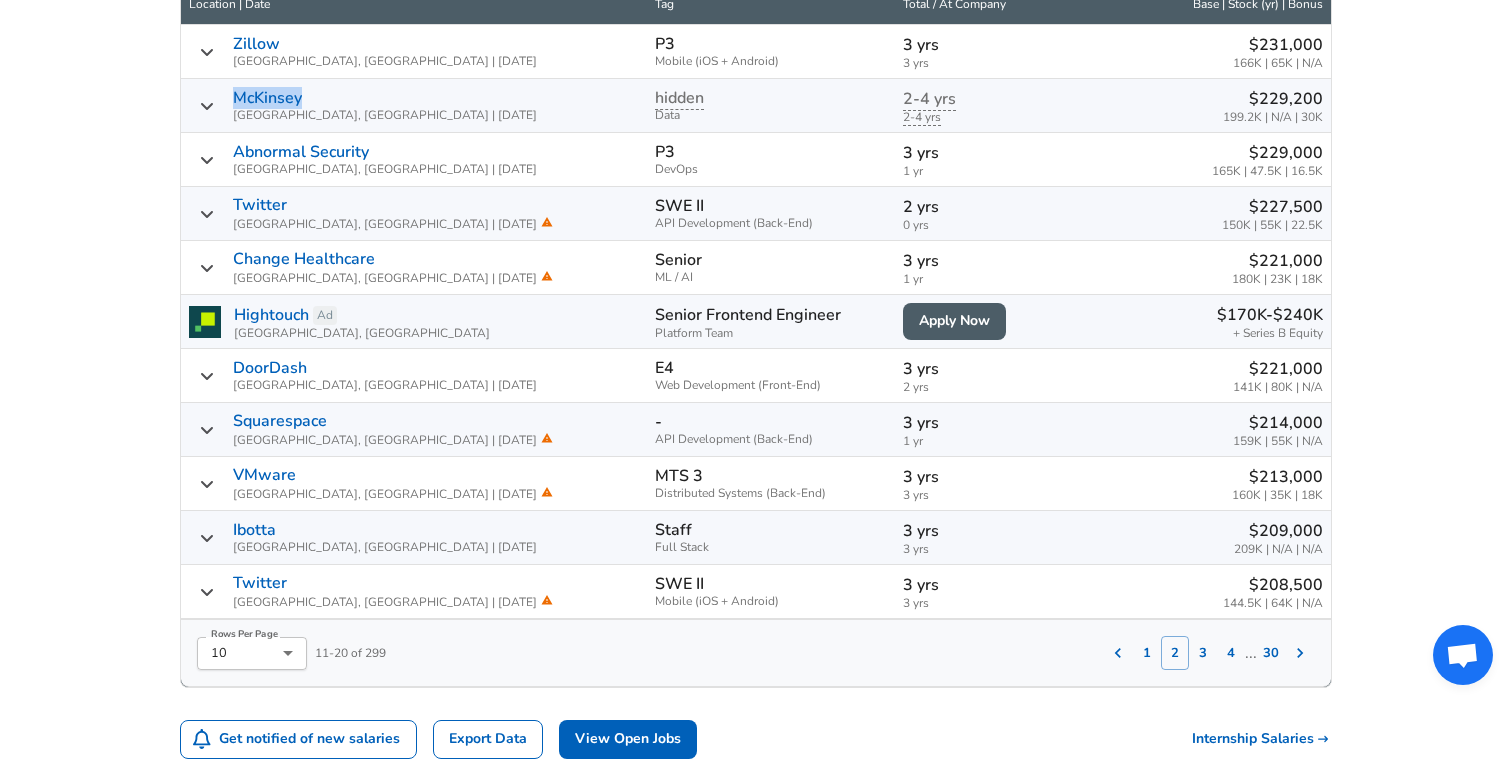 click on "For Employers $ USD / yr Change English (US) Change Community Notifications Profile All Data By Location By Company By Title Salary Calculator Chart Visualizations Verified Salaries Internships Negotiation Support Compare Benefits Who's Hiring 2024 Pay Report Top Paying Companies Integrate Blog Press Google Software Engineer Product Manager [US_STATE][GEOGRAPHIC_DATA] Area Data Scientist View Individual Data Points   Levels FYI Logo Salaries 📂   All Data 🌎   By Location 🏢   By Company 🖋    By Title 🏭️    By Industry 📍   Salary Heatmap 📈   Chart Visualizations 🔥   Real-time Percentiles 🎓   Internships ❣️   Compare Benefits 🎬   2024 Pay Report 🏆   Top Paying Companies 💸   Calculate Meeting Cost #️⃣   Salary Calculator Contribute Add Salary Add Company Benefits Add Level Mapping Jobs Services Candidate Services 💵  Negotiation Coaching 📄  Resume Review 🎁  Gift a Resume Review For Employers Interactive Offers Real-time Percentiles  🔥 Compensation Benchmarking Community" at bounding box center (756, 1168) 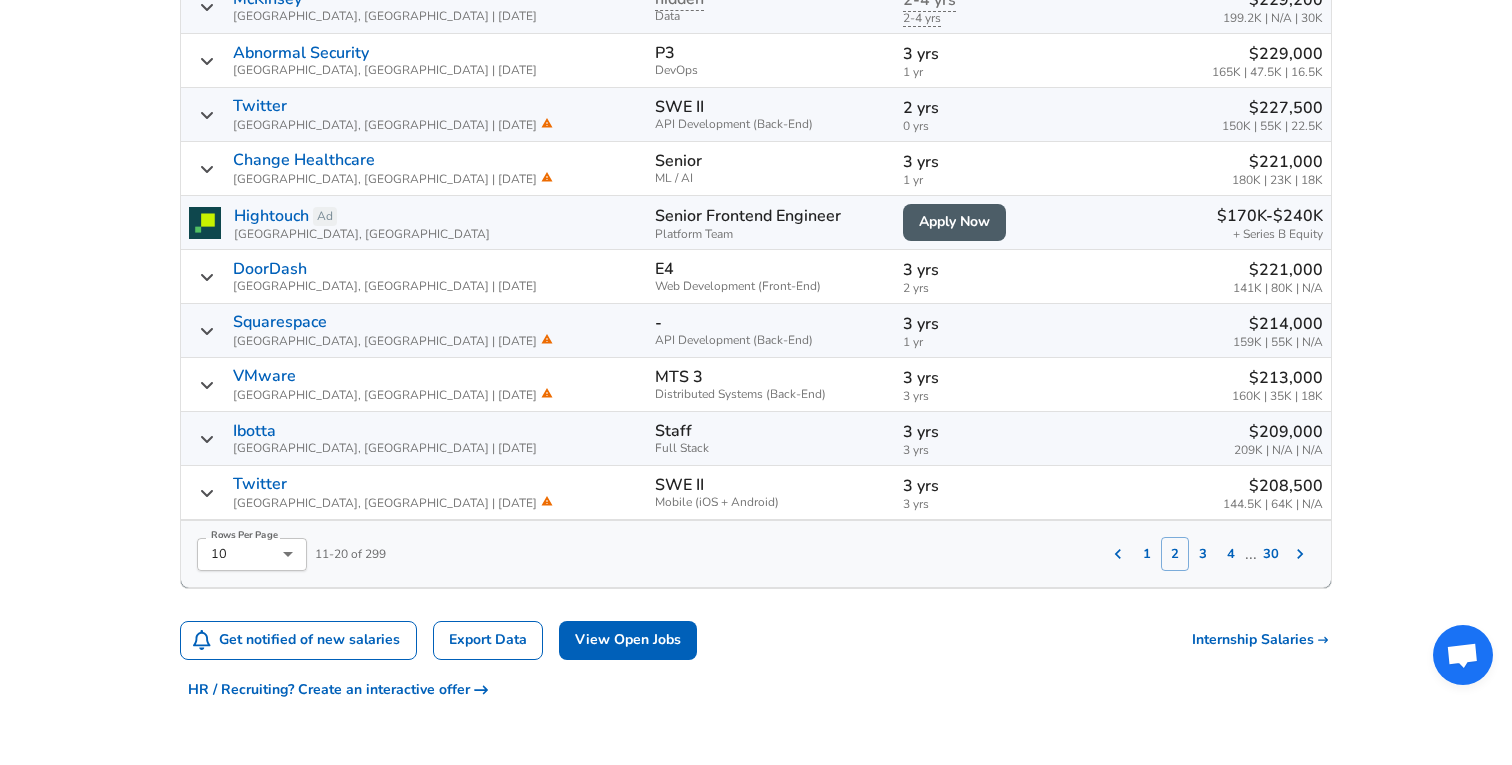 scroll, scrollTop: 1355, scrollLeft: 0, axis: vertical 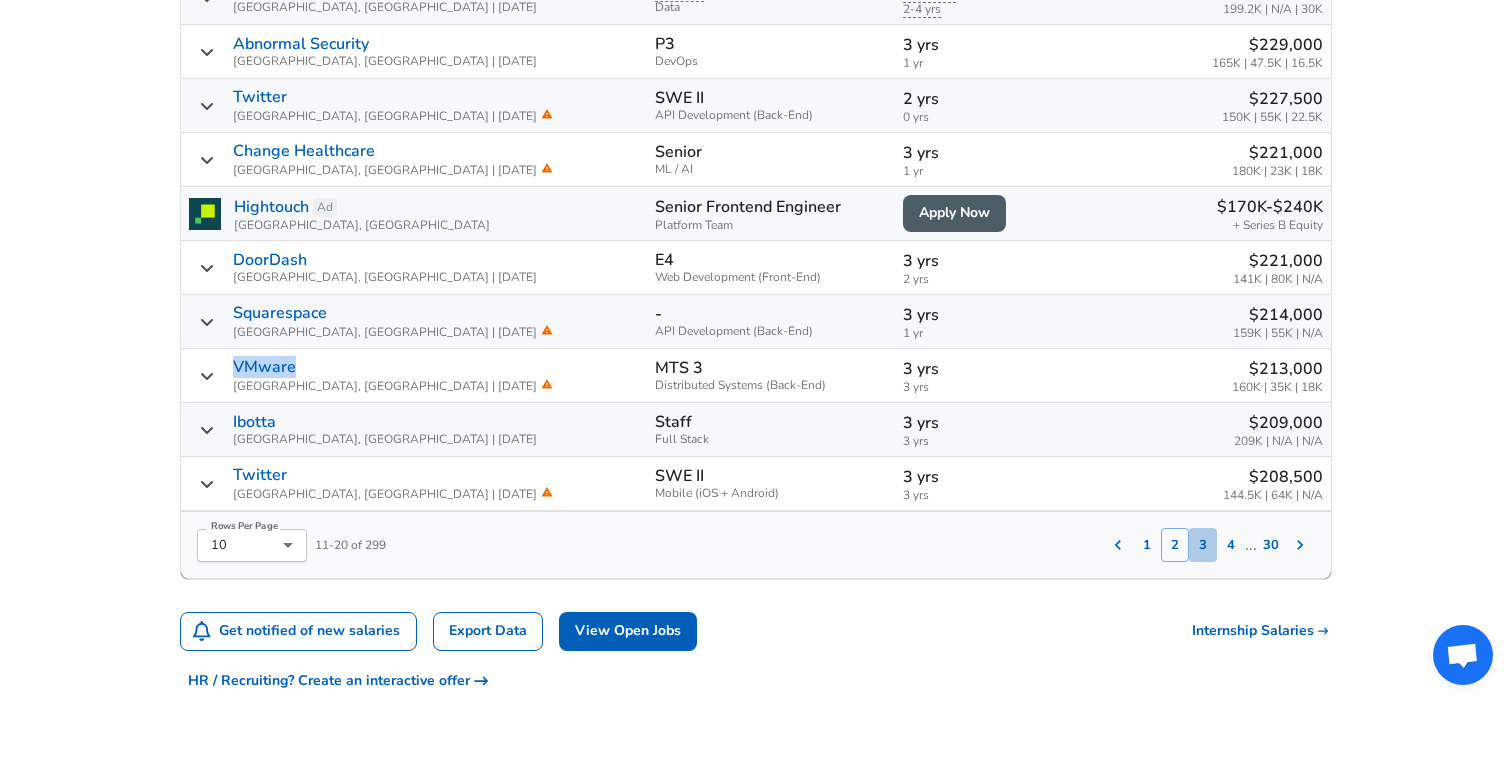 click on "3" at bounding box center [1203, 545] 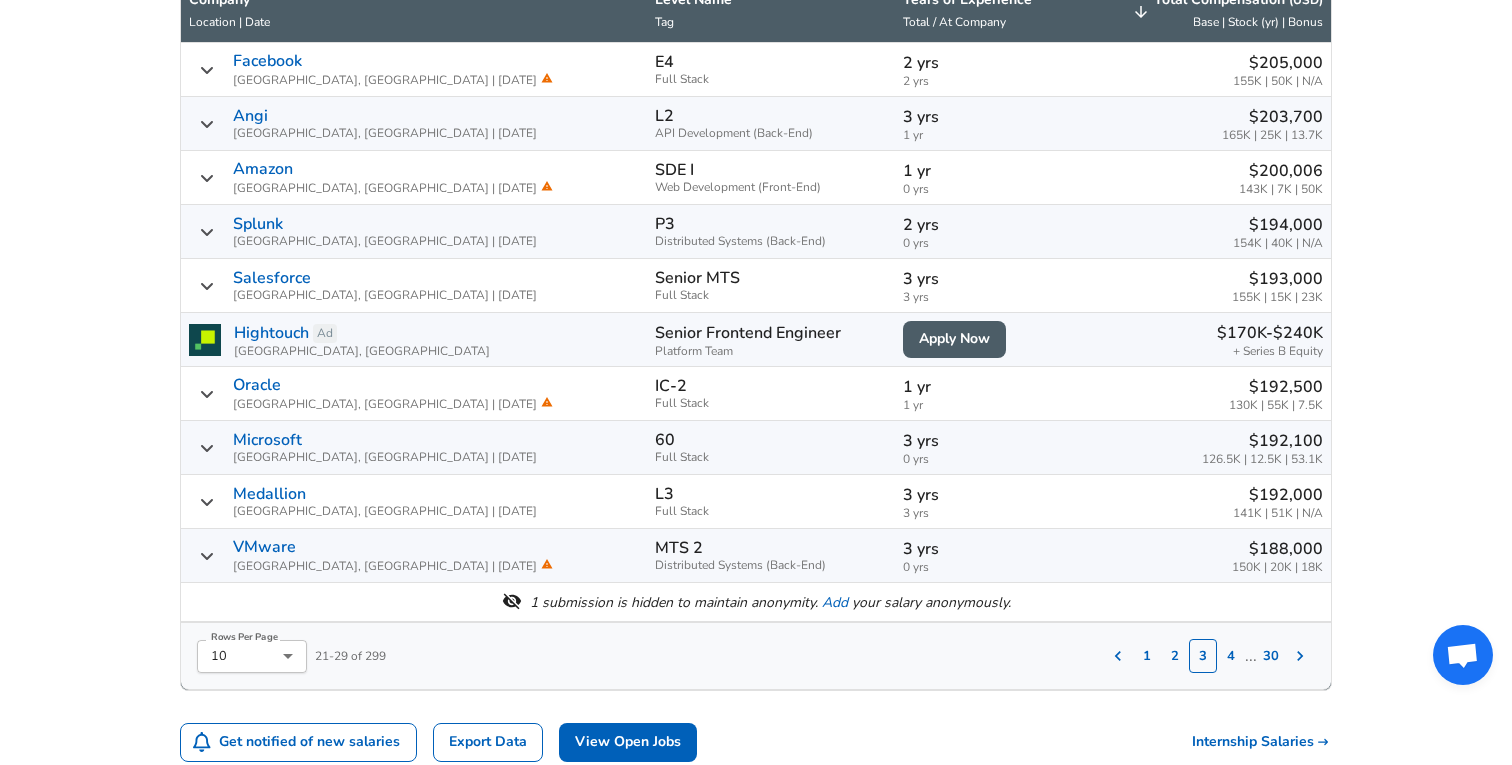 scroll, scrollTop: 1152, scrollLeft: 0, axis: vertical 